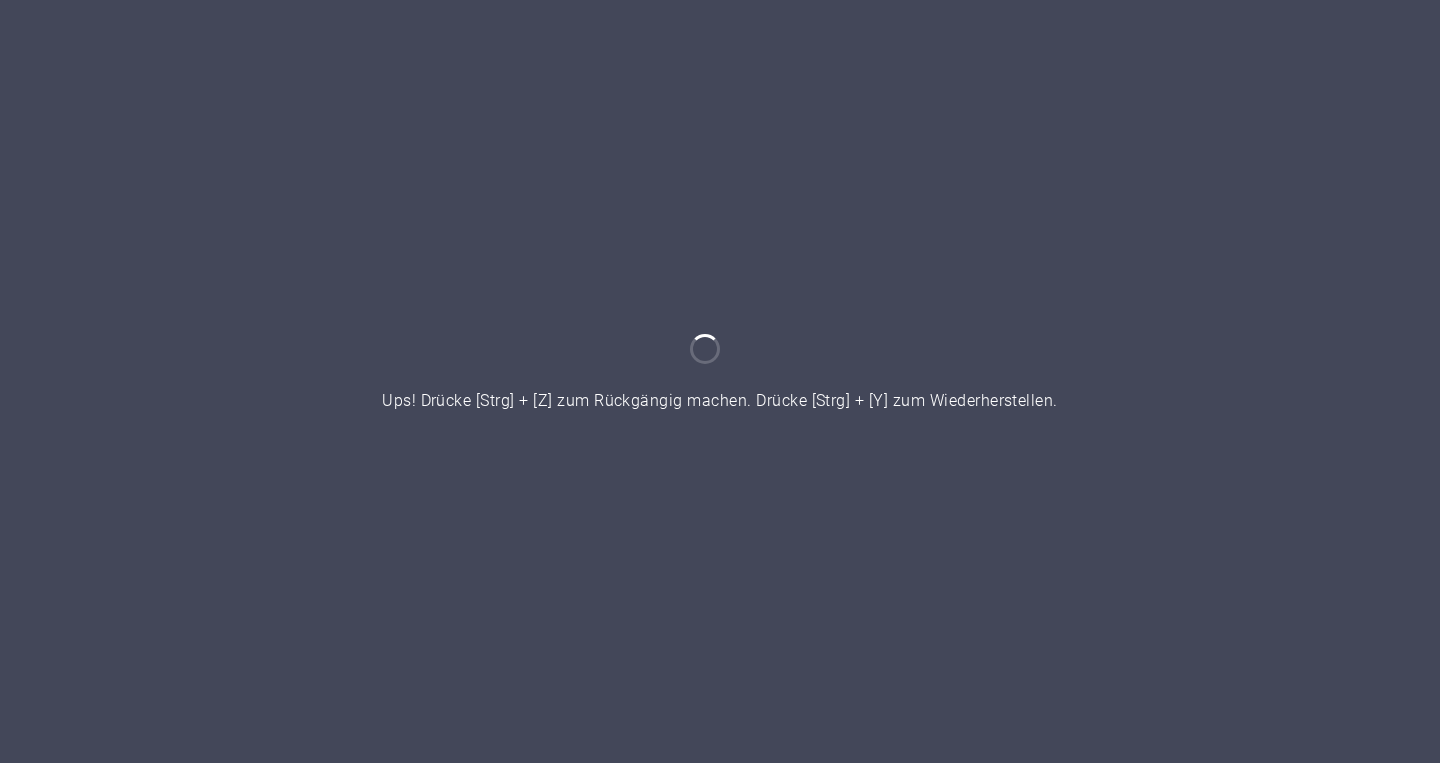 scroll, scrollTop: 0, scrollLeft: 0, axis: both 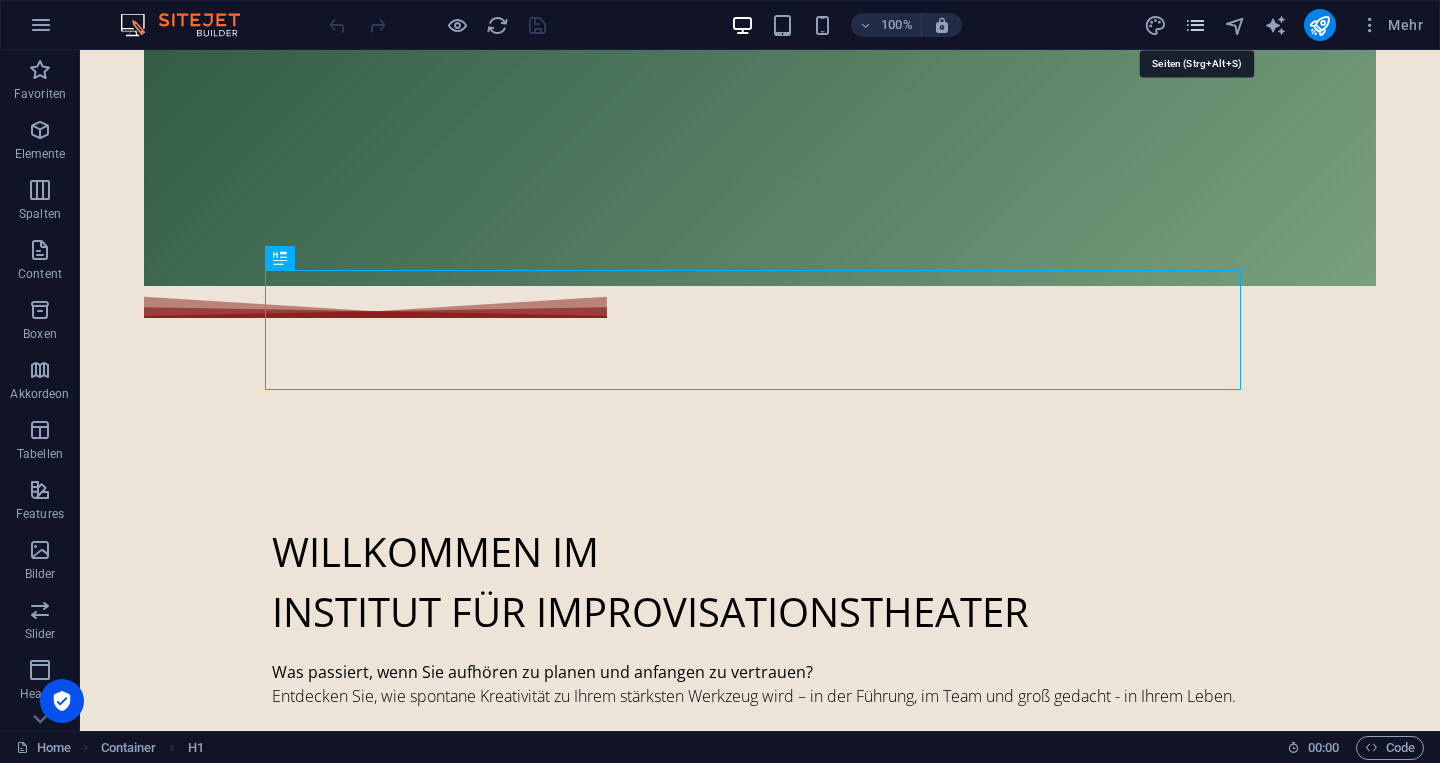 click at bounding box center (1195, 25) 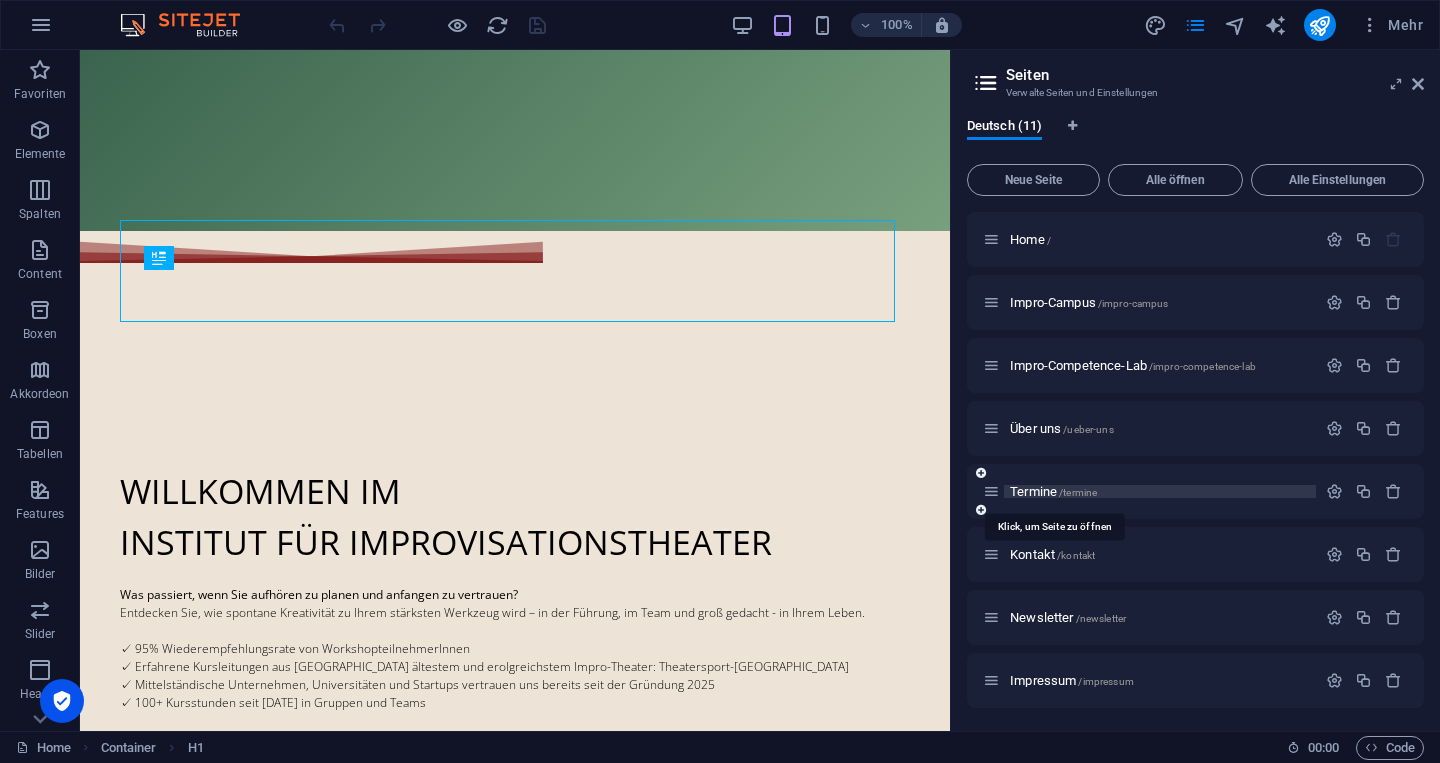 click on "Termine /termine" at bounding box center [1053, 491] 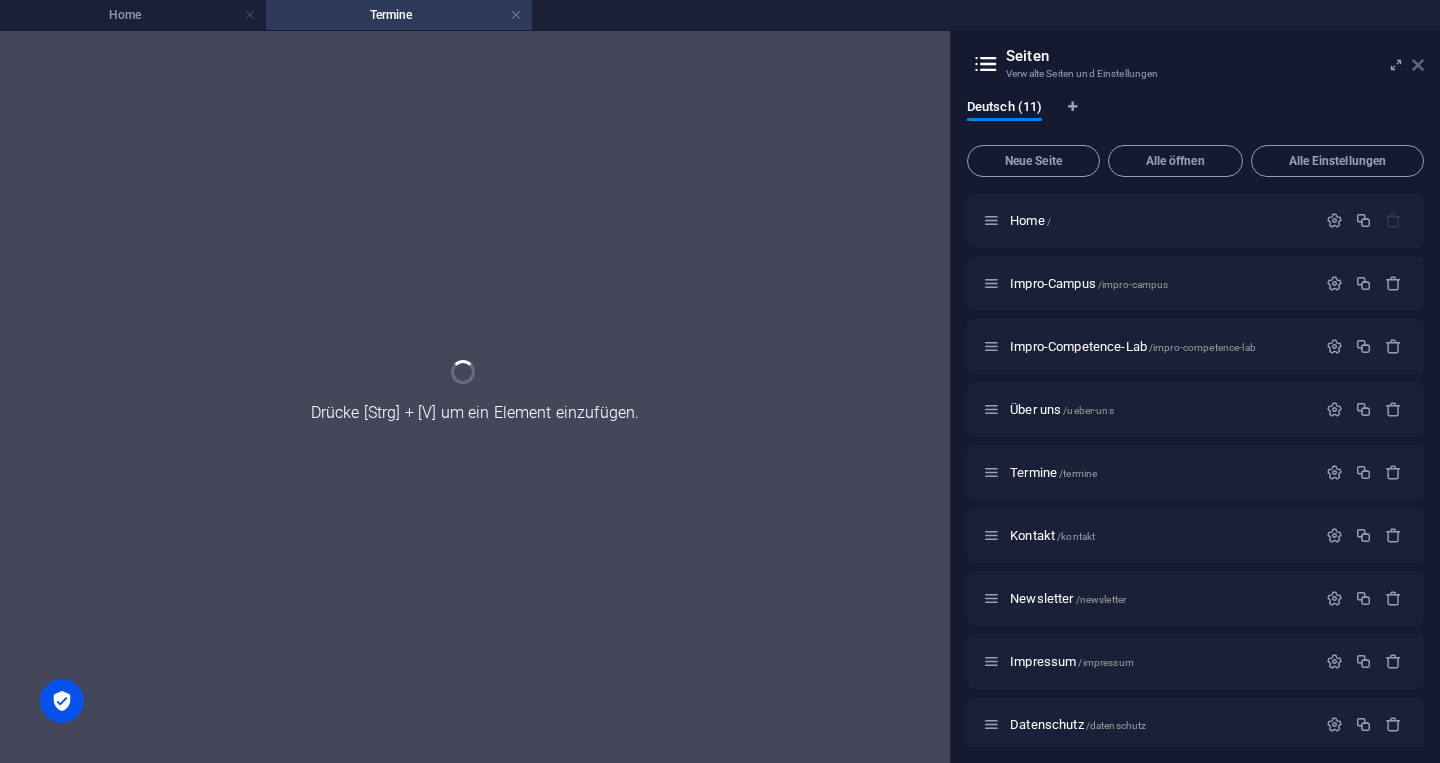 click at bounding box center [1418, 65] 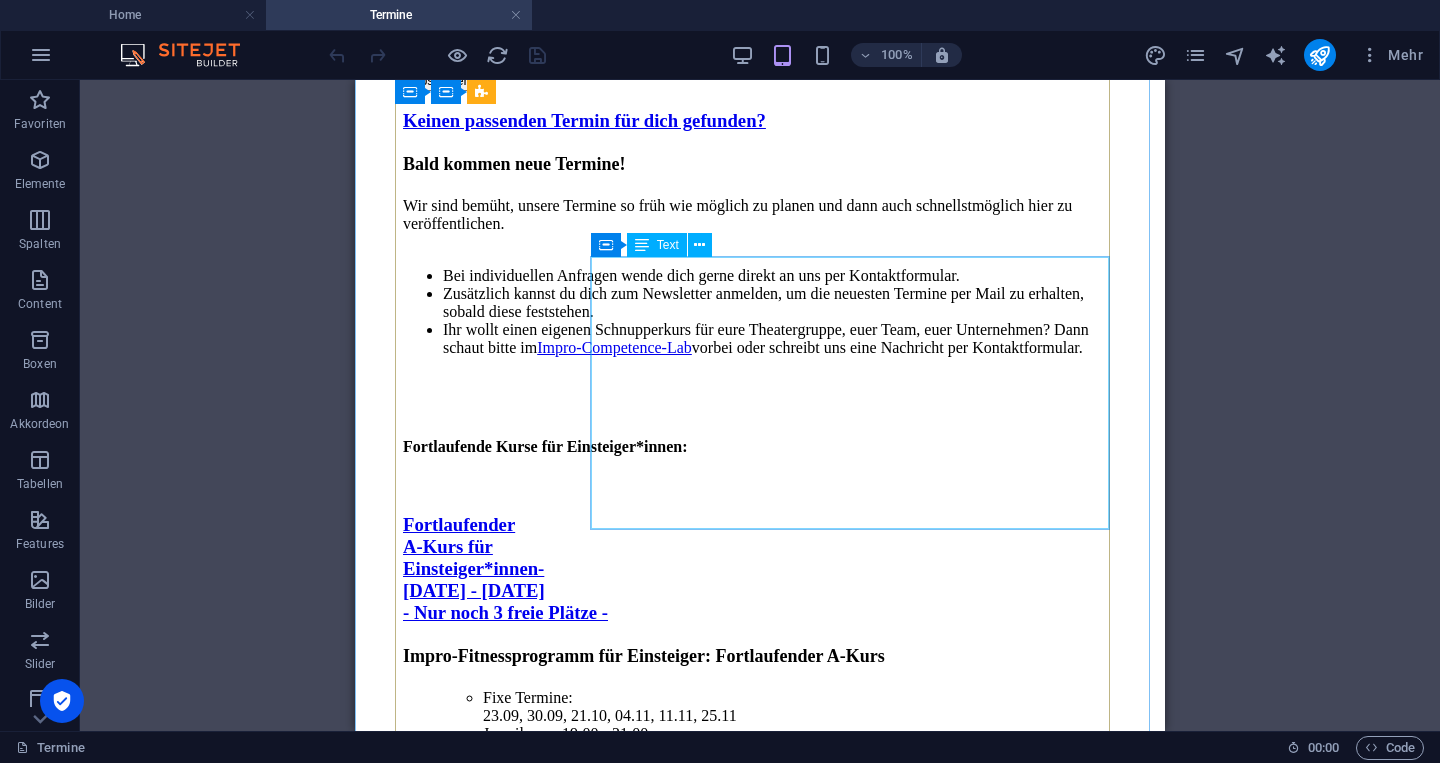 scroll, scrollTop: 3933, scrollLeft: 0, axis: vertical 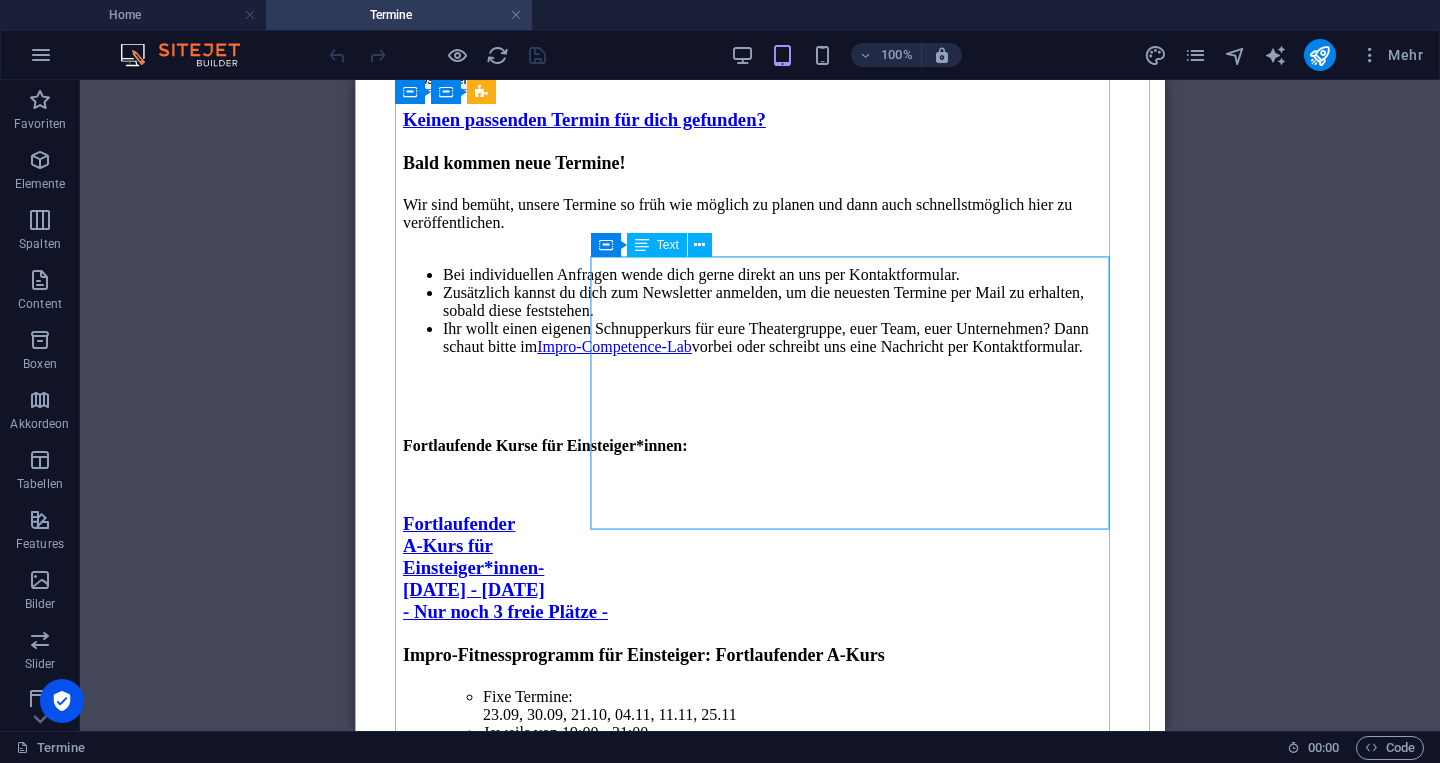 click on "Impro-Fitnessprogramm für Einsteiger : Fortlaufender B-Kurs Fixe Termine: 23.10, 06.11, 13.11, 20.11, 04.12, 11.12 Jeweils von 19:00 - 21:00 Vorkenntnisse notwendig! Für diesen Kurs solltest du schon etwas Impro-Erfahrung haben, zb. durch einen Schnupperkurs, den A-Kurs oder durch andere Impro-Gruppen 179 Euro pro Person für alle 6 Termine  Im LTT ([GEOGRAPHIC_DATA]) Kursleitung: [PERSON_NAME] Dieser Kurs ist ausgebucht. Buche deinen Platz in einem der anderen Kurse oder trage dich in den  Newsletter  ein und du erfährst sofort, wenn neue Termine verfügbar sind." at bounding box center [760, 1659] 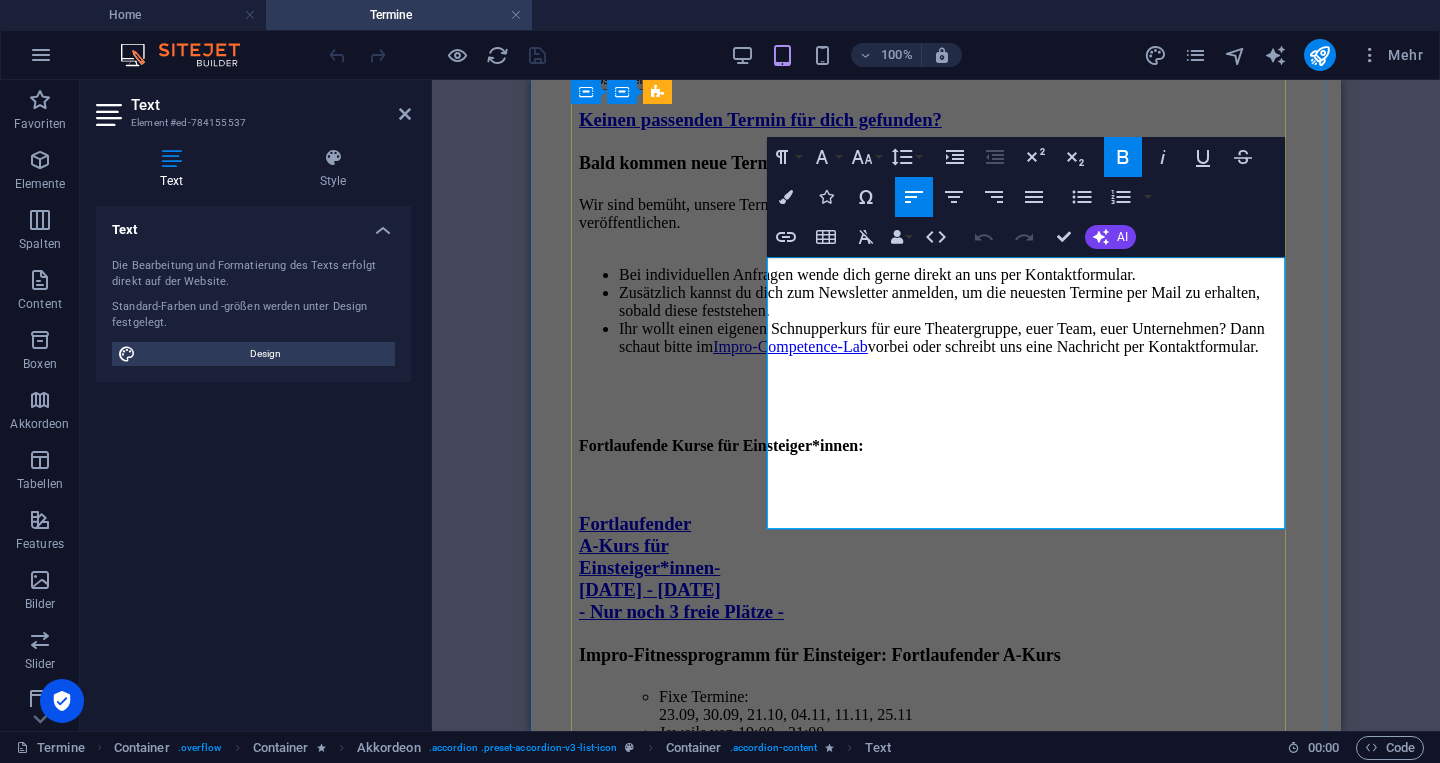 click on "179 Euro pro Person für alle 6 Termine" at bounding box center (976, 1656) 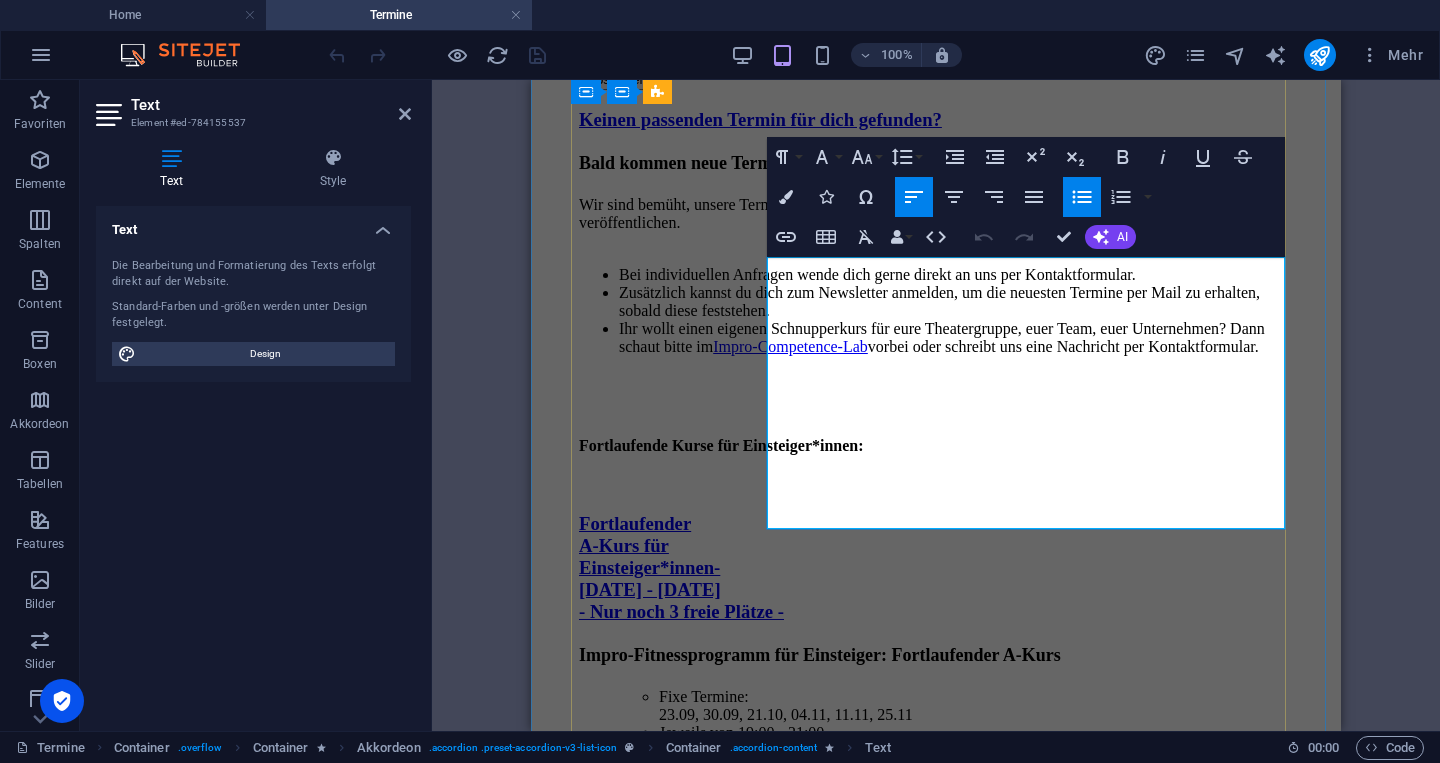 type 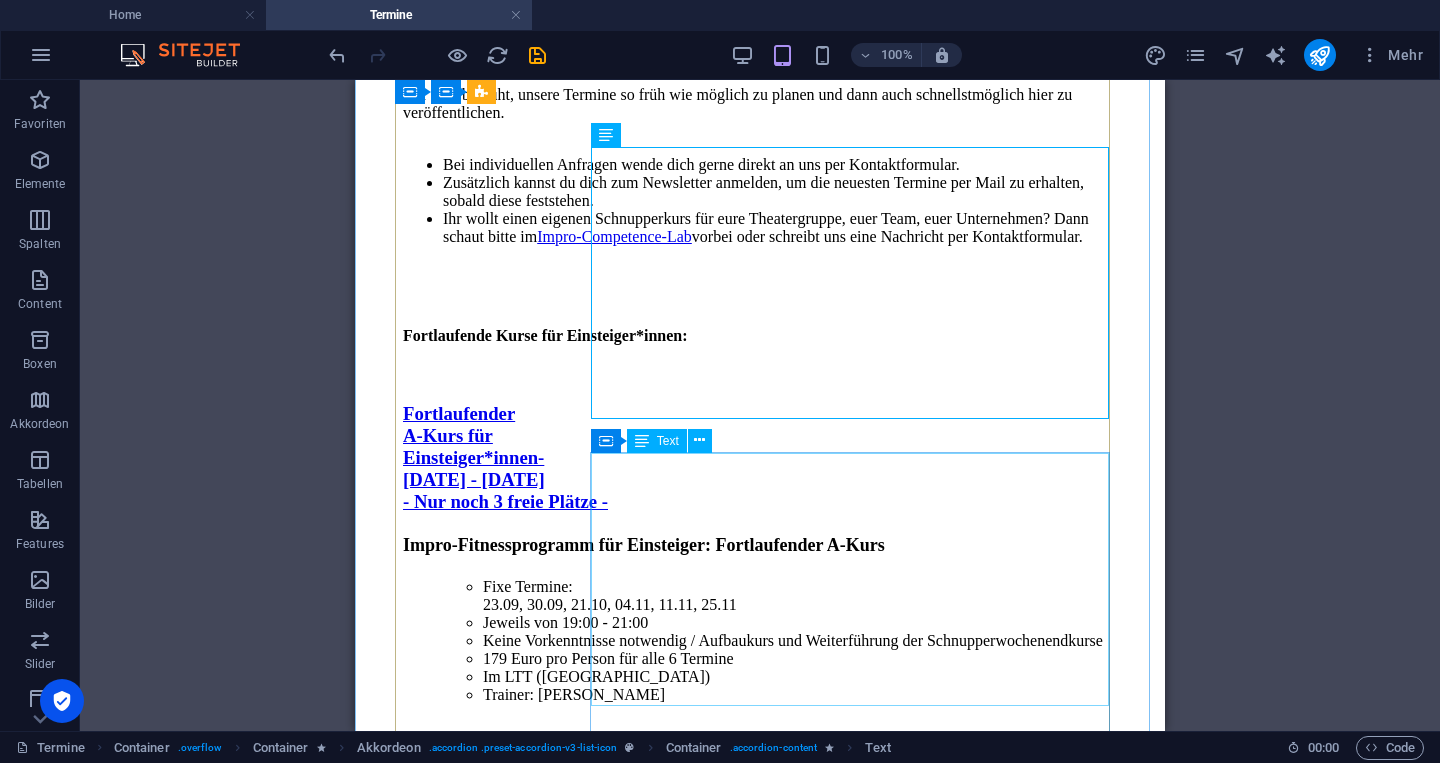 scroll, scrollTop: 4076, scrollLeft: 0, axis: vertical 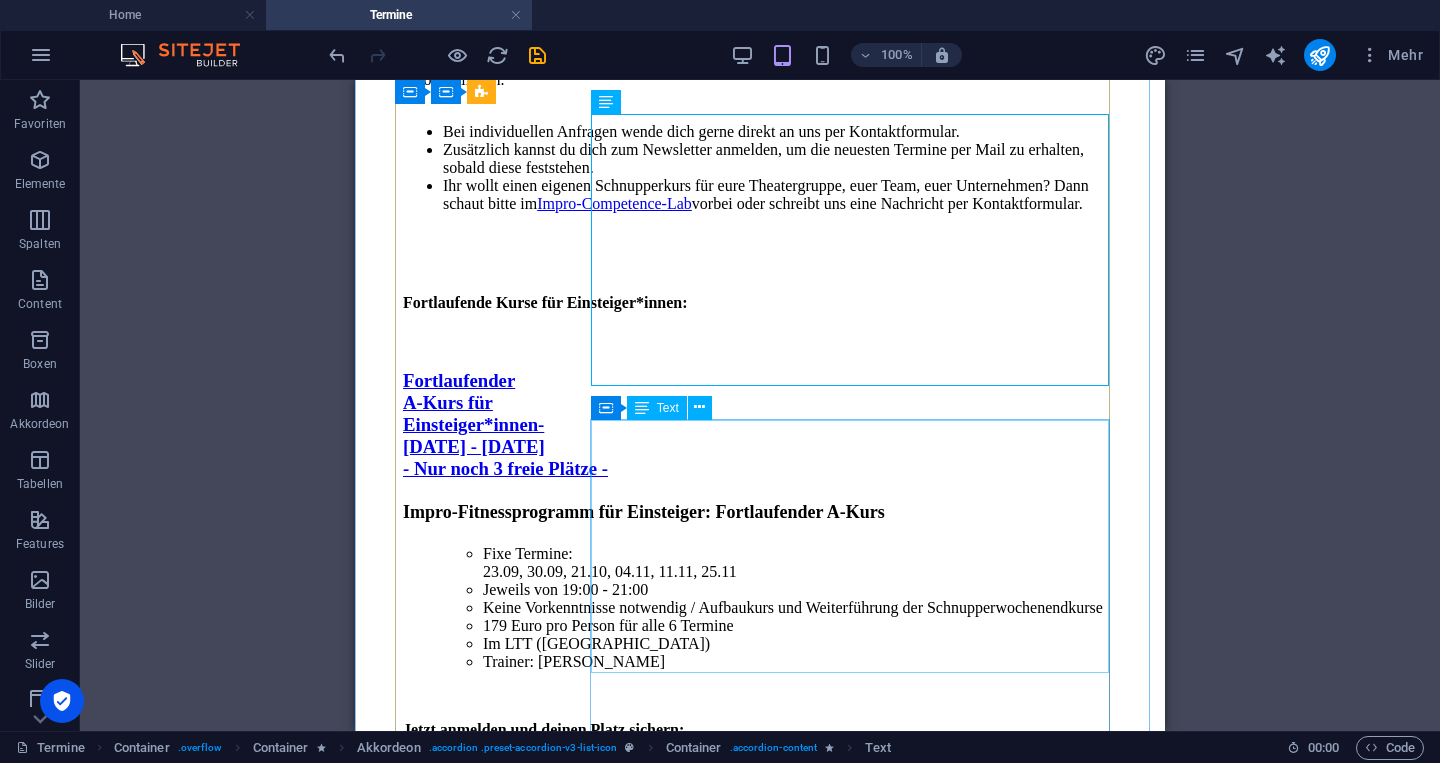 click on "Impro-Fitnessprogramm für Einsteiger : Fortlaufender B-Kurs Fixe Termine: 05.11, 12.11, 19.11, 26.11, 03.12[DATE] Jeweils von 19:00 - 21:00 Vorkenntnisse notwendig! Für diesen Kurs solltest du schon etwas Impro-Erfahrung haben, zb. durch einen Schnupperkurs oder den A-Kurs oder durch andere Impro-Gruppen 179 Euro pro Person für alle 6 Termine  Im LTT ([GEOGRAPHIC_DATA]) Kursleitung: [PERSON_NAME] Jetzt an melden und dir deinen Platz sichern:" at bounding box center (760, 1926) 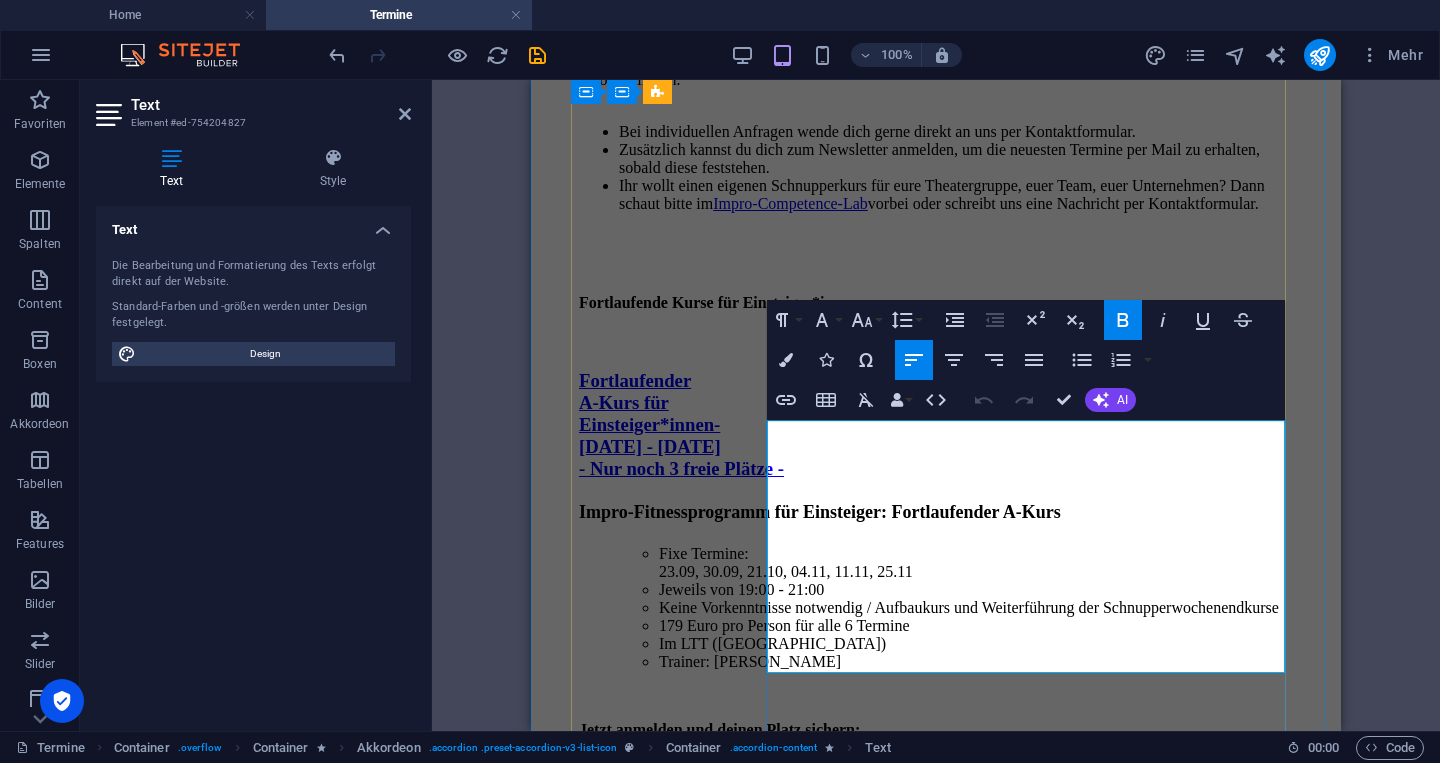 click on "179 Euro pro Person für alle 6 Termine" at bounding box center [976, 1915] 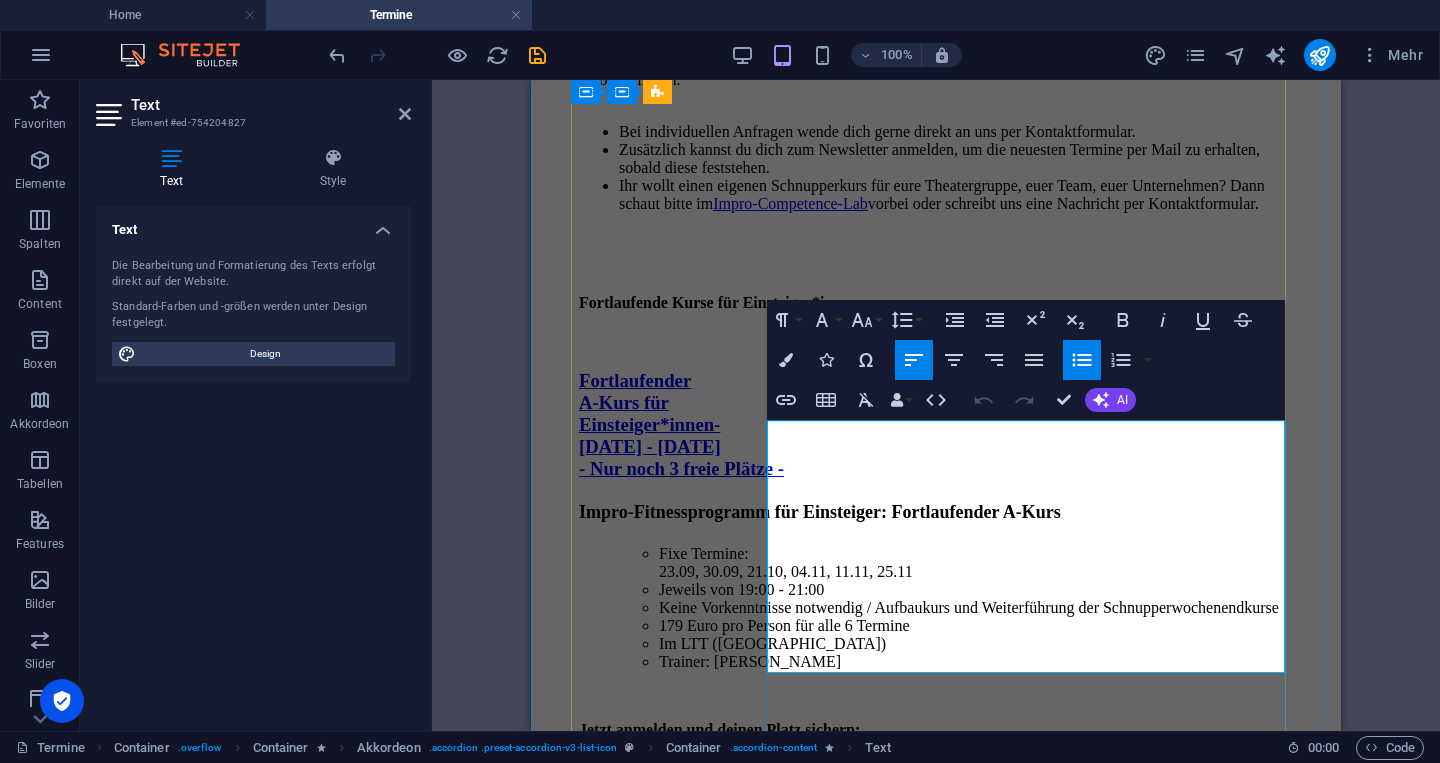 type 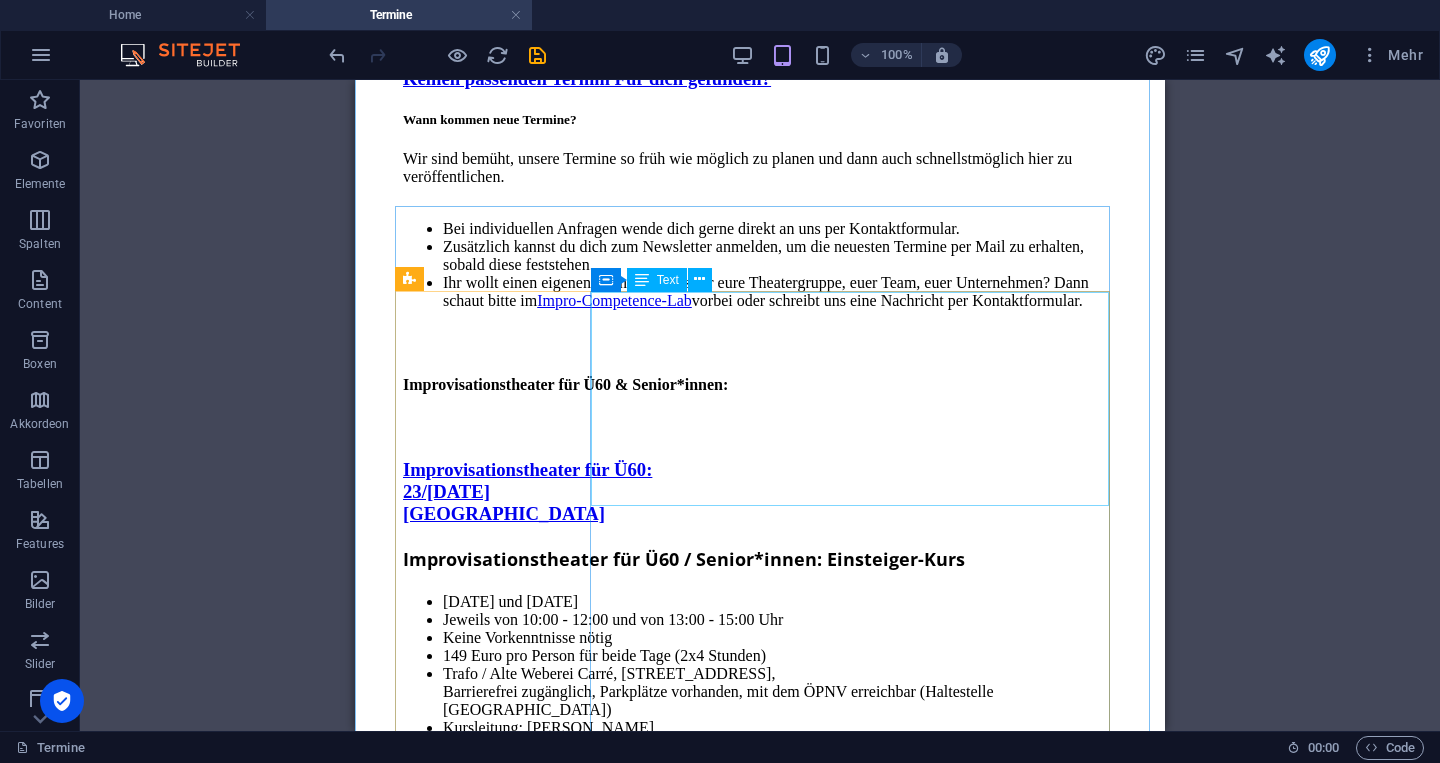 scroll, scrollTop: 6584, scrollLeft: 0, axis: vertical 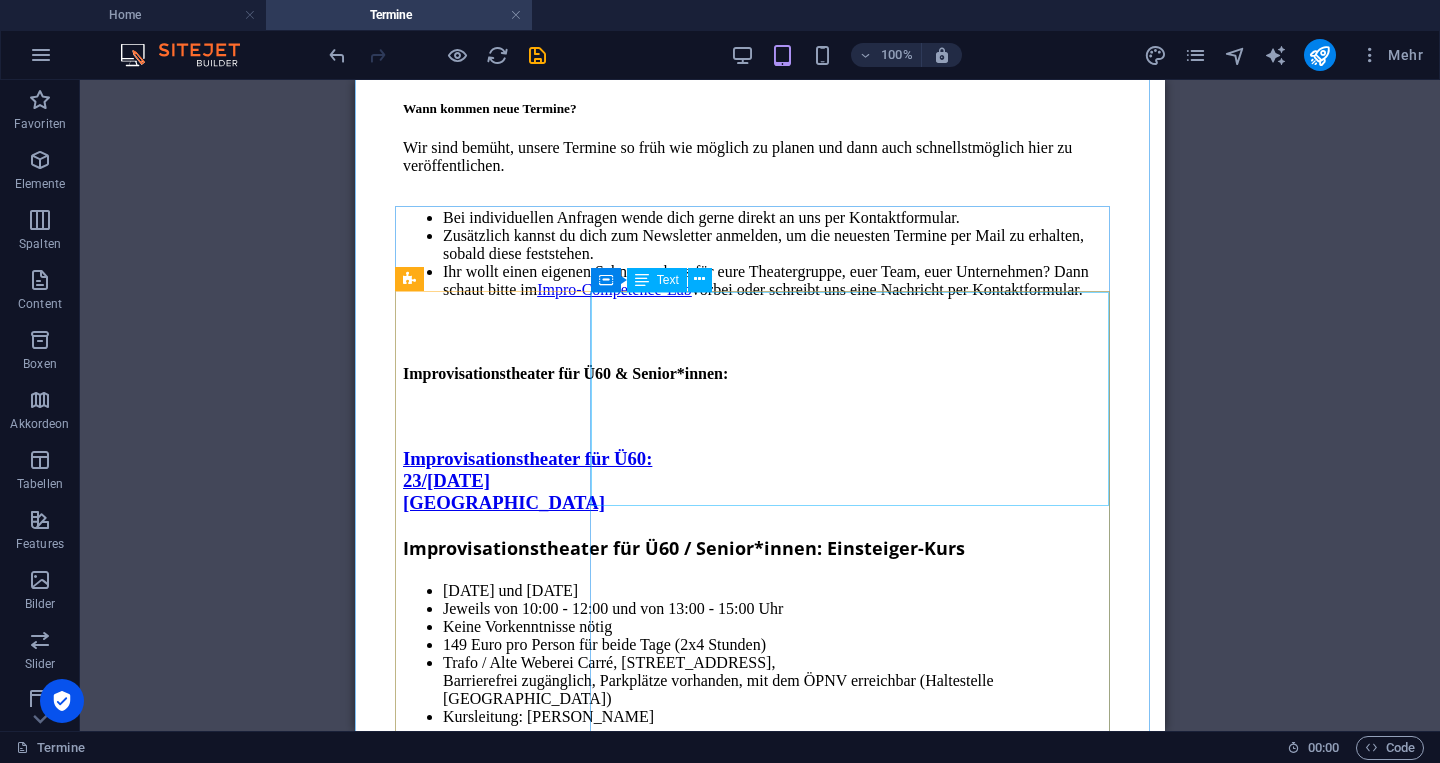 click on "Impro-Trainingscamp für Fortgeschrittene: Wochenend-Kurs Am [DATE] und [DATE] (zweitägig) Jeweils von 10:00 - 12:30 und 13:30 bis 16:00 (2x 5 Stunden + Pause) Vorkenntnisse notwendig - du solltest bereits erste Impro-Erfahrung gesammelt haben 179 Euro pro Person für beide Tage zusammen Im LTT (Landestheater [GEOGRAPHIC_DATA]) Kursleitung: [PERSON_NAME] Jetzt anmelden:" at bounding box center (760, 2006) 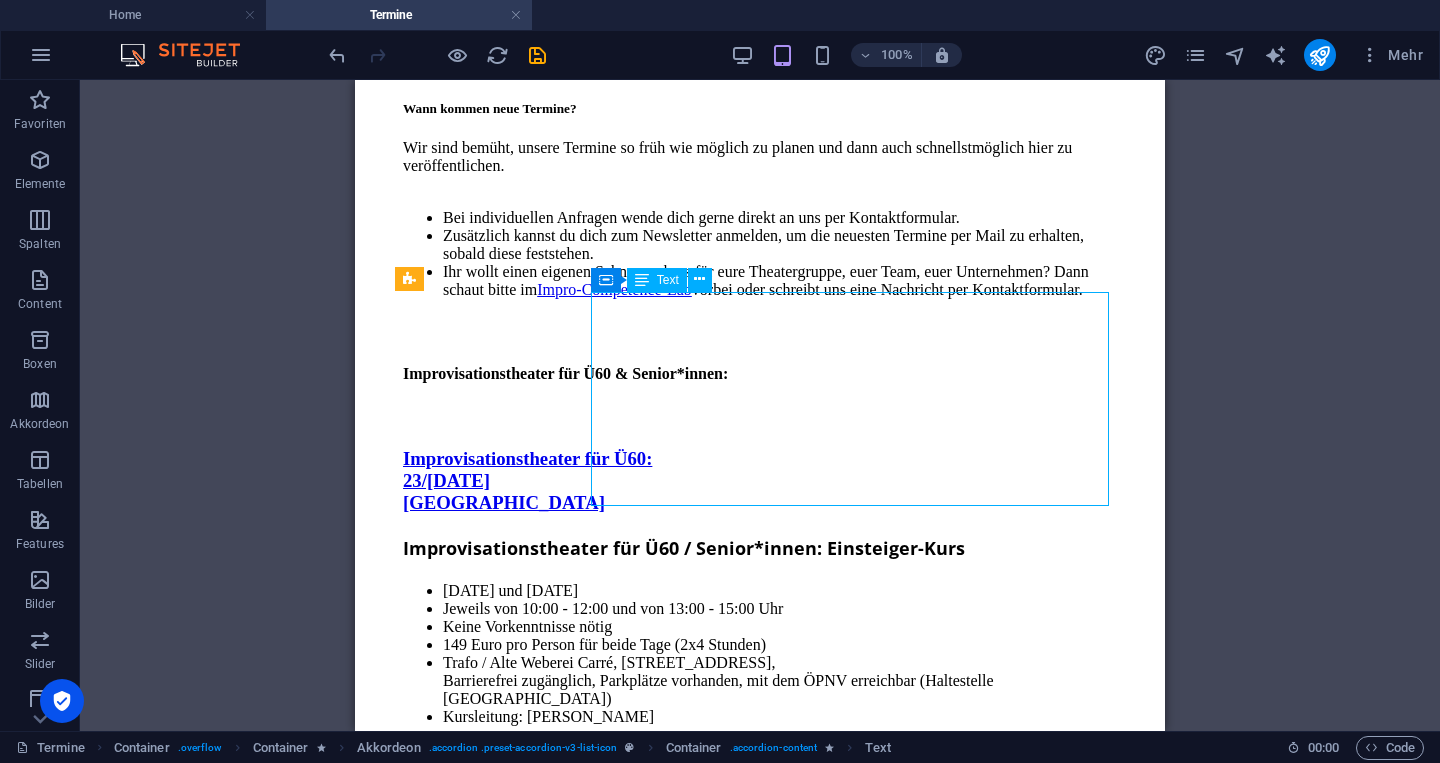 click on "Impro-Trainingscamp für Fortgeschrittene: Wochenend-Kurs Am [DATE] und [DATE] (zweitägig) Jeweils von 10:00 - 12:30 und 13:30 bis 16:00 (2x 5 Stunden + Pause) Vorkenntnisse notwendig - du solltest bereits erste Impro-Erfahrung gesammelt haben 179 Euro pro Person für beide Tage zusammen Im LTT (Landestheater [GEOGRAPHIC_DATA]) Kursleitung: [PERSON_NAME] Jetzt anmelden:" at bounding box center [760, 2006] 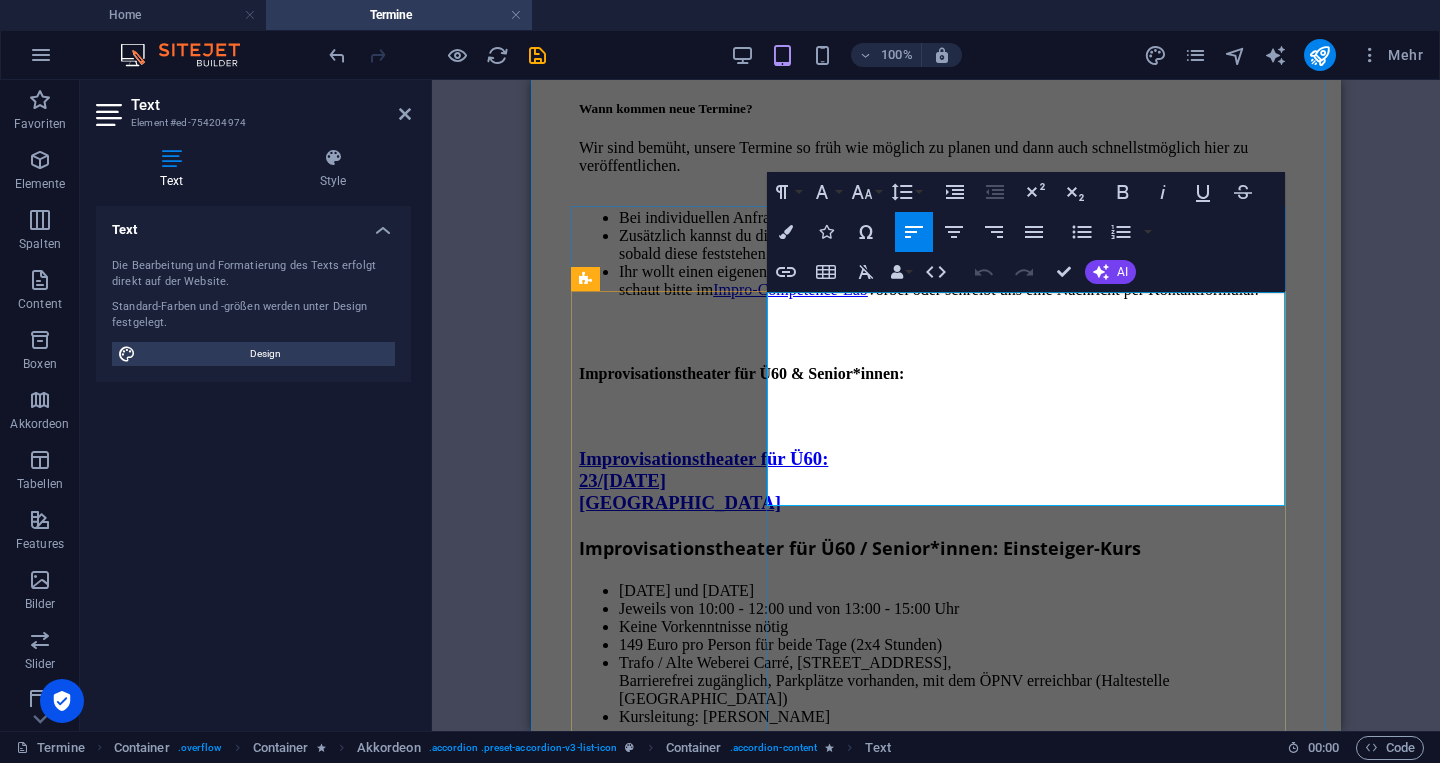 click on "179 Euro pro Person für beide Tage zusammen" at bounding box center [976, 1991] 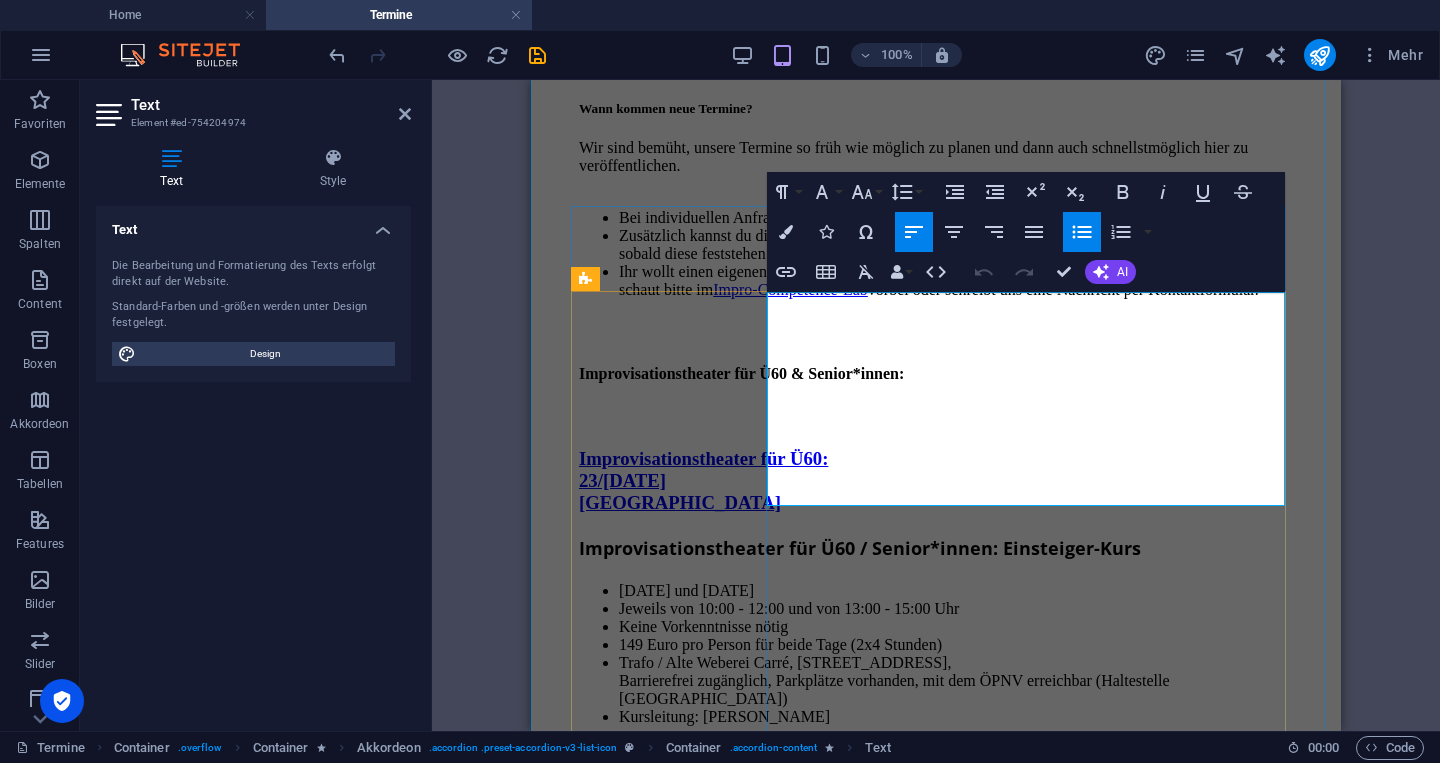 type 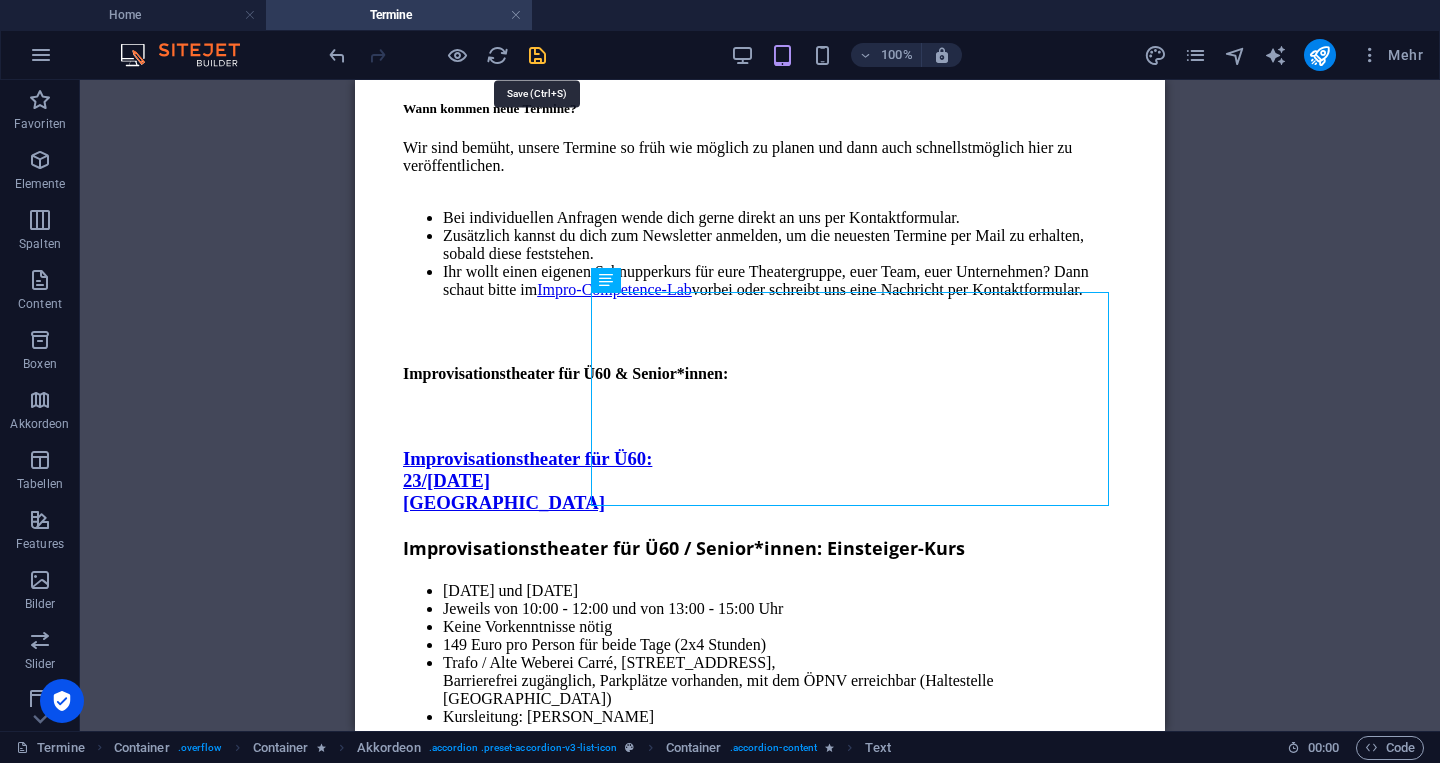 click at bounding box center (537, 55) 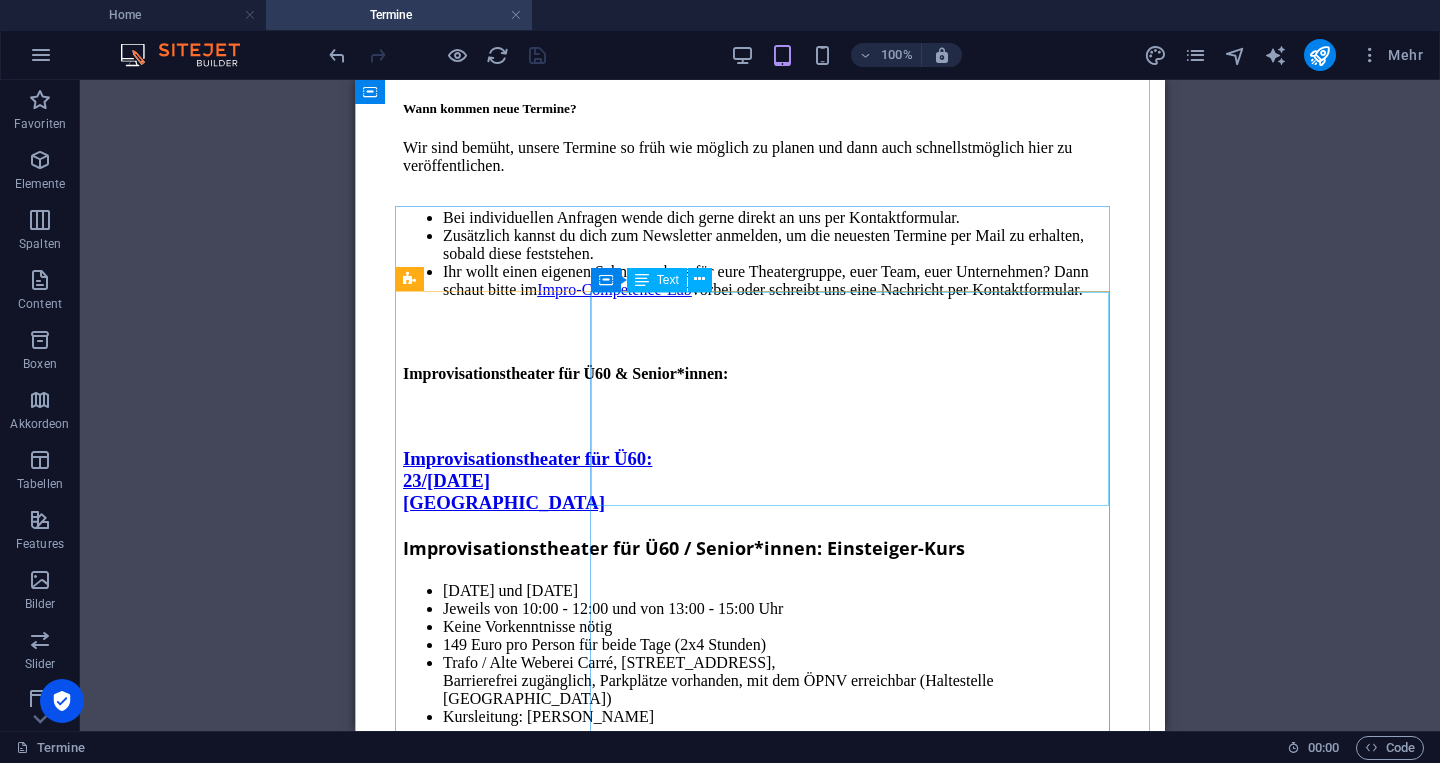 click on "Impro-Trainingscamp für Fortgeschrittene: Wochenend-Kurs Am [DATE] und [DATE] (zweitägig) Jeweils von 10:00 - 12:30 und 13:30 bis 16:00 (2x 5 Stunden + Pause) Vorkenntnisse notwendig - du solltest bereits erste Impro-Erfahrung gesammelt haben 189 Euro pro Person für beide Tage zusammen Im LTT (Landestheater [GEOGRAPHIC_DATA]) Kursleitung: [PERSON_NAME] Jetzt anmelden:" at bounding box center (760, 2006) 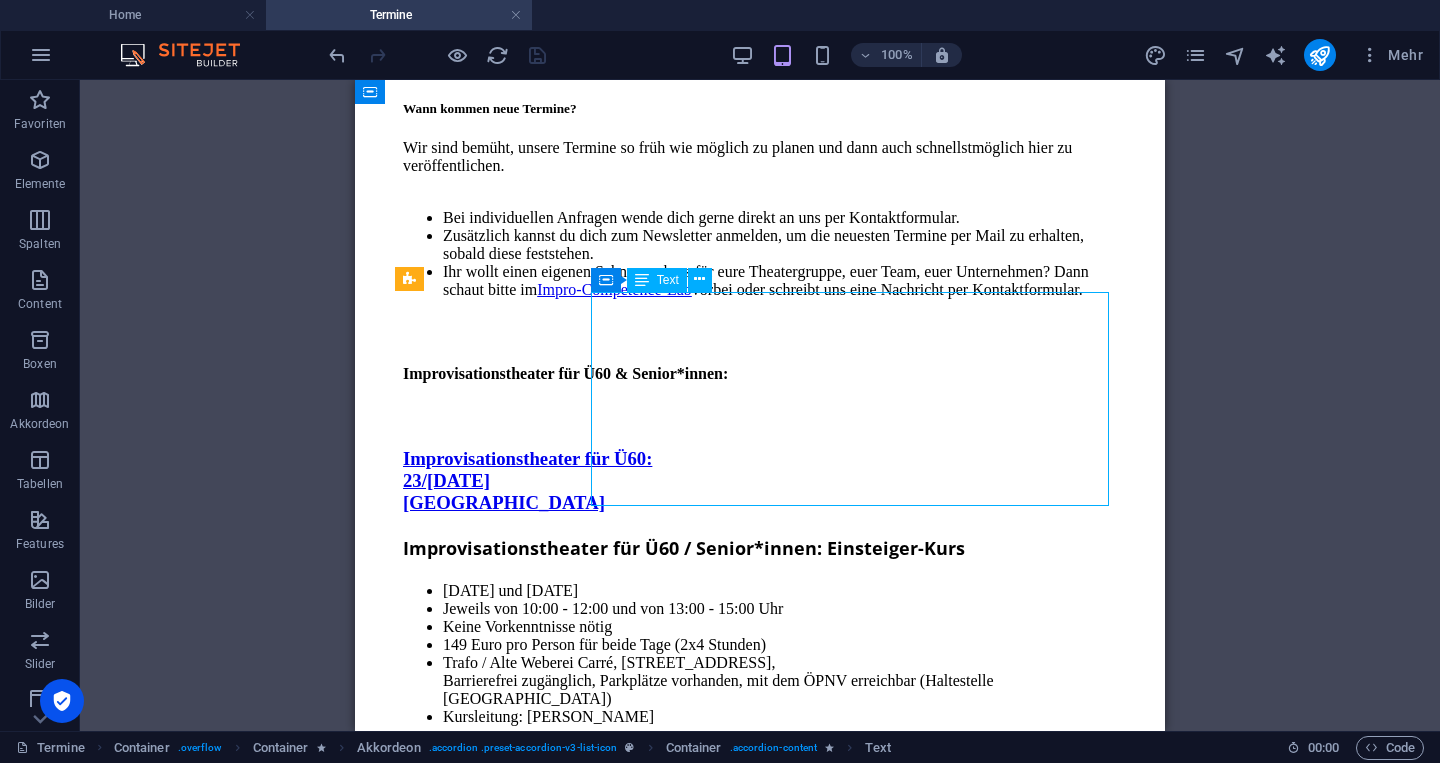 click on "Impro-Trainingscamp für Fortgeschrittene: Wochenend-Kurs Am [DATE] und [DATE] (zweitägig) Jeweils von 10:00 - 12:30 und 13:30 bis 16:00 (2x 5 Stunden + Pause) Vorkenntnisse notwendig - du solltest bereits erste Impro-Erfahrung gesammelt haben 189 Euro pro Person für beide Tage zusammen Im LTT (Landestheater [GEOGRAPHIC_DATA]) Kursleitung: [PERSON_NAME] Jetzt anmelden:" at bounding box center [760, 2006] 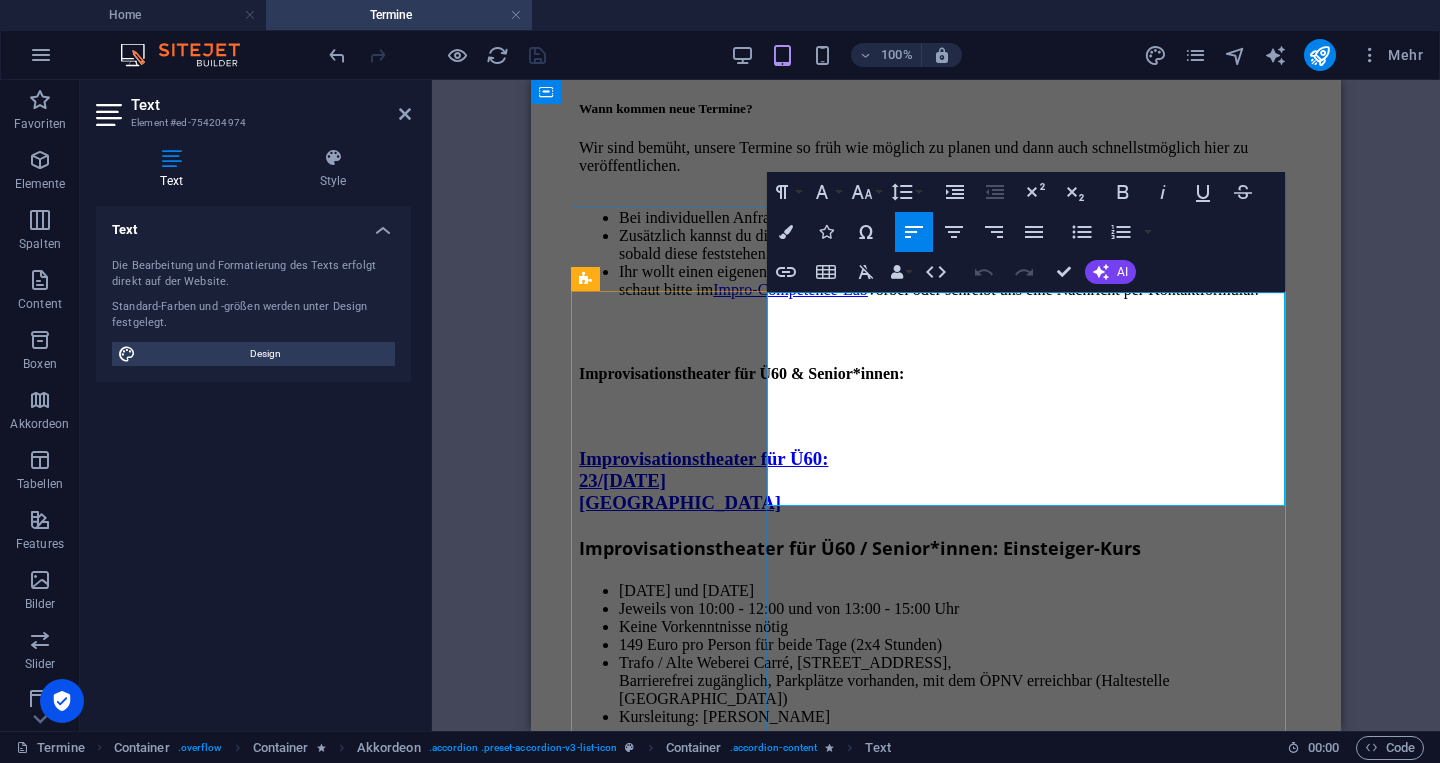 click on "189 Euro pro Person für beide Tage zusammen" at bounding box center [976, 1991] 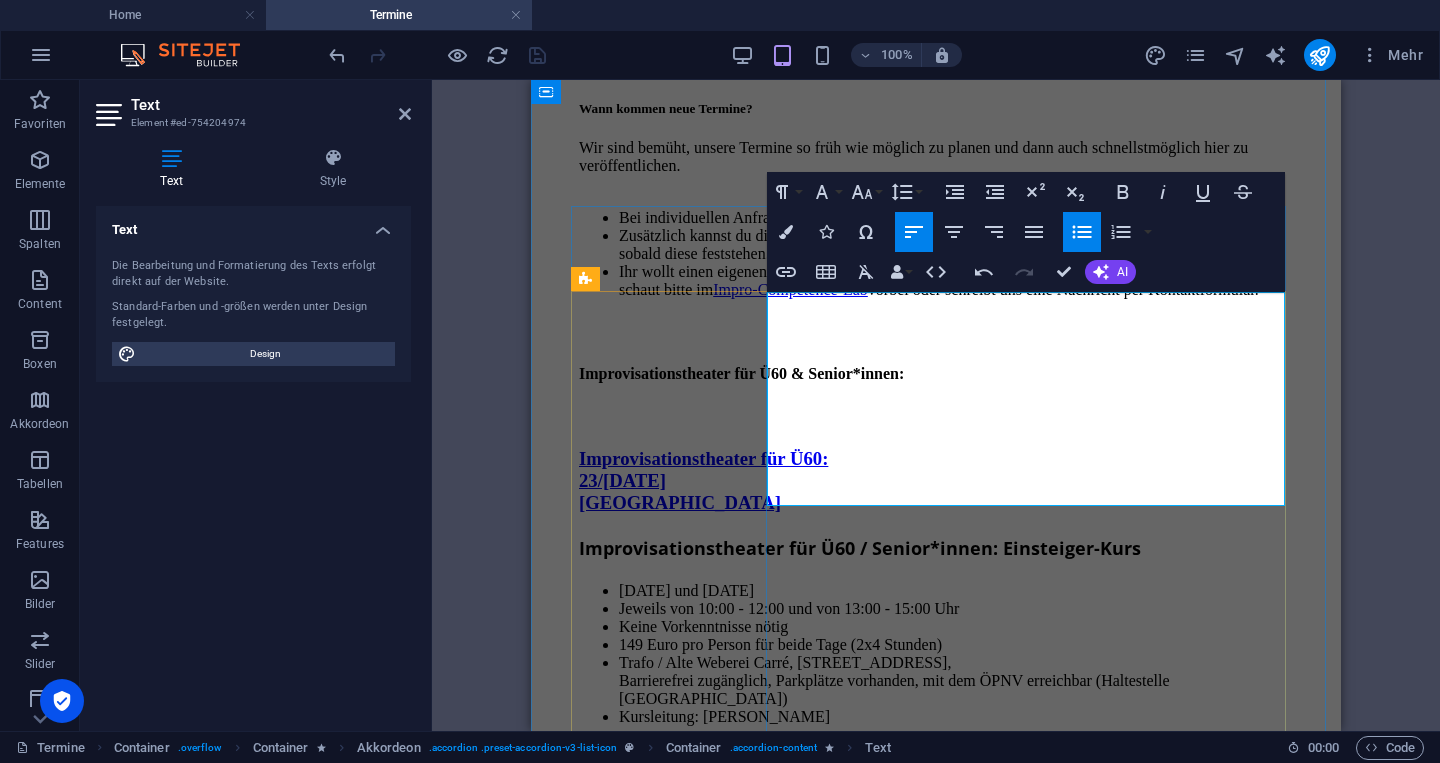type 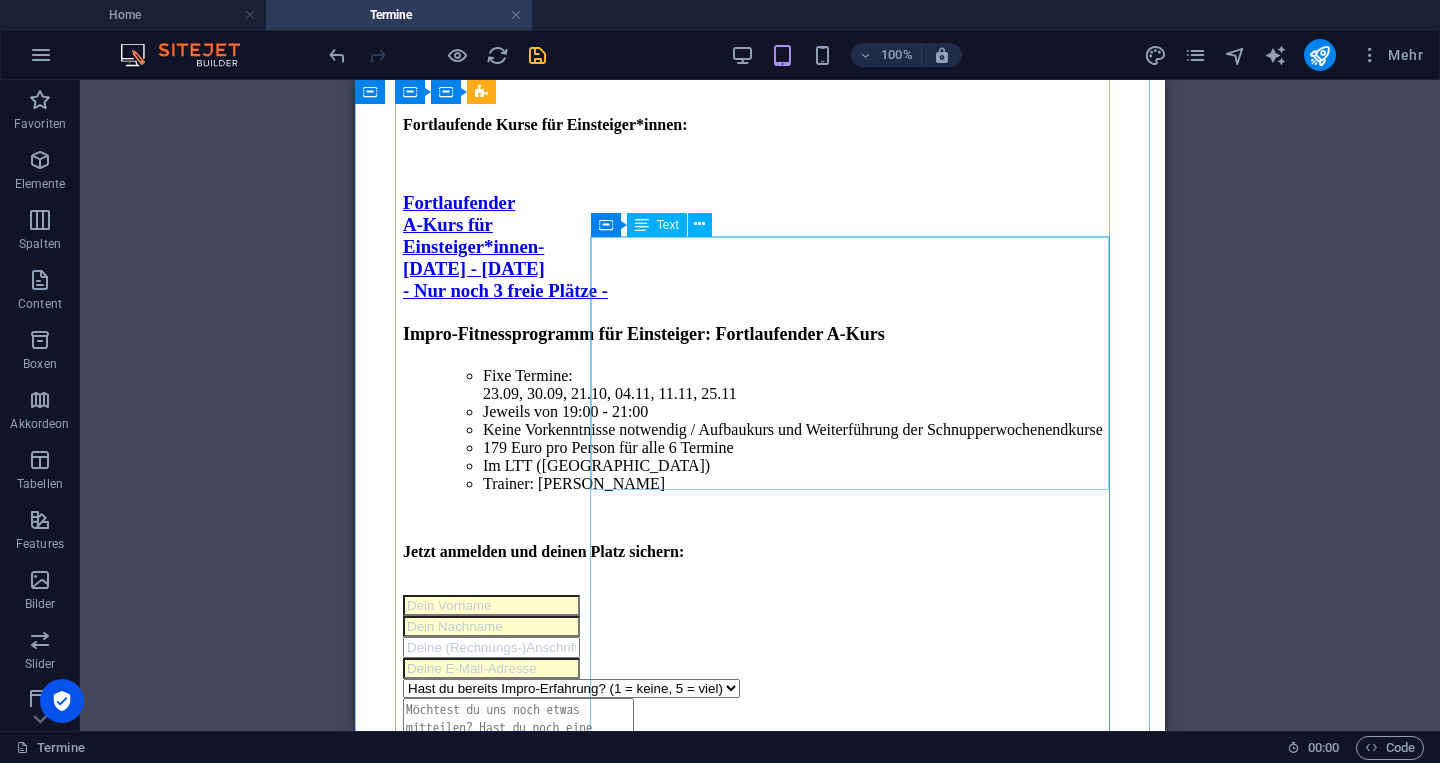 scroll, scrollTop: 4245, scrollLeft: 0, axis: vertical 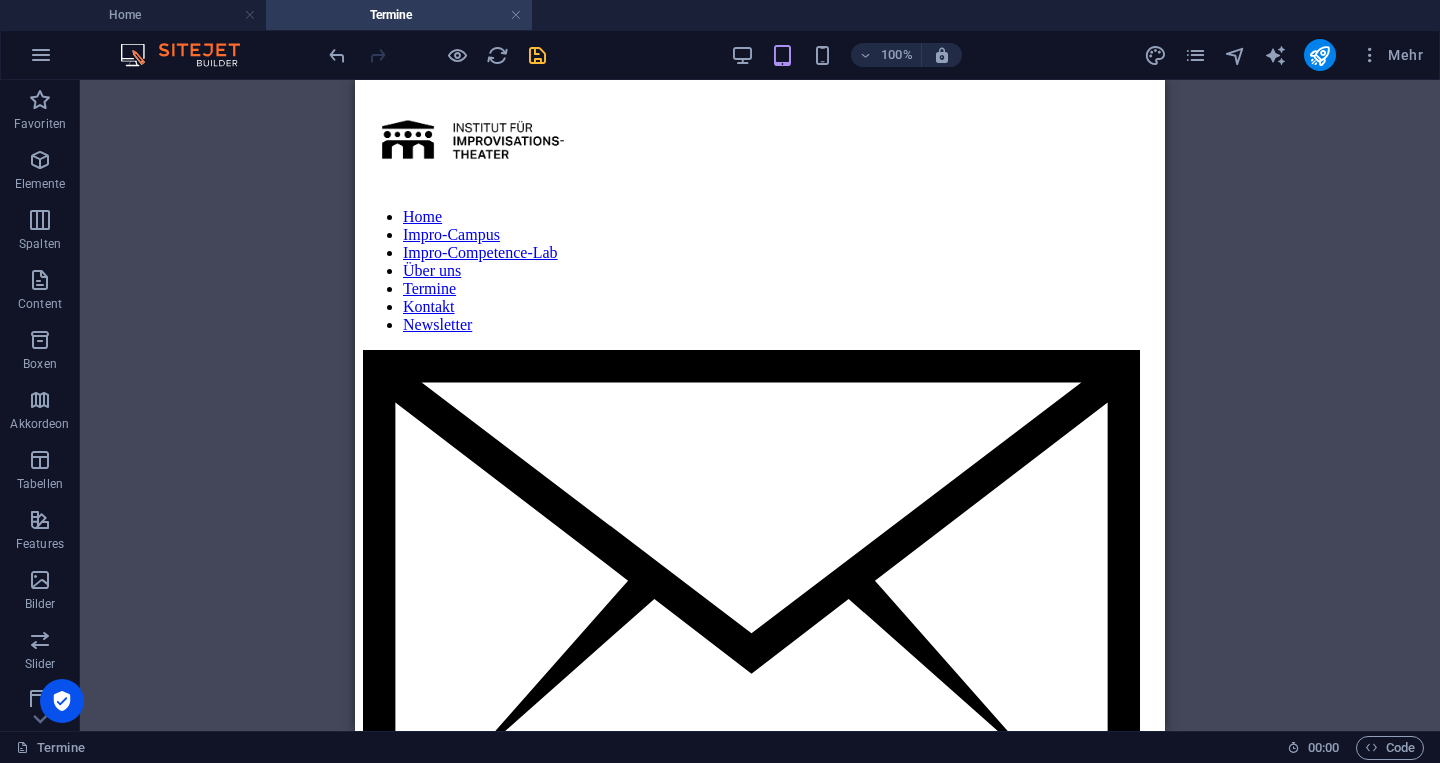 click on "100% Mehr" at bounding box center [878, 55] 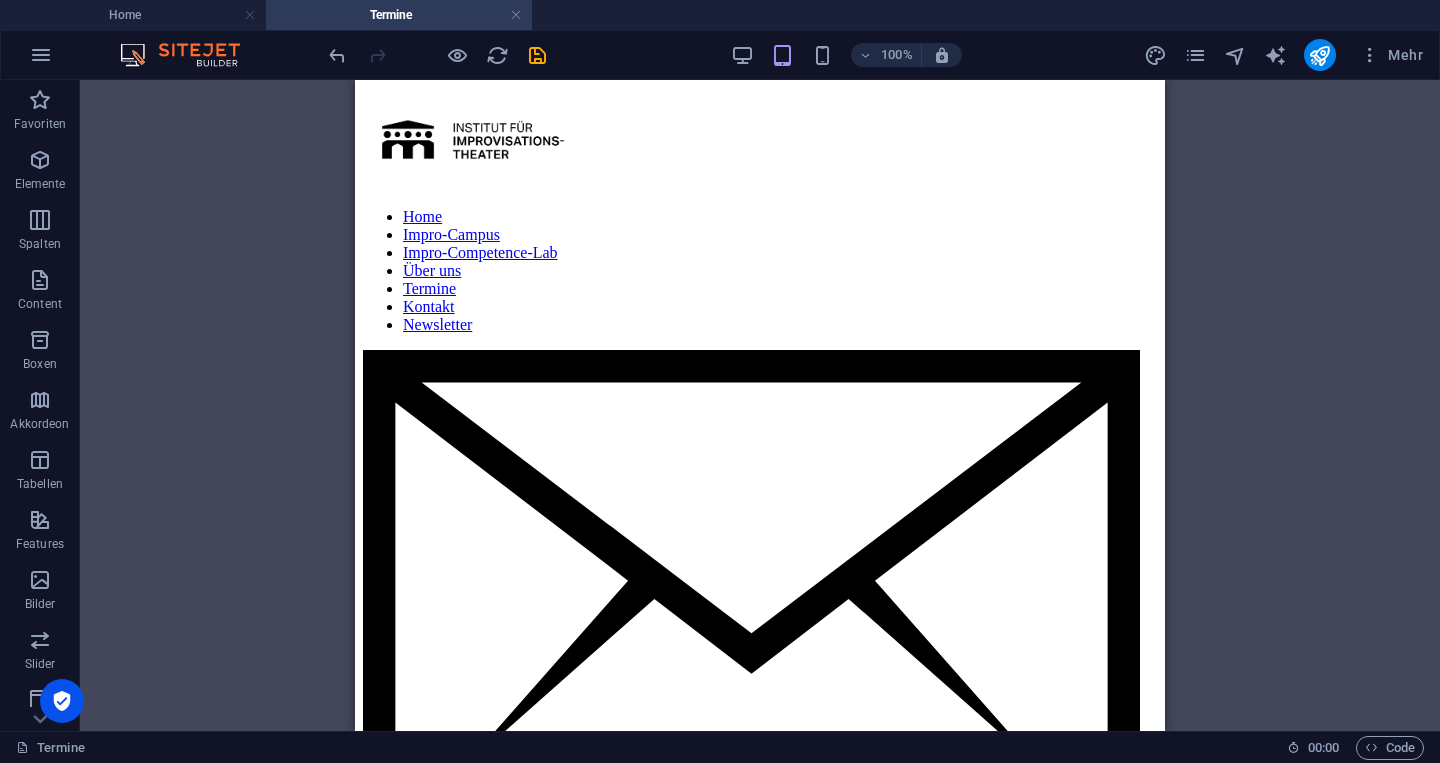 click at bounding box center (537, 55) 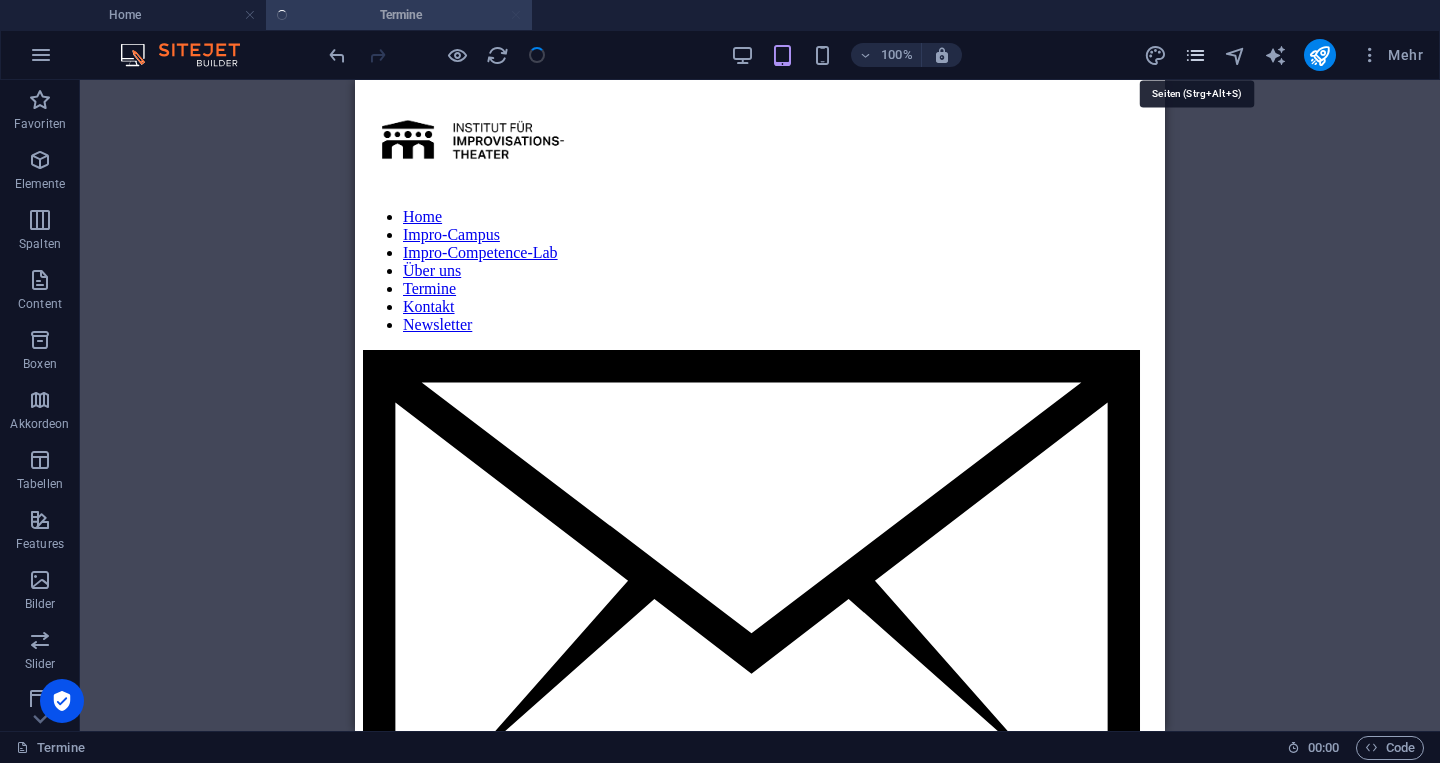 click at bounding box center (1195, 55) 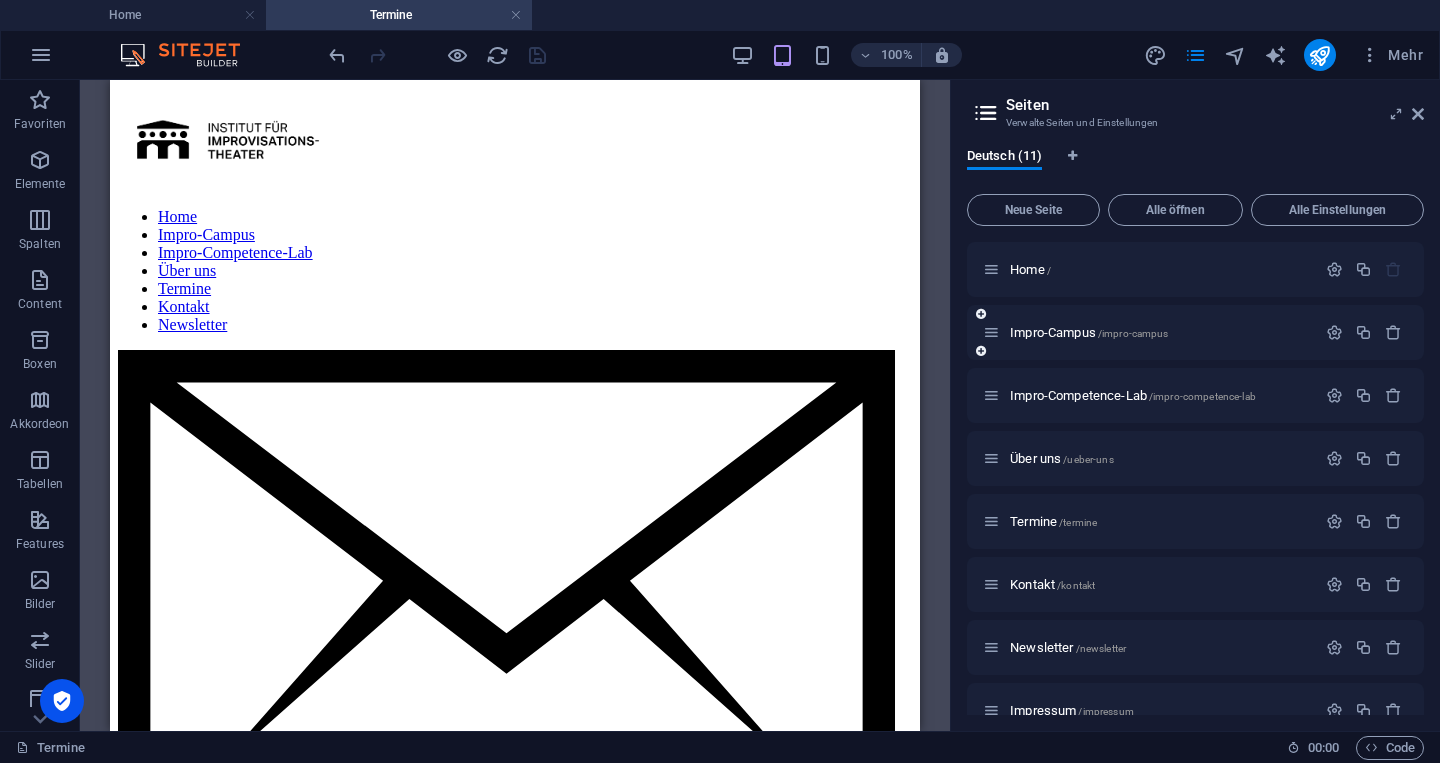 click on "Impro-Campus /impro-campus" at bounding box center [1149, 332] 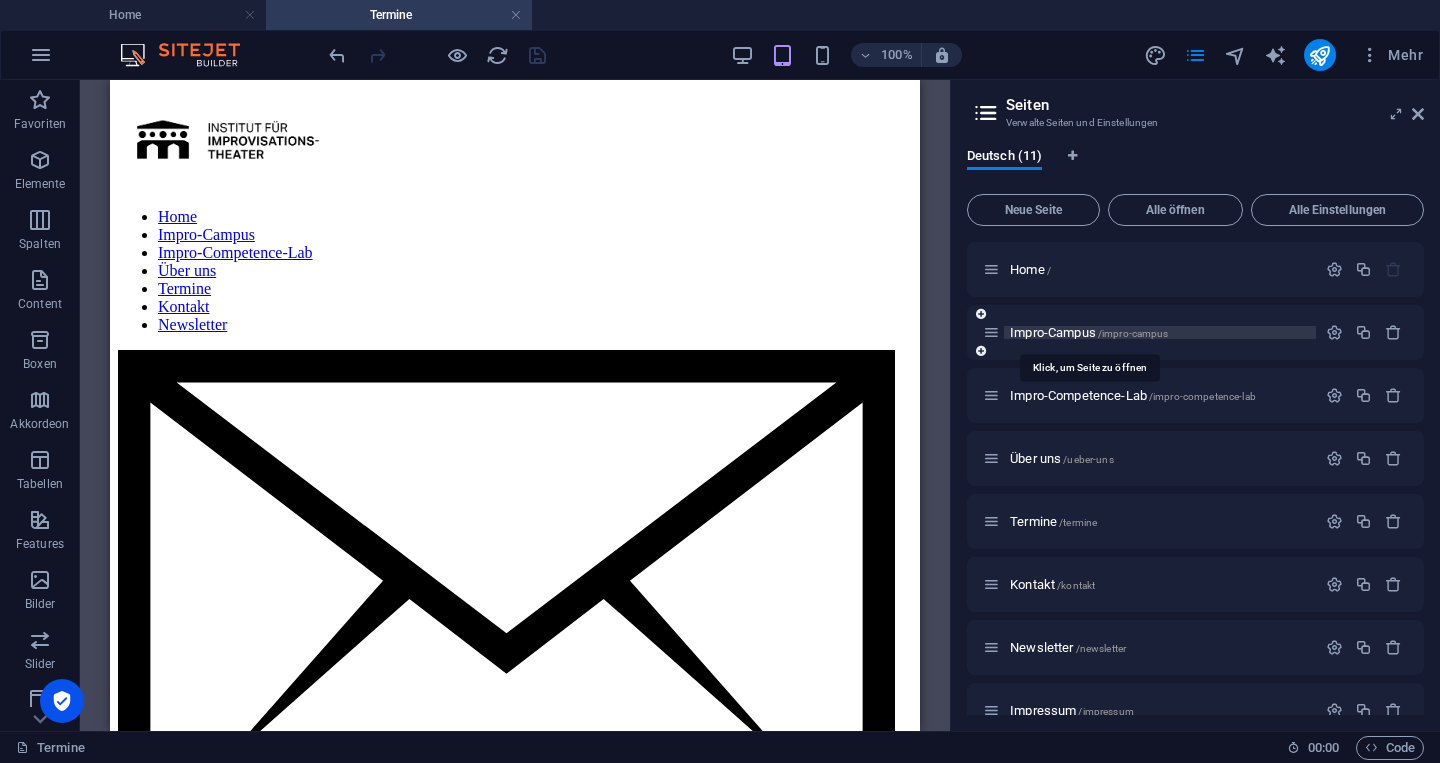click on "Impro-Campus /impro-campus" at bounding box center [1089, 332] 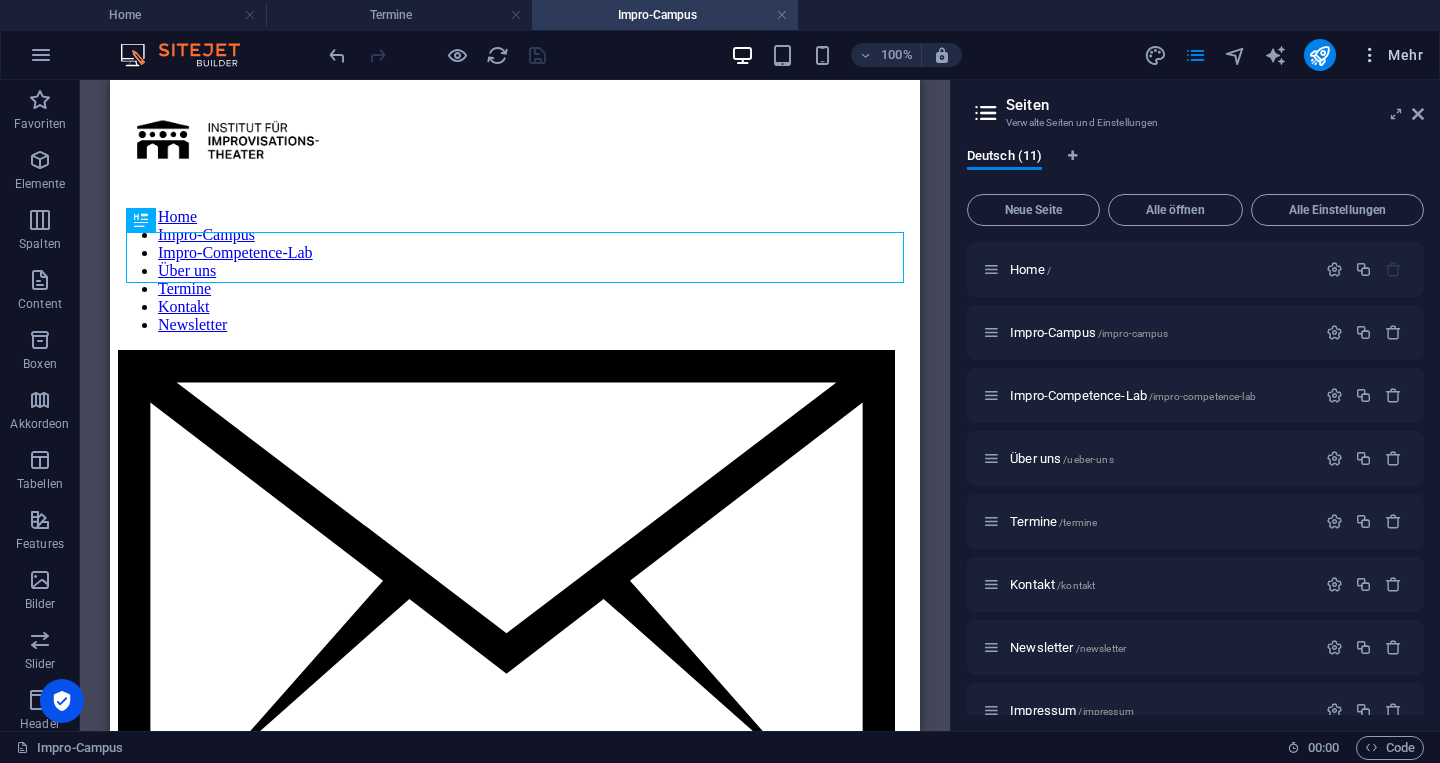 scroll, scrollTop: 0, scrollLeft: 0, axis: both 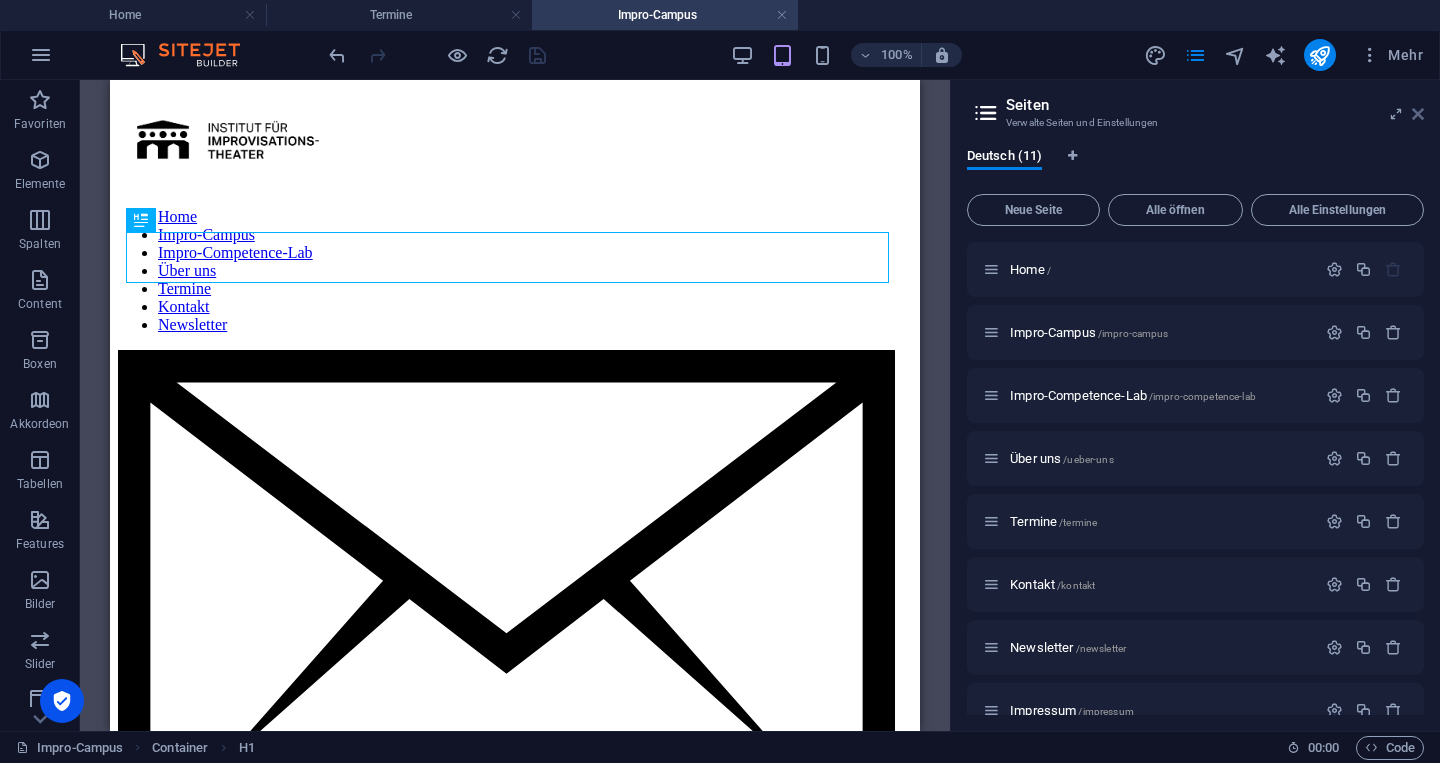 click at bounding box center (1418, 114) 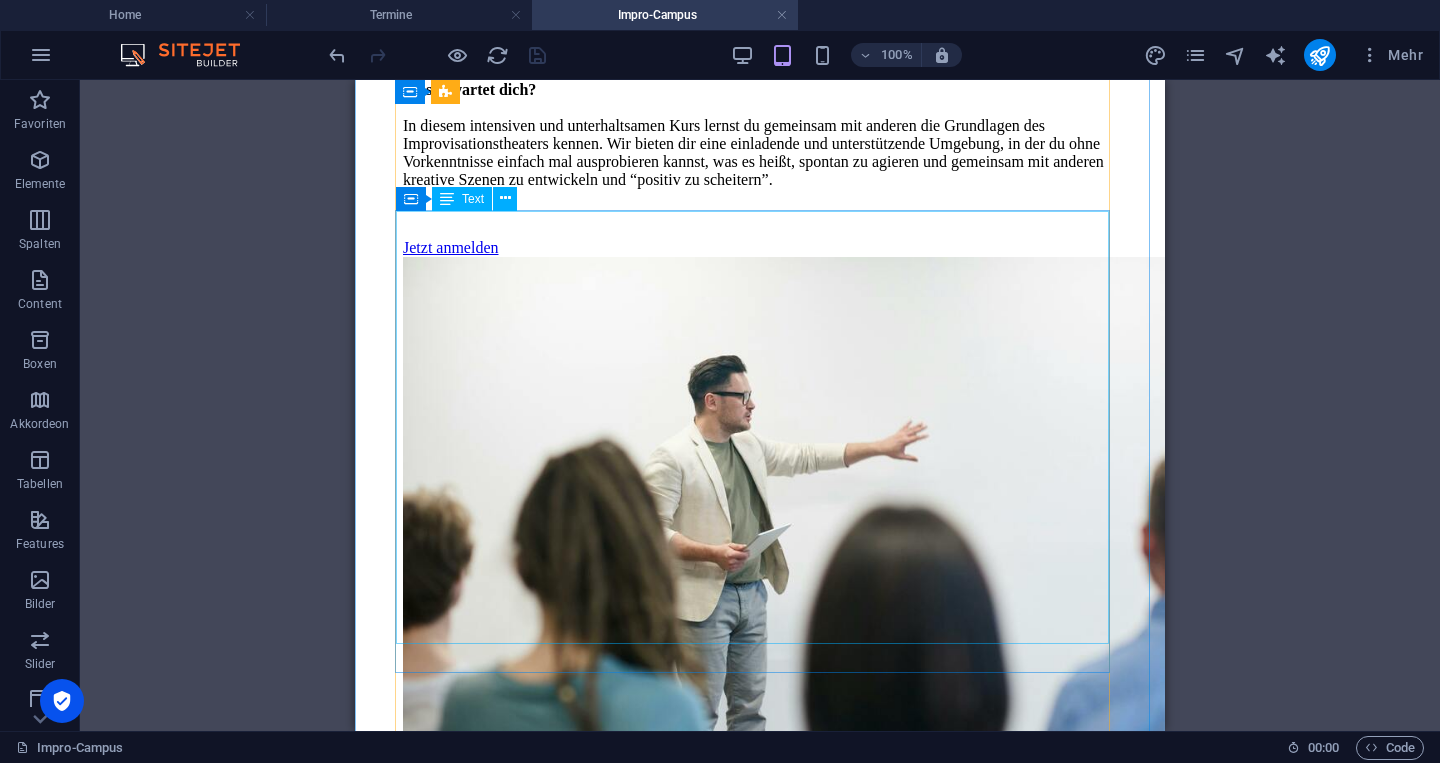 scroll, scrollTop: 2932, scrollLeft: 0, axis: vertical 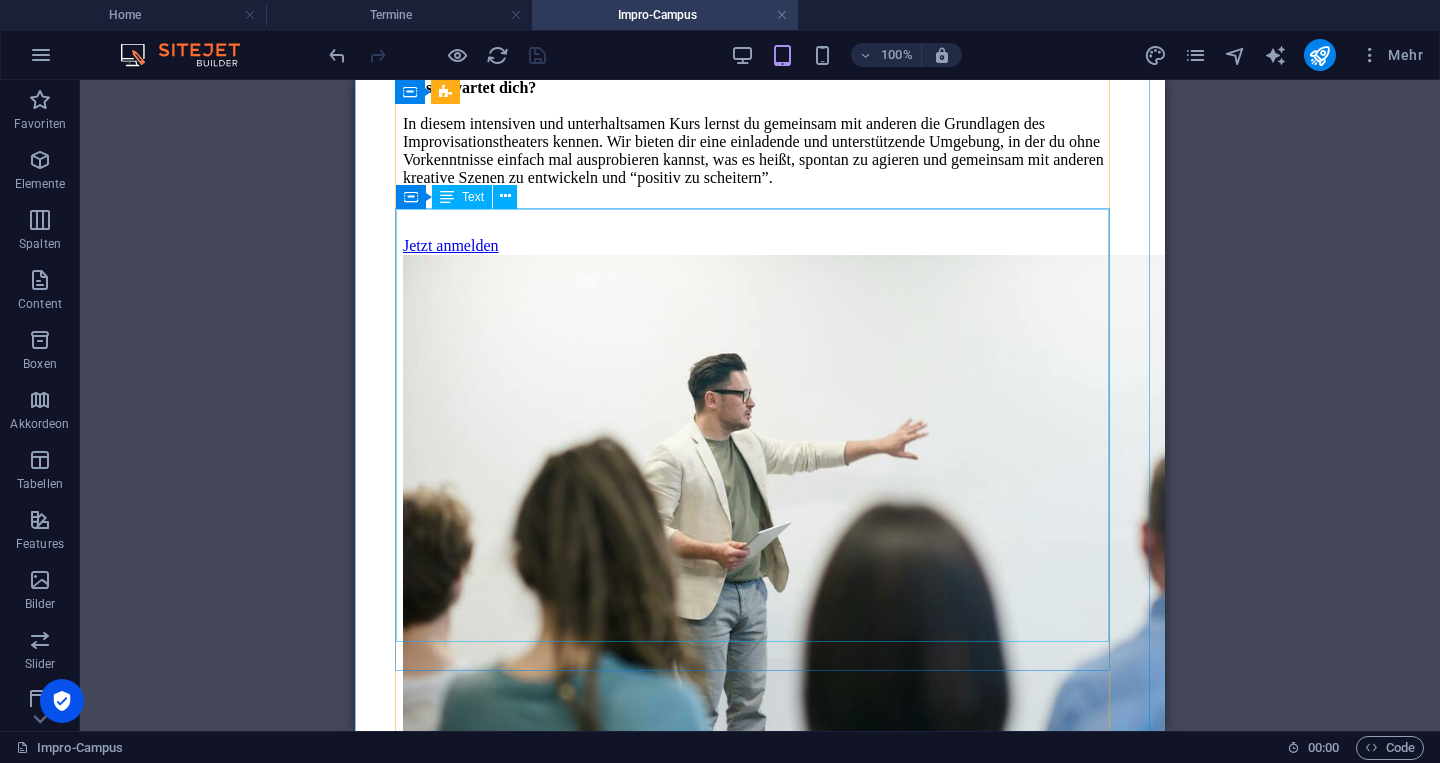 click on "Impro-Fitnessprogramm für Einsteiger: Fortlaufender B-Kurs über 6 Wochen Du möchtest Improvisationstheater regelmäßig erleben und deine ersten Improvisationserfahrungen vertiefen? Im  Impro-Fitnessprogramm für Einsteiger - B-Kurs  (6x2 Stunden) festigst du das bisher gelernte über mehrere Wochen und kannst deine bisherigen Kenntnisse in der Kunst des Improvisationstheaters weiterentwickeln. In entspannter Atmosphäre lernst du, wie aus dem Nichts und mit mehreren Spieler*innen gemeinsam längere Szenen entwickelt werden können und erweiterst dein Erfahrungen mit altbekannten und neuen Spielformen. Hier geht es zu den kommenden  >> Terminen << Alle Informationen auf einen Blick: Wann:  6 Termine, jeweils einmal pro Woche von 19:00 – 21:00 Uhr Wo:  Der genaue Ort wird im jeweiligen Termin angezeigt Kosten:  179 Euro  Mindestteilnehmerzahl:  6 Personen Vorkenntnisse:  Ja, du solltest bereits erste Erfahrungen mit Improvisationstheater gesammelt haben - unabhängig wo. Was erwartet dich?" at bounding box center [760, 4822] 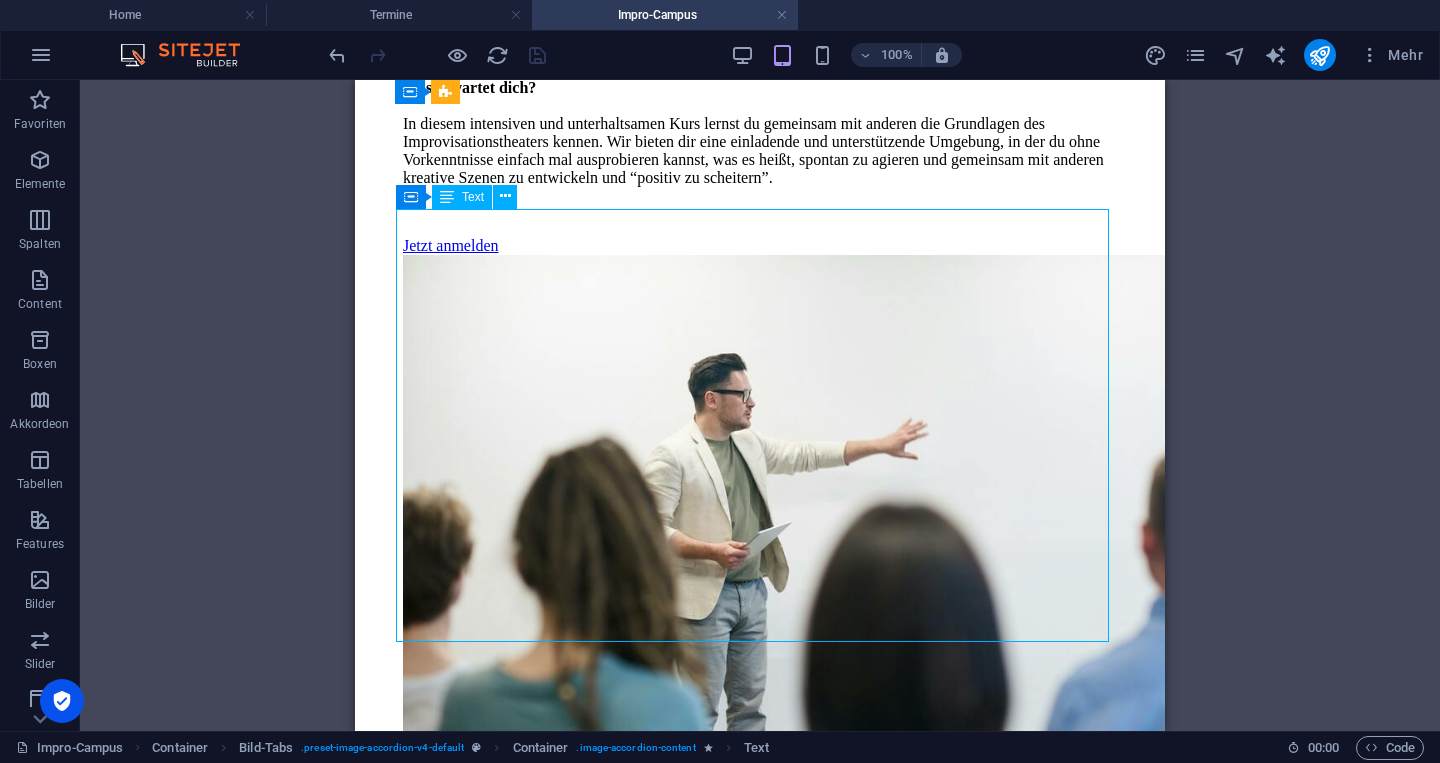click on "Impro-Fitnessprogramm für Einsteiger: Fortlaufender B-Kurs über 6 Wochen Du möchtest Improvisationstheater regelmäßig erleben und deine ersten Improvisationserfahrungen vertiefen? Im  Impro-Fitnessprogramm für Einsteiger - B-Kurs  (6x2 Stunden) festigst du das bisher gelernte über mehrere Wochen und kannst deine bisherigen Kenntnisse in der Kunst des Improvisationstheaters weiterentwickeln. In entspannter Atmosphäre lernst du, wie aus dem Nichts und mit mehreren Spieler*innen gemeinsam längere Szenen entwickelt werden können und erweiterst dein Erfahrungen mit altbekannten und neuen Spielformen. Hier geht es zu den kommenden  >> Terminen << Alle Informationen auf einen Blick: Wann:  6 Termine, jeweils einmal pro Woche von 19:00 – 21:00 Uhr Wo:  Der genaue Ort wird im jeweiligen Termin angezeigt Kosten:  179 Euro  Mindestteilnehmerzahl:  6 Personen Vorkenntnisse:  Ja, du solltest bereits erste Erfahrungen mit Improvisationstheater gesammelt haben - unabhängig wo. Was erwartet dich?" at bounding box center [760, 4822] 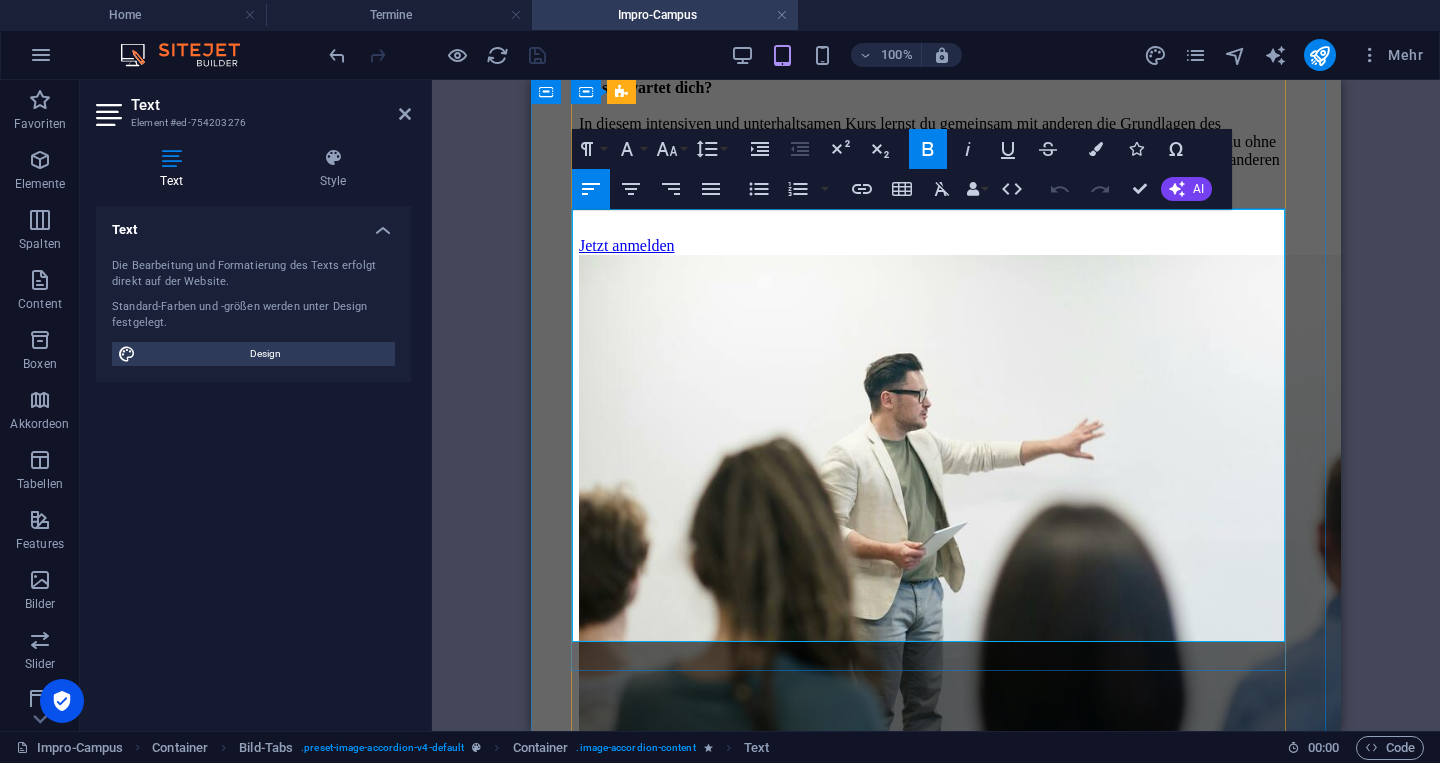 click on "Kosten:  179 Euro" at bounding box center [956, 4813] 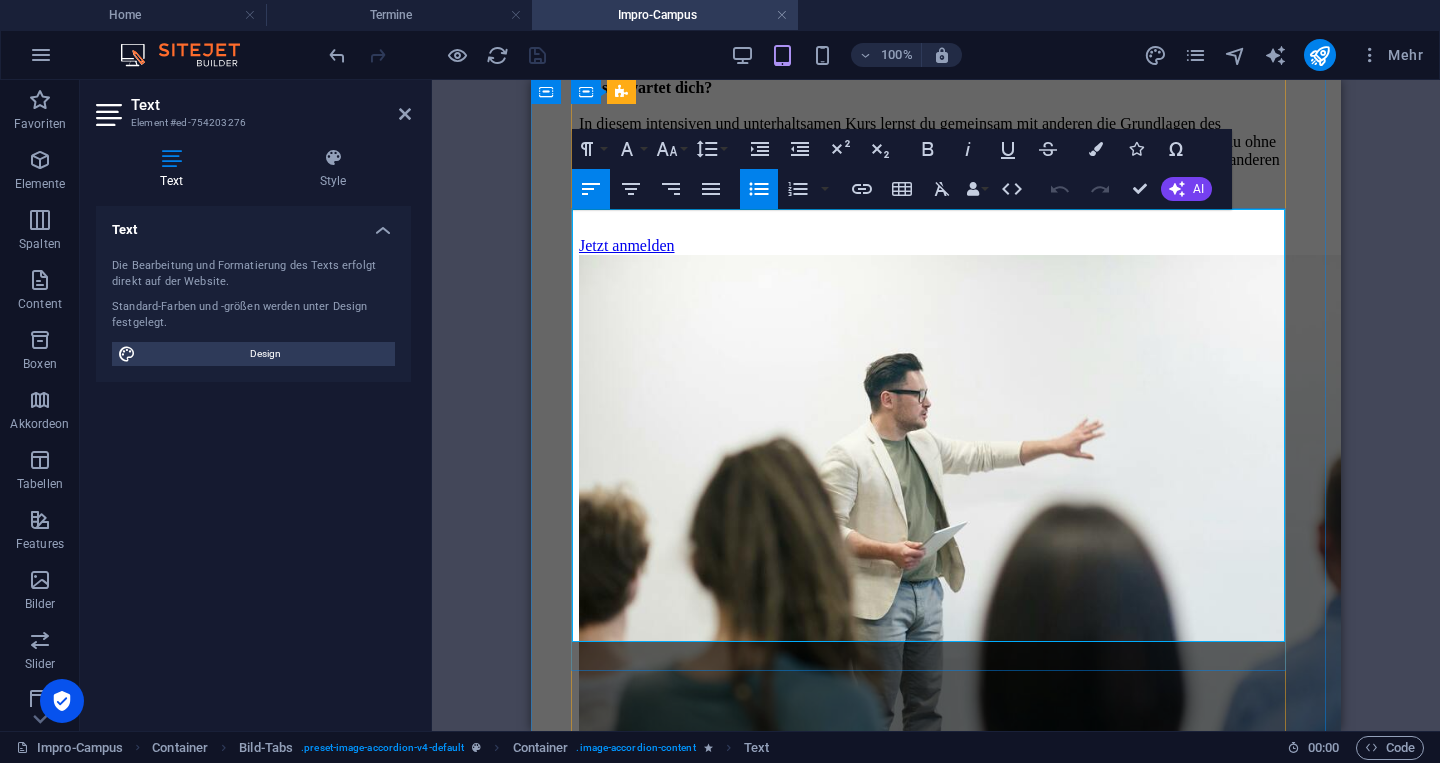 type 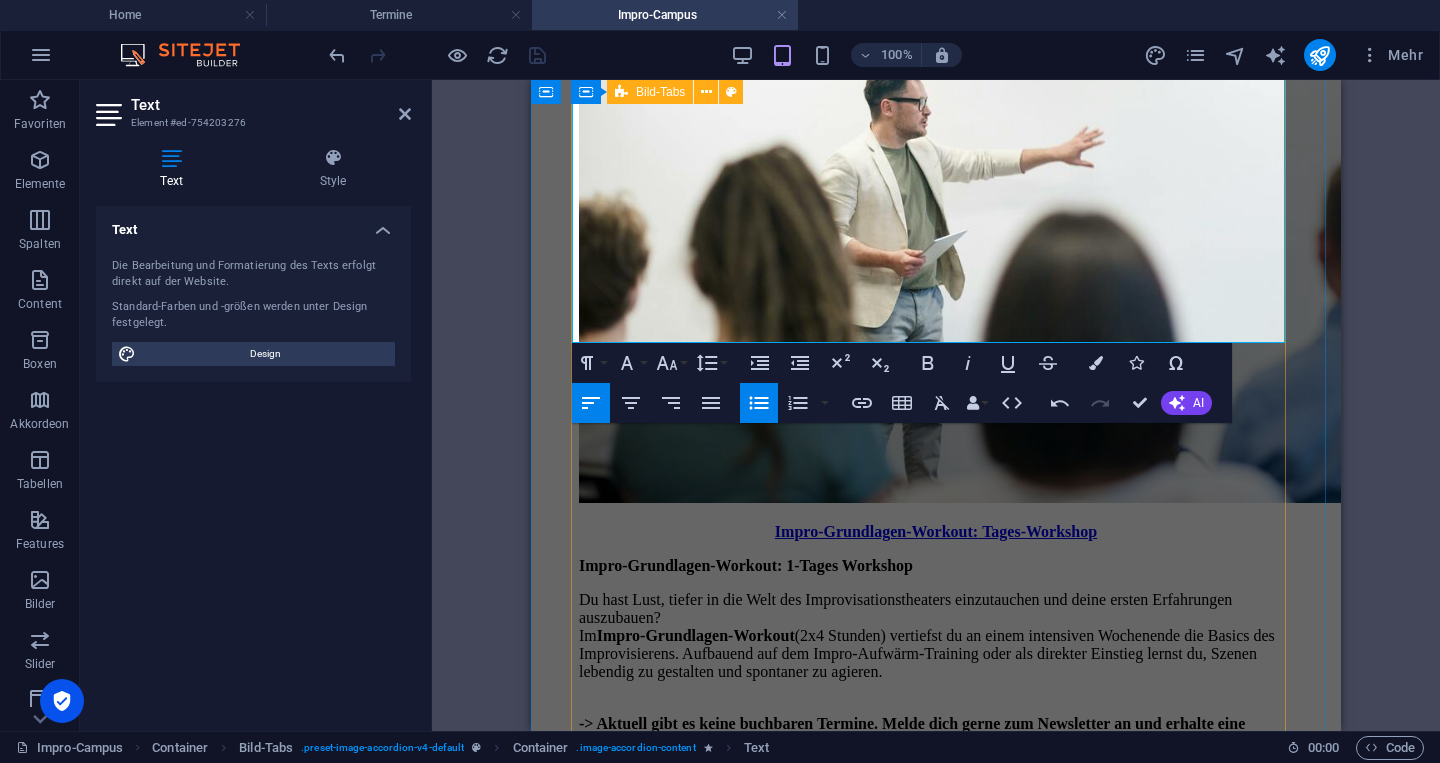 scroll, scrollTop: 3232, scrollLeft: 0, axis: vertical 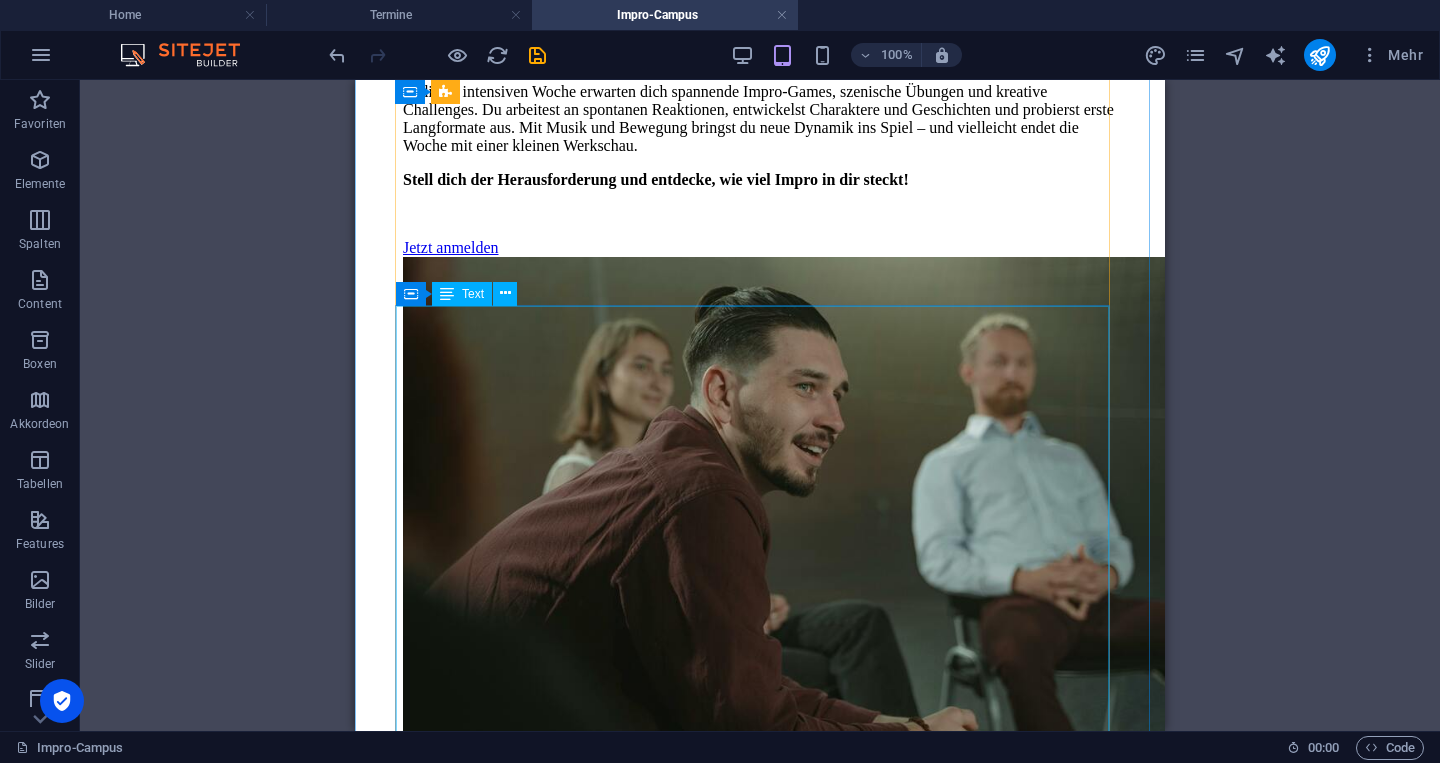 click on "Impro-Intensivtraining: Intensivwoche  - A-Kurs Du möchtest dein Improvisationstalent auf das nächste Level bringen und eine Woche lang intensiv an deinen Fähigkeiten arbeiten? Dann ist das  Impro-Intensivtraining: Intensivwoche  genau das Richtige für dich! In diesem umfassenden Kurs (5x4 Stunden) vertiefst du dein Wissen über Impro-Games, Kurzformen und szenische Techniken und entwickelst deine Bühnenpräsenz gezielt weiter. -> Aktuell gibt es keine buchbaren Termine. Melde dich gerne zum Newsletter an und erhalte eine Nachricht, sobald dieser Kurs wieder verfügbar ist.  Hier geht's zum Newsletter. Alle Informationen auf einen Blick: Wann:  [DATE] bis [DATE], jeweils von 10:00 – 12:00 und 13:00 – 15:00 Uhr (5x4 Stunden) Wo:  Im  LTT ([GEOGRAPHIC_DATA]) Kosten:  195 Euro Mindestteilnehmerzahl:  5 Personen Vorkenntnisse:  Ja – erste Impro-Erfahrungen notwendig Was erwartet dich? In dieser intensiven Impro-Woche vertiefst du dein Repertoire mit komplexeren  Games , dynamischen  Kurzformen" at bounding box center [760, 7301] 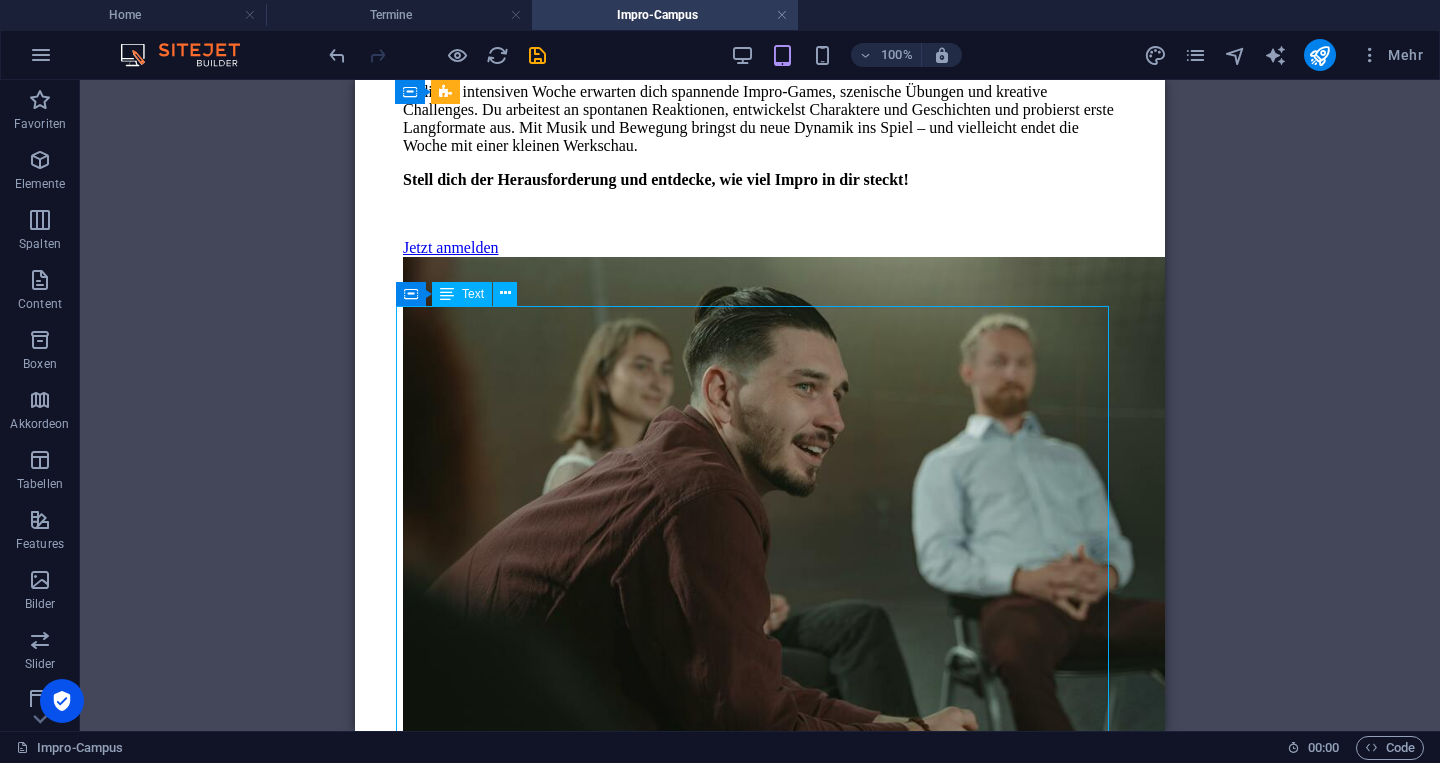click on "Impro-Intensivtraining: Intensivwoche  - A-Kurs Du möchtest dein Improvisationstalent auf das nächste Level bringen und eine Woche lang intensiv an deinen Fähigkeiten arbeiten? Dann ist das  Impro-Intensivtraining: Intensivwoche  genau das Richtige für dich! In diesem umfassenden Kurs (5x4 Stunden) vertiefst du dein Wissen über Impro-Games, Kurzformen und szenische Techniken und entwickelst deine Bühnenpräsenz gezielt weiter. -> Aktuell gibt es keine buchbaren Termine. Melde dich gerne zum Newsletter an und erhalte eine Nachricht, sobald dieser Kurs wieder verfügbar ist.  Hier geht's zum Newsletter. Alle Informationen auf einen Blick: Wann:  [DATE] bis [DATE], jeweils von 10:00 – 12:00 und 13:00 – 15:00 Uhr (5x4 Stunden) Wo:  Im  LTT ([GEOGRAPHIC_DATA]) Kosten:  195 Euro Mindestteilnehmerzahl:  5 Personen Vorkenntnisse:  Ja – erste Impro-Erfahrungen notwendig Was erwartet dich? In dieser intensiven Impro-Woche vertiefst du dein Repertoire mit komplexeren  Games , dynamischen  Kurzformen" at bounding box center (760, 7301) 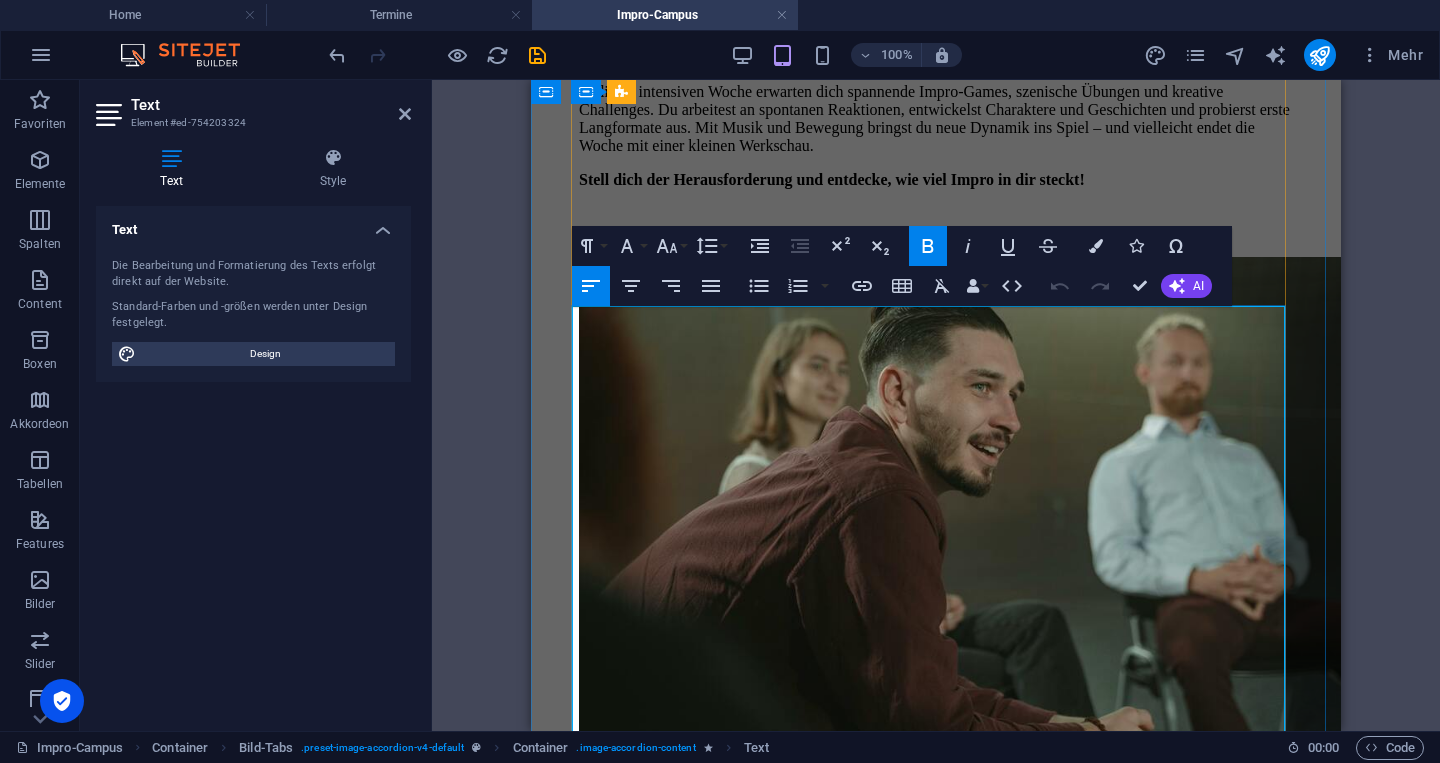 click on "Kosten:  195 Euro" at bounding box center [956, 7231] 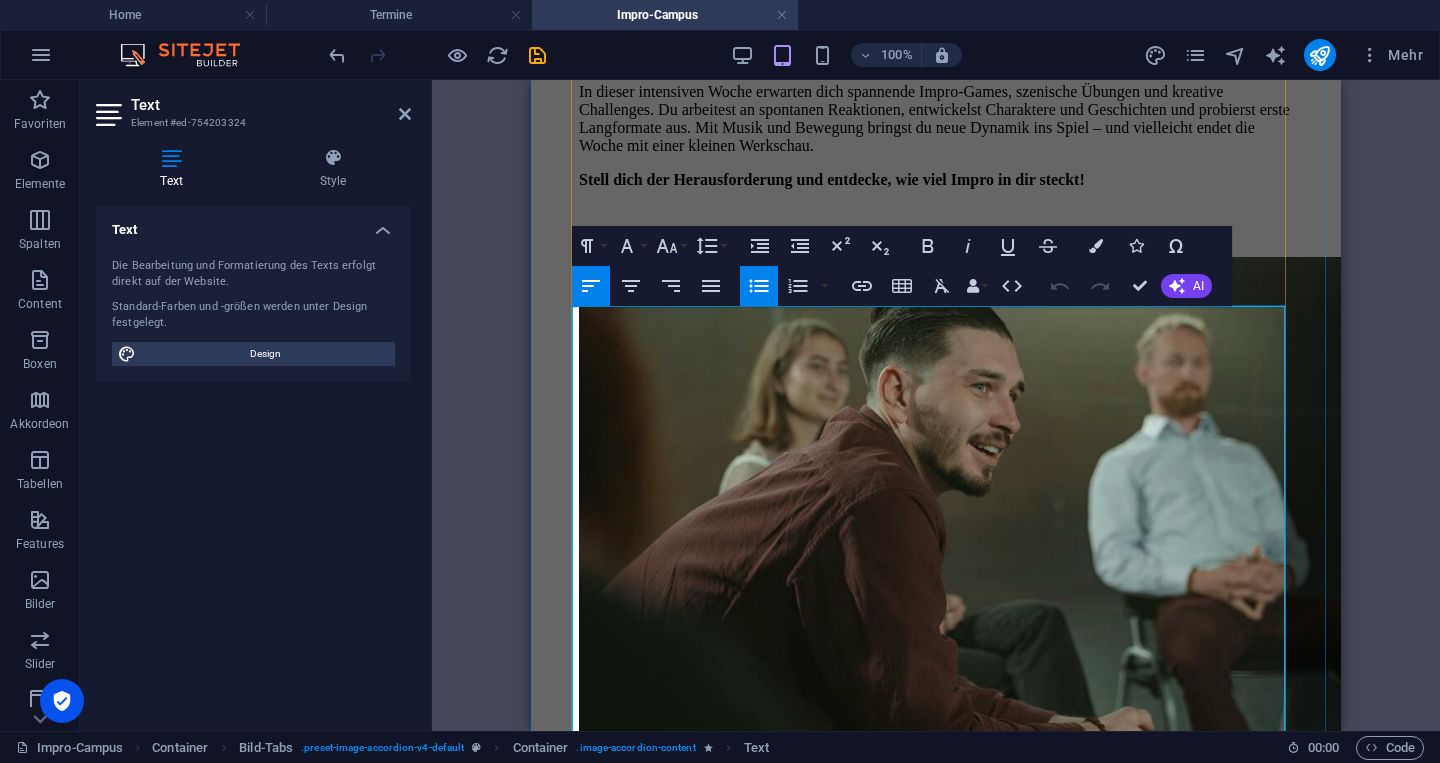 click on "Kosten:  195 Euro" at bounding box center [956, 7231] 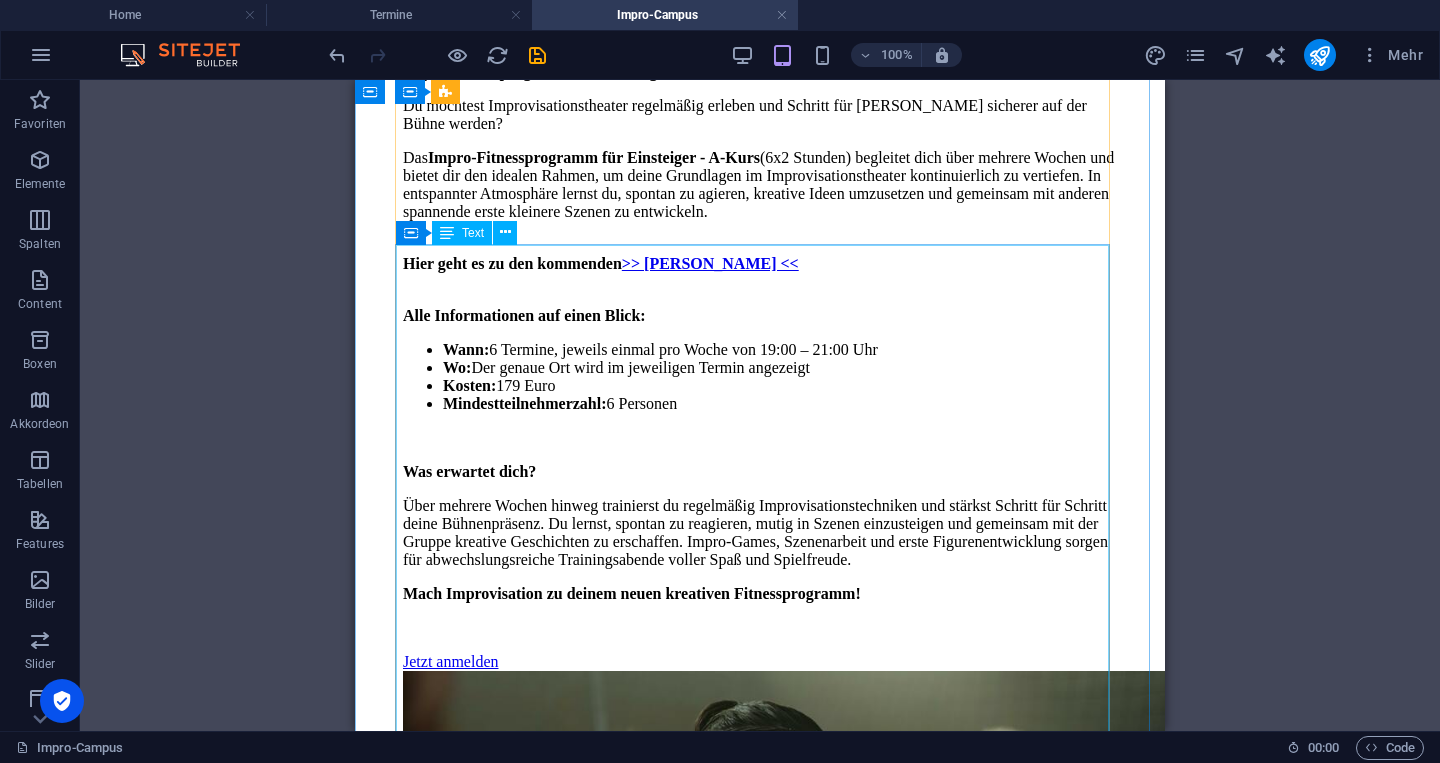 scroll, scrollTop: 6139, scrollLeft: 0, axis: vertical 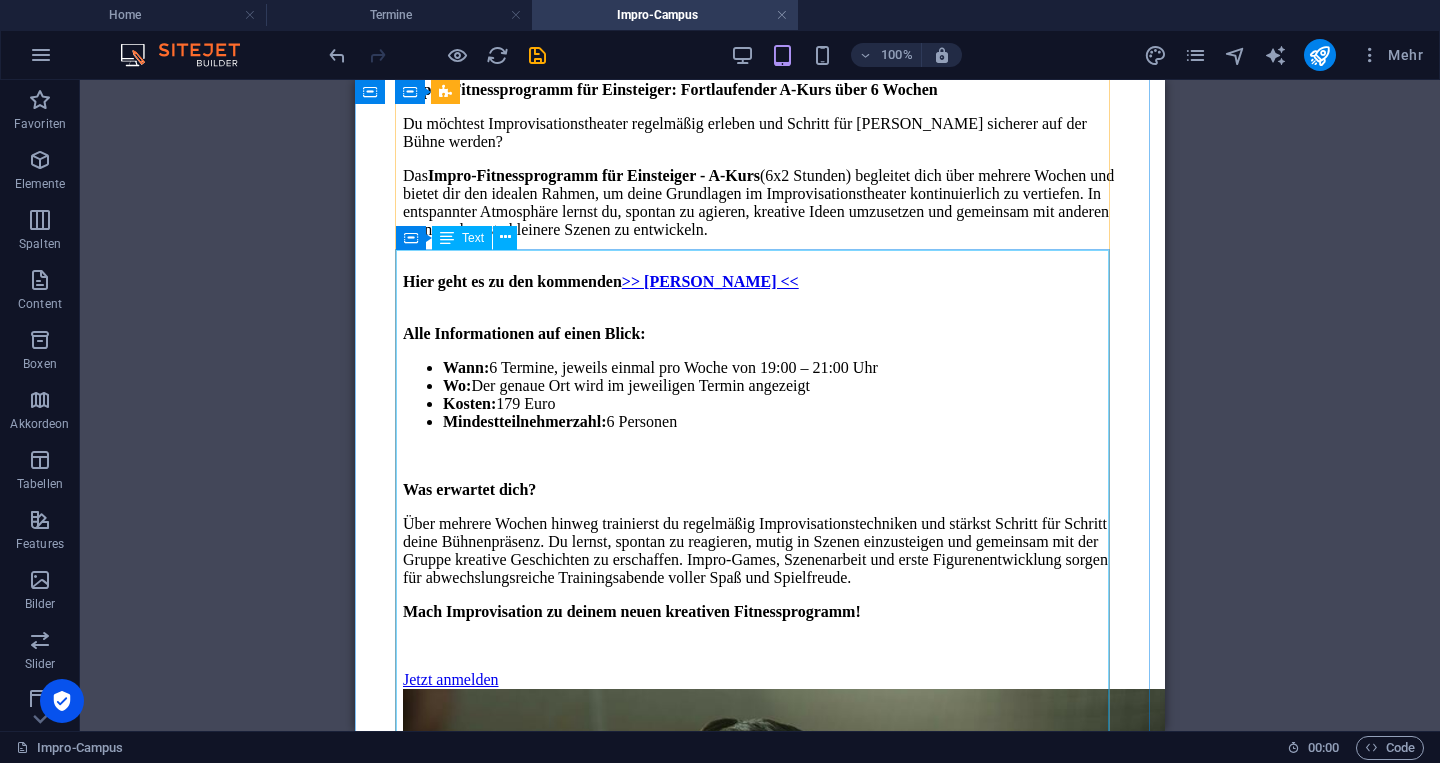 click on "Impro-Marathon: Fortlaufender Kurs - A-Kurs Du möchtest Improvisationstheater regelmäßig trainieren und deine Fähigkeiten Schritt für Schritt weiterentwickeln? Der  Impro-Marathon: Fortlaufender Kurs  ist genau das Richtige für dich! Über mehrere Wochen hinweg (6x2 Stunden) stärkst du kontinuierlich deine Impro-Skills, vertiefst Impro-Games und Kurzformen und entwickelst deine Bühnenpräsenz nachhaltig. Hier geht es zu den kommenden  >> [PERSON_NAME] << Alle Informationen auf einen Blick: Wann:  6 Termine, jeweils einmal pro Woche von 19:00 – 21:00 Uhr Wo:  Im  LTT ([GEOGRAPHIC_DATA]) Kosten:  189 Euro Mindestteilnehmerzahl:  5 Personen Vorkenntnisse:  Ja – erste Impro-Erfahrungen notwendig Was erwartet dich? Im  Impro-Marathon Welche Vorkenntnisse brauchst du? Für den  Impro-Marathon  solltest du bereits an einem  Einsteigerkurs  teilgenommen oder erste Impro-Erfahrungen gesammelt haben. Grundlagen wie  Spontaneität ,  Akzeptanz  und  Teamarbeit" at bounding box center (760, 7972) 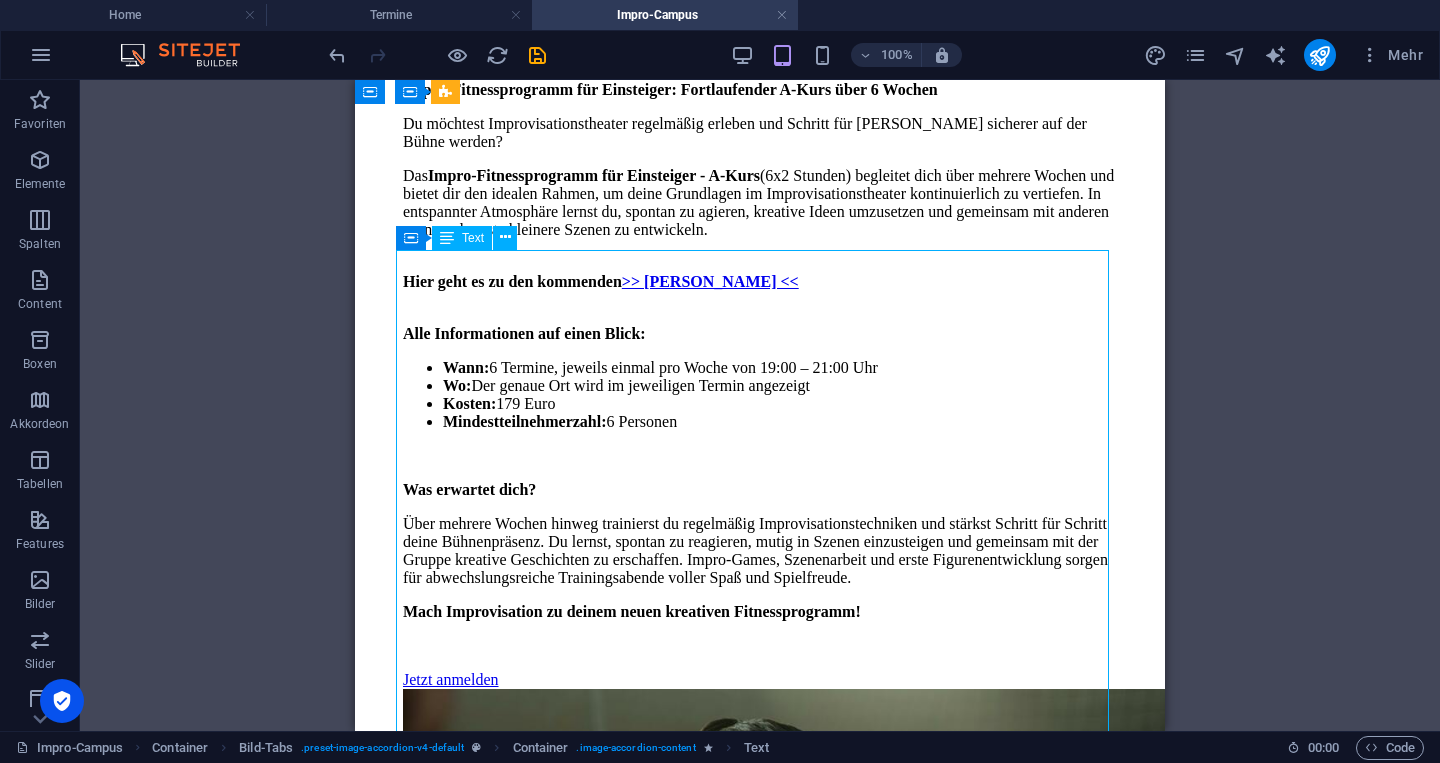 click on "Impro-Marathon: Fortlaufender Kurs - A-Kurs Du möchtest Improvisationstheater regelmäßig trainieren und deine Fähigkeiten Schritt für Schritt weiterentwickeln? Der  Impro-Marathon: Fortlaufender Kurs  ist genau das Richtige für dich! Über mehrere Wochen hinweg (6x2 Stunden) stärkst du kontinuierlich deine Impro-Skills, vertiefst Impro-Games und Kurzformen und entwickelst deine Bühnenpräsenz nachhaltig. Hier geht es zu den kommenden  >> [PERSON_NAME] << Alle Informationen auf einen Blick: Wann:  6 Termine, jeweils einmal pro Woche von 19:00 – 21:00 Uhr Wo:  Im  LTT ([GEOGRAPHIC_DATA]) Kosten:  189 Euro Mindestteilnehmerzahl:  5 Personen Vorkenntnisse:  Ja – erste Impro-Erfahrungen notwendig Was erwartet dich? Im  Impro-Marathon Welche Vorkenntnisse brauchst du? Für den  Impro-Marathon  solltest du bereits an einem  Einsteigerkurs  teilgenommen oder erste Impro-Erfahrungen gesammelt haben. Grundlagen wie  Spontaneität ,  Akzeptanz  und  Teamarbeit" at bounding box center (760, 7972) 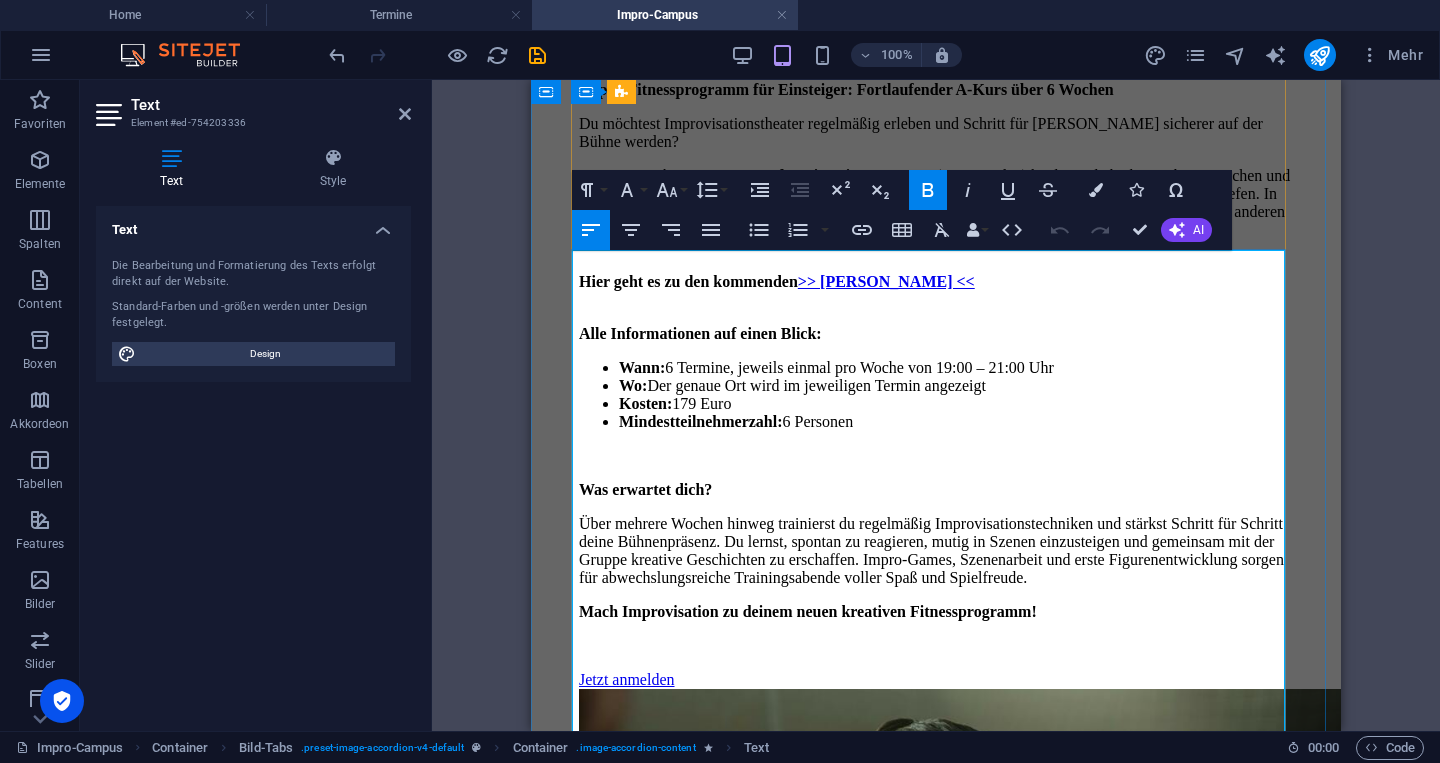 drag, startPoint x: 876, startPoint y: 362, endPoint x: 572, endPoint y: 360, distance: 304.0066 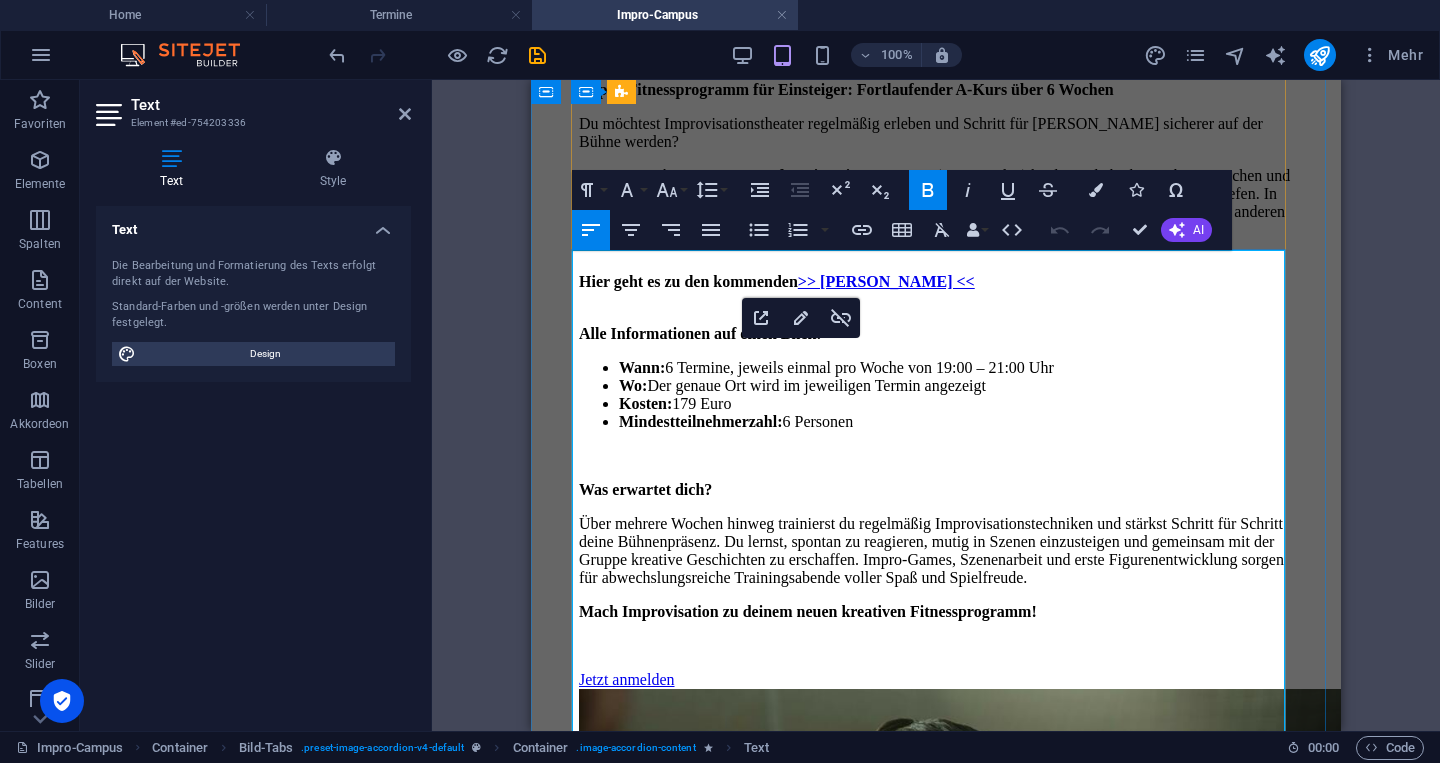 click on "Hier geht es zu den kommenden" at bounding box center (688, 7781) 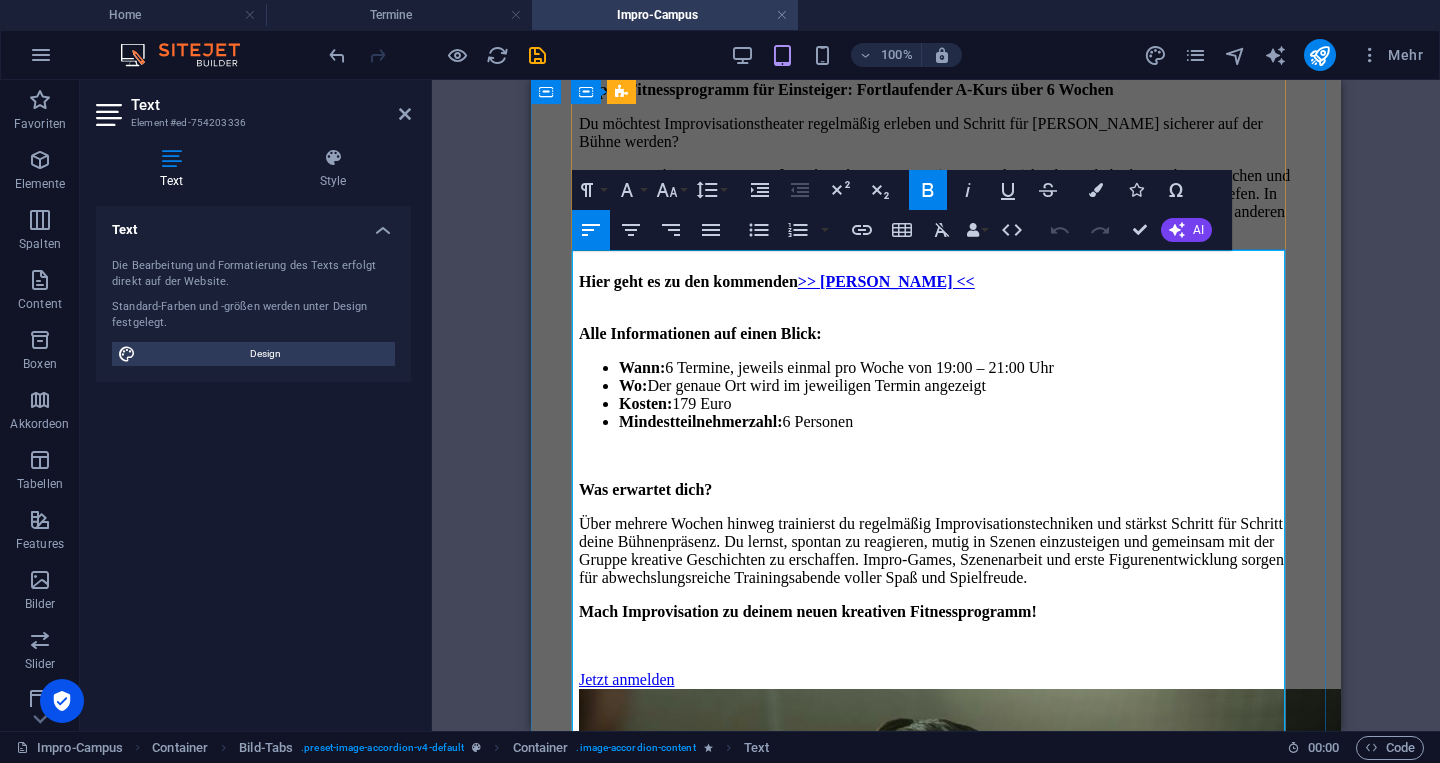 type 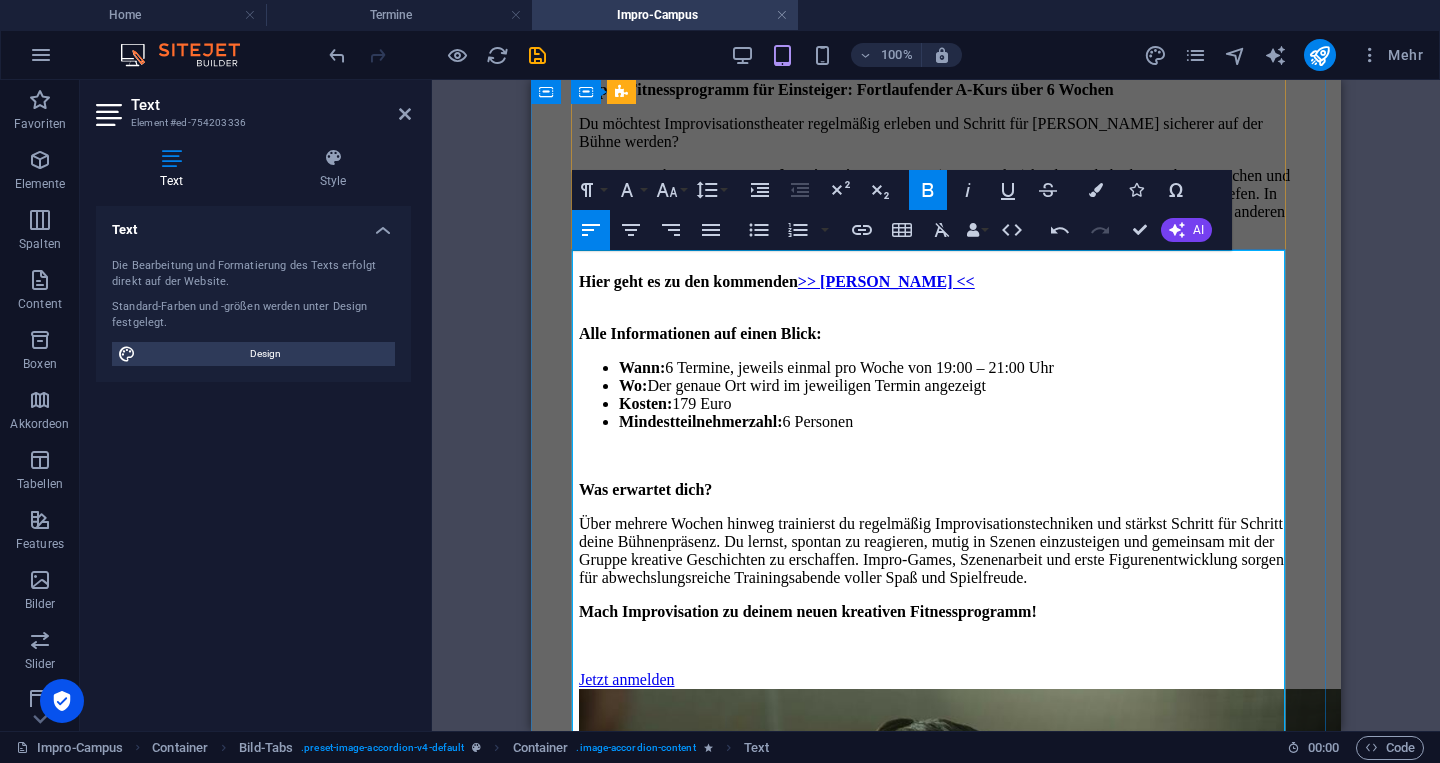 copy on "Ob und welche freien Termine es gerade gibt, siehst du bei den  >> Terminen <<" 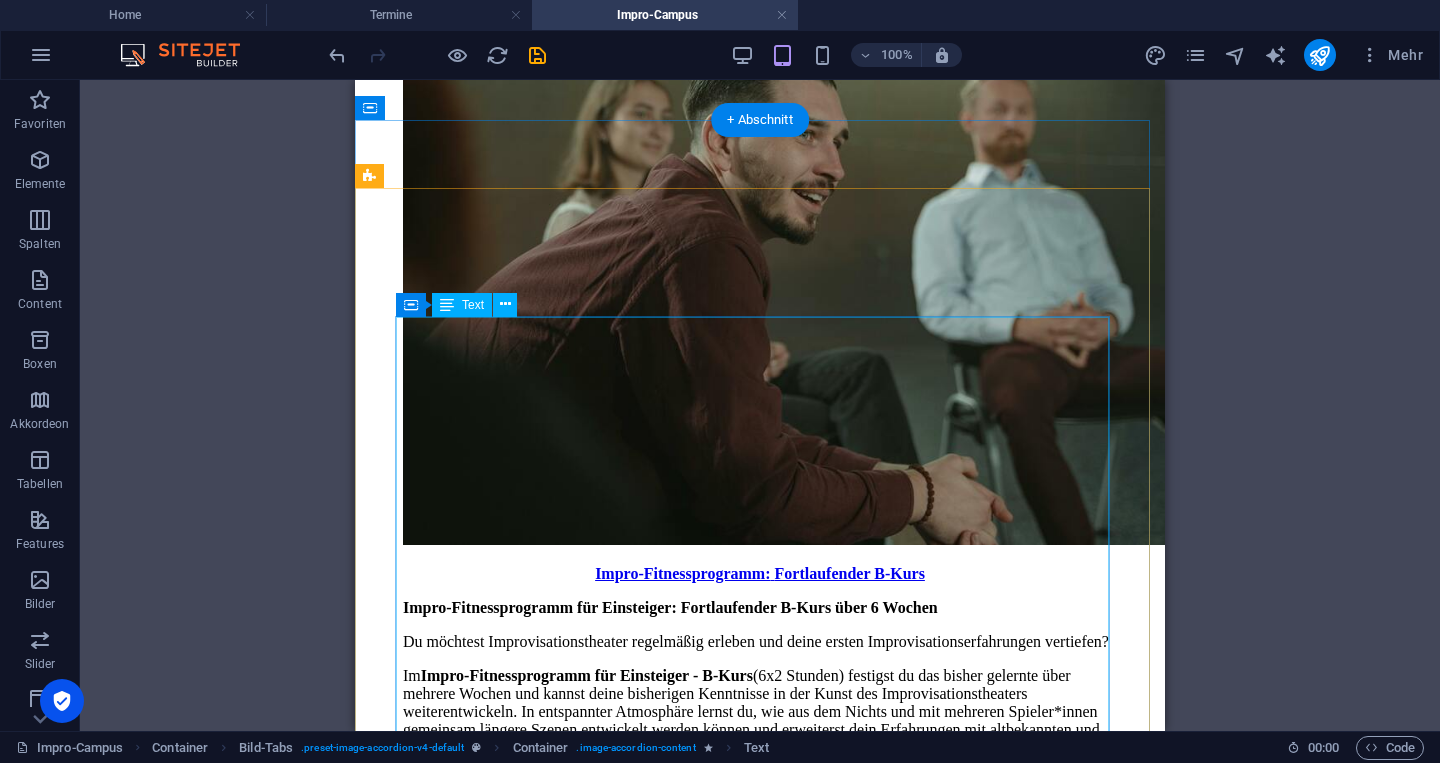 scroll, scrollTop: 6835, scrollLeft: 0, axis: vertical 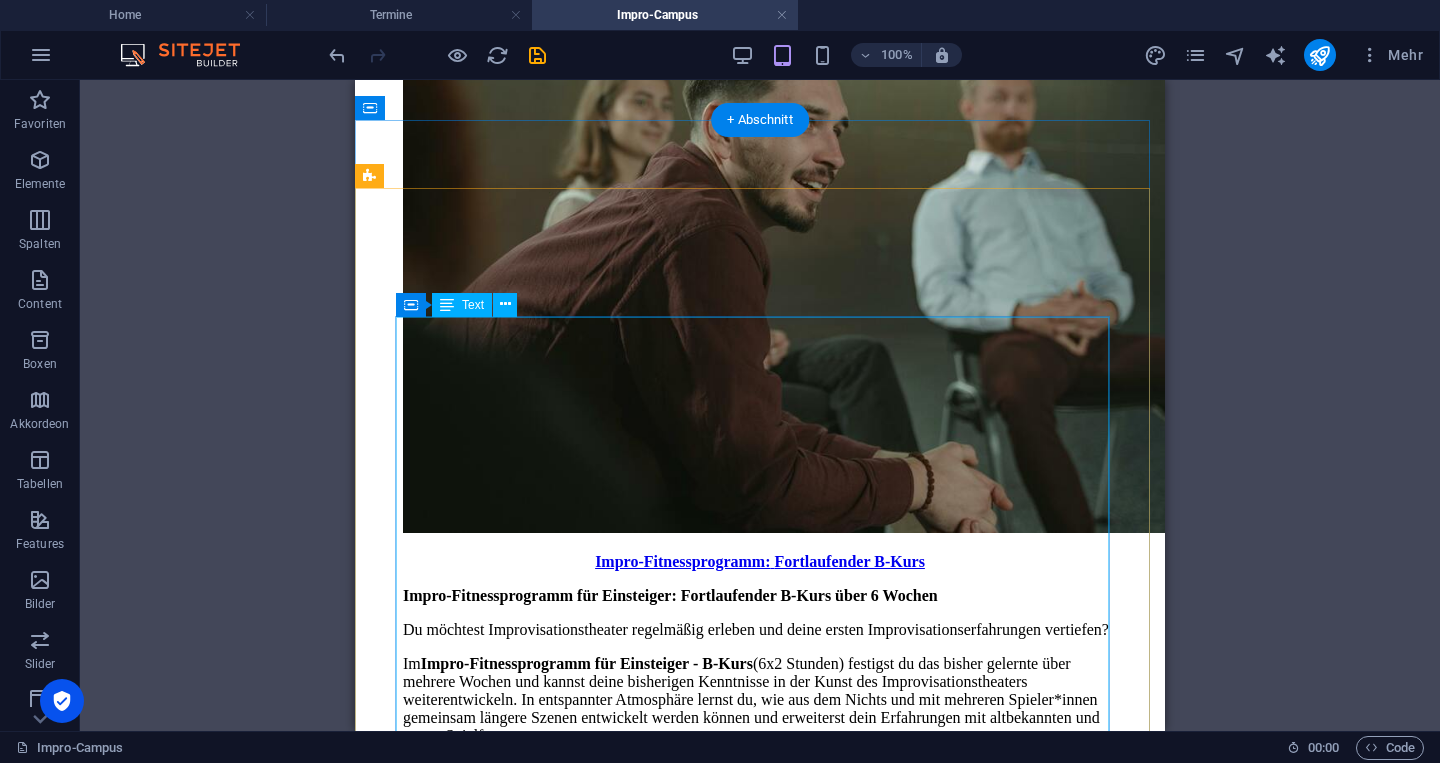 click on "Impro-Trainingscamp: Intensivwochenende – B-Kurs  (Langformate) Du hast bereits Impro-Erfahrung und möchtest tiefer in die Welt der  Langformate  eintauchen? Dann ist das  Impro-Trainingscamp: Intensivwochenende – B-Kurs  genau das Richtige für dich! In diesem intensiven Kurs (2x4 Stunden) lernst du, längere Szenen zu entwickeln, komplexe Geschichten zu erzählen und Charaktere lebendig werden zu lassen. -> Aktuell gibt es keine buchbaren Termine. Melde dich gerne zum Newsletter an und erhalte eine Nachricht, sobald dieser Kurs wieder verfügbar ist.  H ier geht's zum Newsletter. Alle Informationen auf einen Blick: Wann:  [DATE] und [DATE], jeweils von 10:00 – 12:00 und 13:00 – 15:00 Uhr Wo:  Im  LTT (Landestheater [GEOGRAPHIC_DATA]) Kosten:  159 Euro Mindestteilnehmerzahl:  5 Personen Vorkenntnisse:  Ja – Impro-Erfahrung und Kenntnisse in  Games/Kurzformen  notwendig Was erwartet dich? In diesem  B-Kurs  widmest du dich den spannenden Herausforderungen der  Langformen Der Fokus liegt auf  Storytelling" at bounding box center [760, 8964] 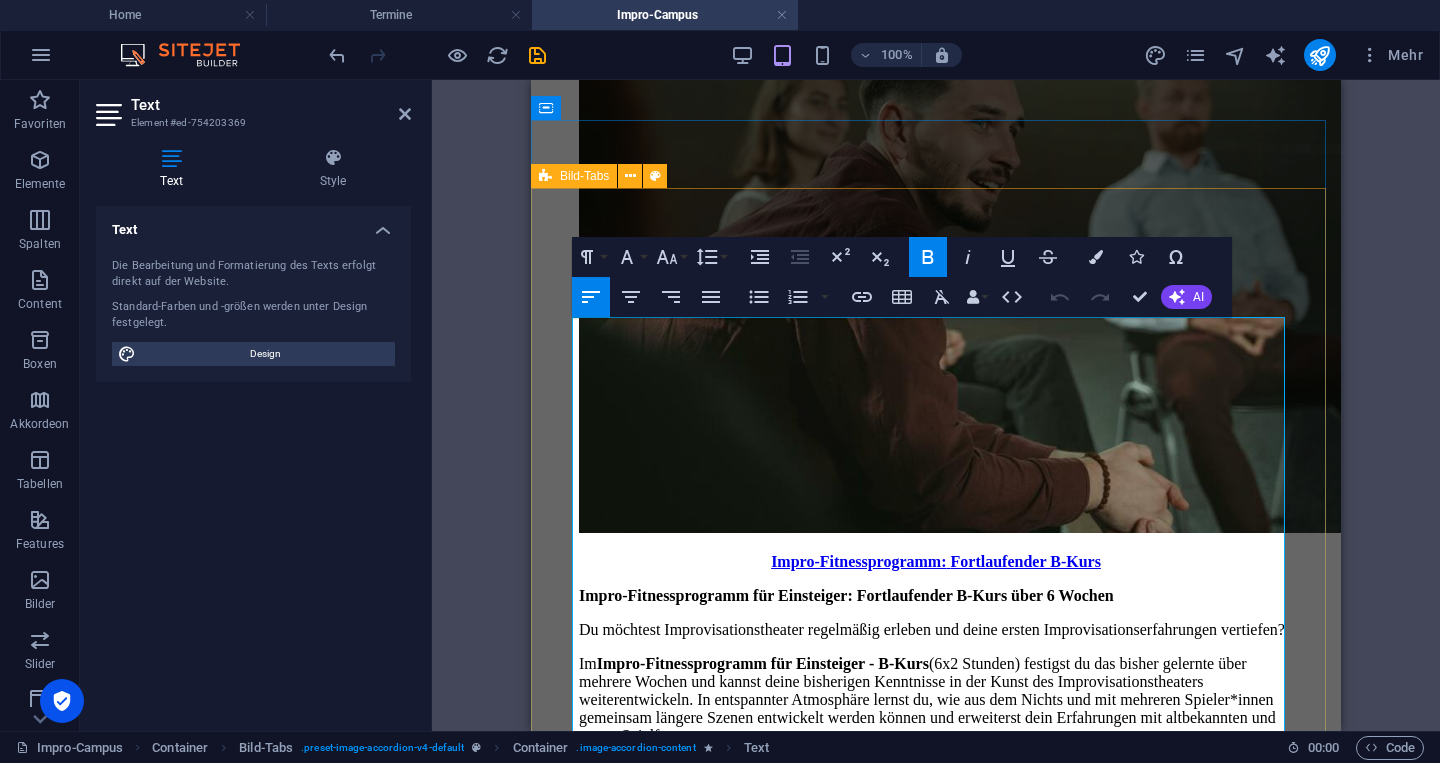 drag, startPoint x: 689, startPoint y: 453, endPoint x: 569, endPoint y: 432, distance: 121.82365 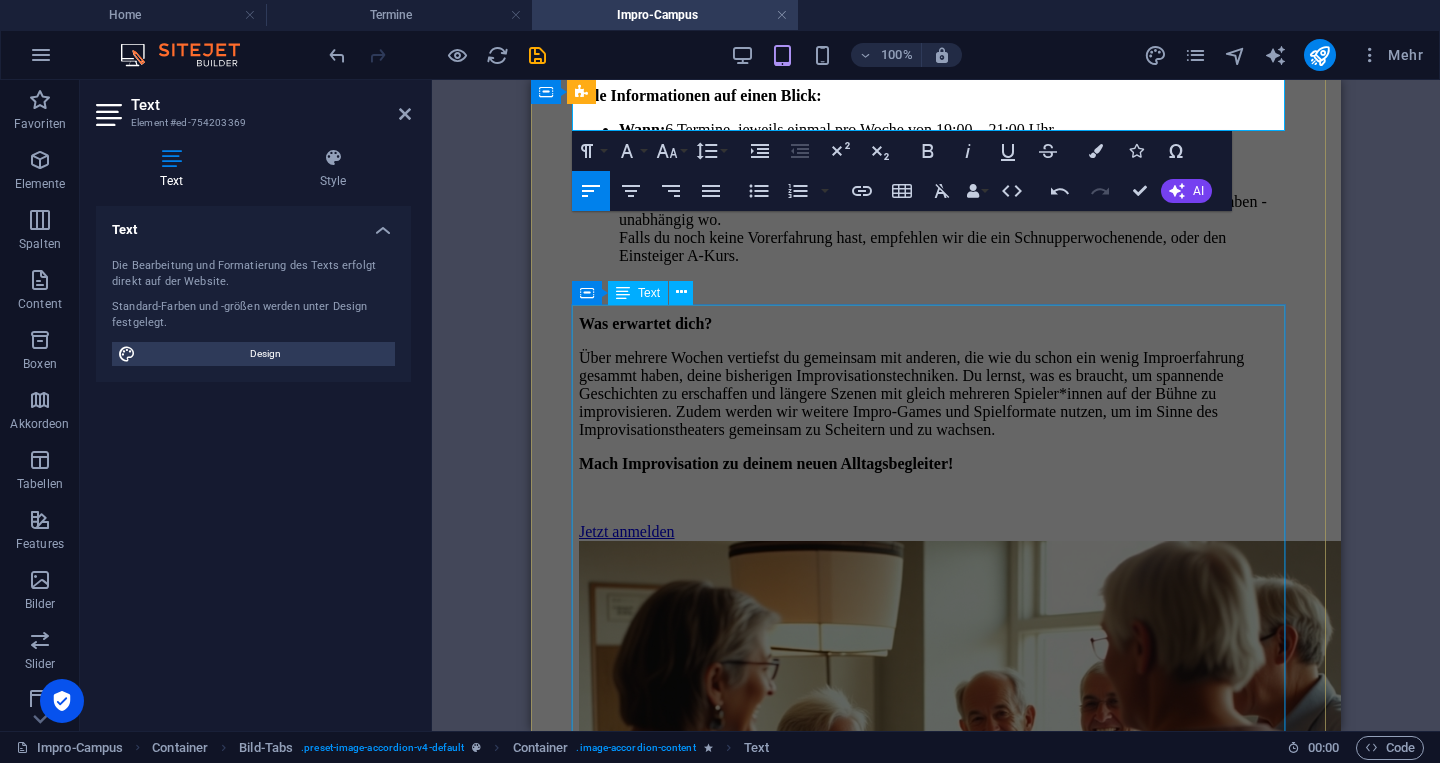 scroll, scrollTop: 7581, scrollLeft: 0, axis: vertical 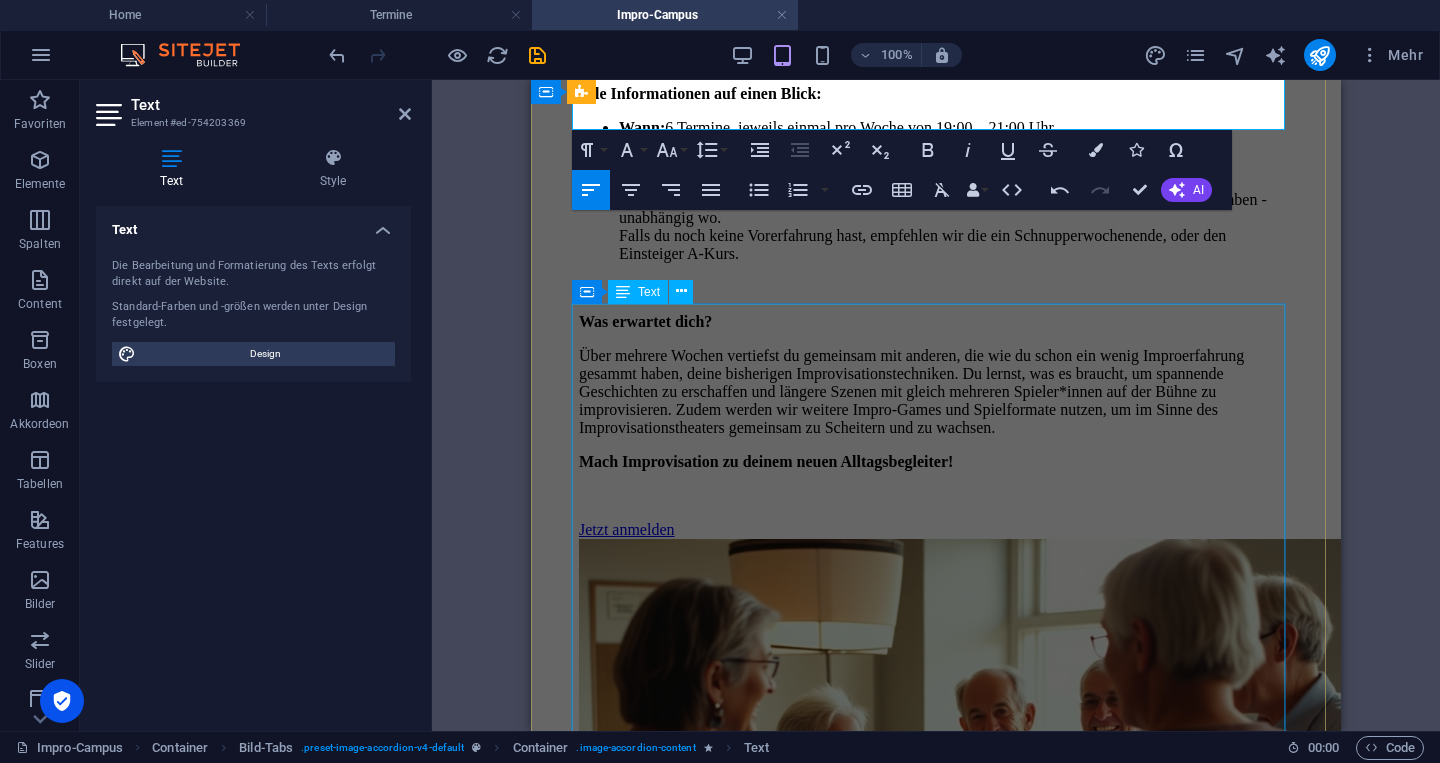 click on "Impro-Intensivtraining: Intensivwoche – B-Kurs (Langformate) Du möchtest deine Improvisationsfähigkeiten gezielt weiterentwickeln und in die Welt der  Langformate  eintauchen? Dann ist das  Impro-Intensivtraining: Intensivwoche – B-Kurs  genau das Richtige für dich! In diesem intensiven Kurs (5x4 Stunden) arbeitest du daran, längere Szenen zu gestalten, komplexe Geschichten zu erzählen und Figuren mit Tiefe zu entwickeln. -> Aktuell gibt es keine buchbaren Termine. Melde dich gerne zum Newsletter an und erhalte eine Nachricht, sobald dieser Kurs wieder verfügbar ist.  Hier geht's zum Newsletter. Alle Informationen auf einen Blick: Wann:  [DATE] bis [DATE], jeweils von 10:00 – 12:00 und 13:00 – 15:00 Uhr Wo:  Im  LTT (Landestheater [GEOGRAPHIC_DATA]) Kosten:  195 Euro Mindestteilnehmerzahl:  5 Personen Vorkenntnisse:  Ja – Impro-Erfahrung und Kenntnisse in  Games/Kurzformen  notwendig Was erwartet dich? In dieser intensiven Impro-Woche tauchst du tief in die Kunst des  Storytellings  und der   und  ," at bounding box center [936, 9792] 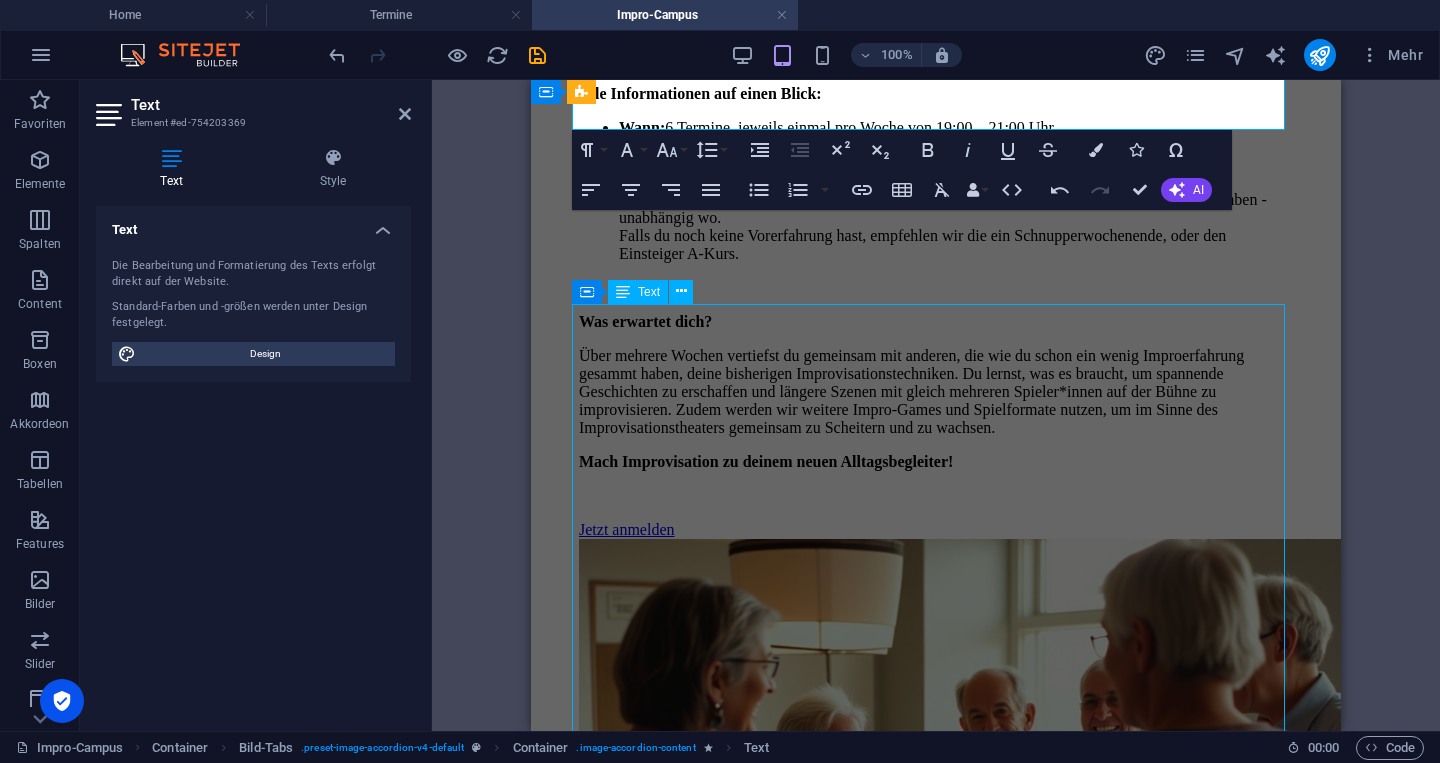 click on "Impro-Intensivtraining: Intensivwoche – B-Kurs (Langformate) Du möchtest deine Improvisationsfähigkeiten gezielt weiterentwickeln und in die Welt der  Langformate  eintauchen? Dann ist das  Impro-Intensivtraining: Intensivwoche – B-Kurs  genau das Richtige für dich! In diesem intensiven Kurs (5x4 Stunden) arbeitest du daran, längere Szenen zu gestalten, komplexe Geschichten zu erzählen und Figuren mit Tiefe zu entwickeln. -> Aktuell gibt es keine buchbaren Termine. Melde dich gerne zum Newsletter an und erhalte eine Nachricht, sobald dieser Kurs wieder verfügbar ist.  Hier geht's zum Newsletter. Alle Informationen auf einen Blick: Wann:  [DATE] bis [DATE], jeweils von 10:00 – 12:00 und 13:00 – 15:00 Uhr Wo:  Im  LTT (Landestheater [GEOGRAPHIC_DATA]) Kosten:  195 Euro Mindestteilnehmerzahl:  5 Personen Vorkenntnisse:  Ja – Impro-Erfahrung und Kenntnisse in  Games/Kurzformen  notwendig Was erwartet dich? In dieser intensiven Impro-Woche tauchst du tief in die Kunst des  Storytellings  und der   und  ," at bounding box center [936, 9792] 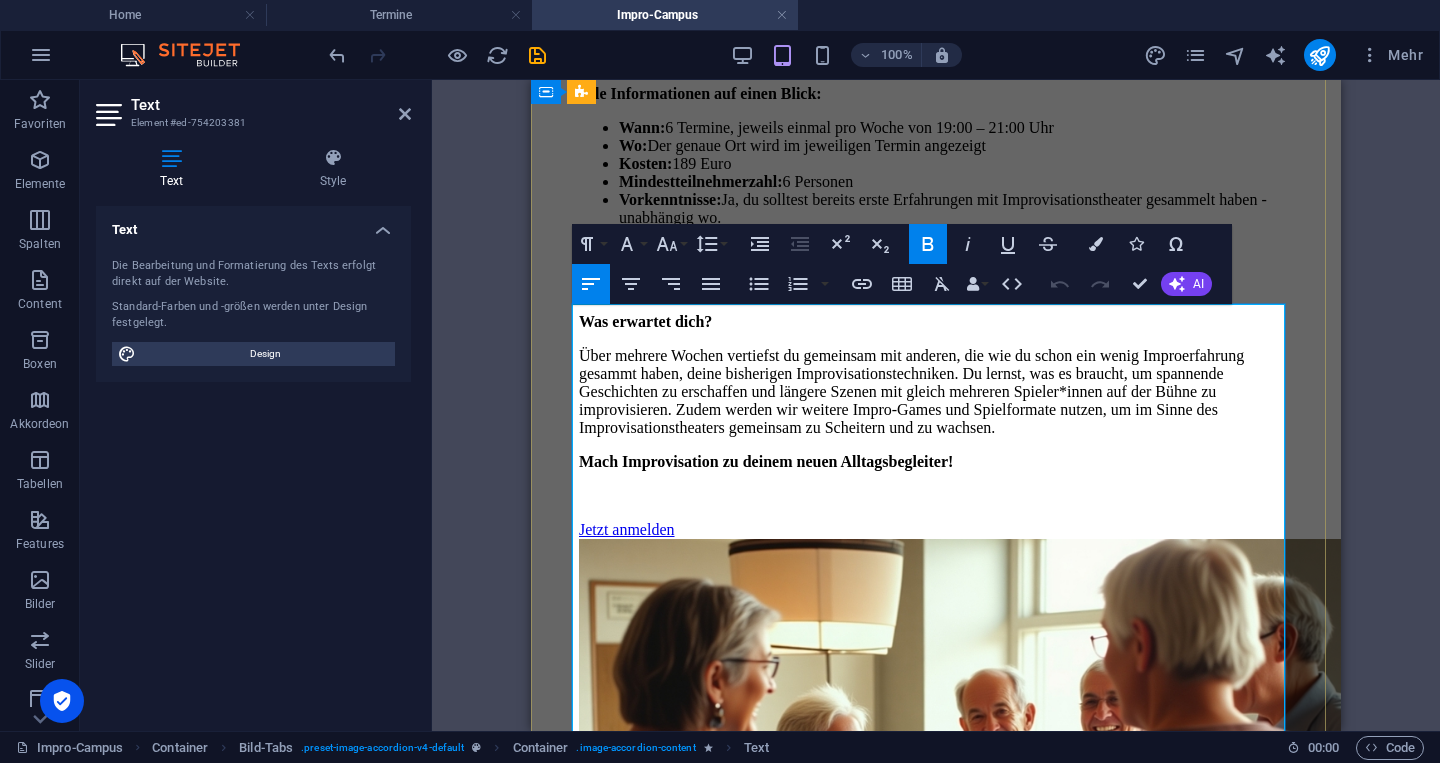 drag, startPoint x: 878, startPoint y: 443, endPoint x: 574, endPoint y: 419, distance: 304.9459 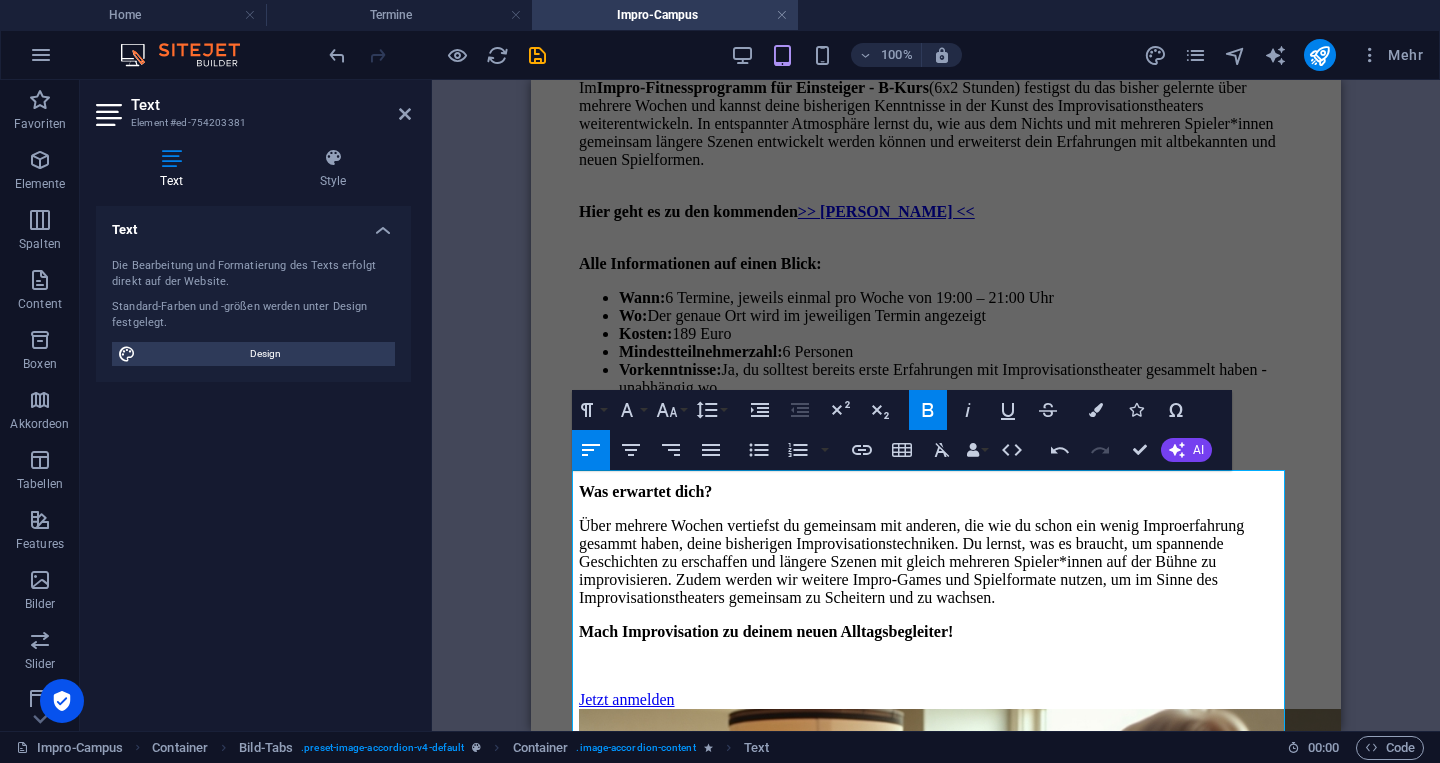 scroll, scrollTop: 7415, scrollLeft: 0, axis: vertical 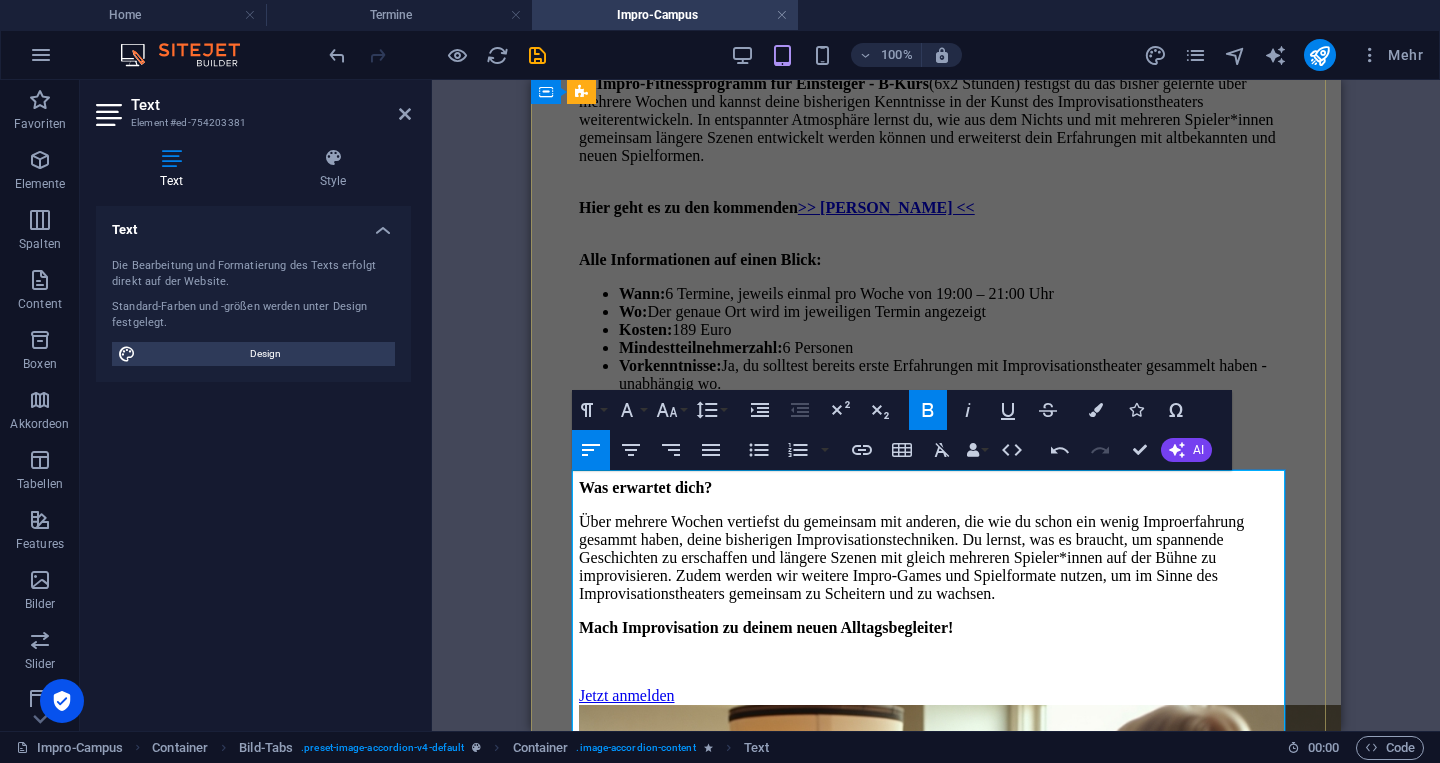 click on "Ob und welche freien Termine es gerade gibt, siehst du bei den" at bounding box center [797, 9678] 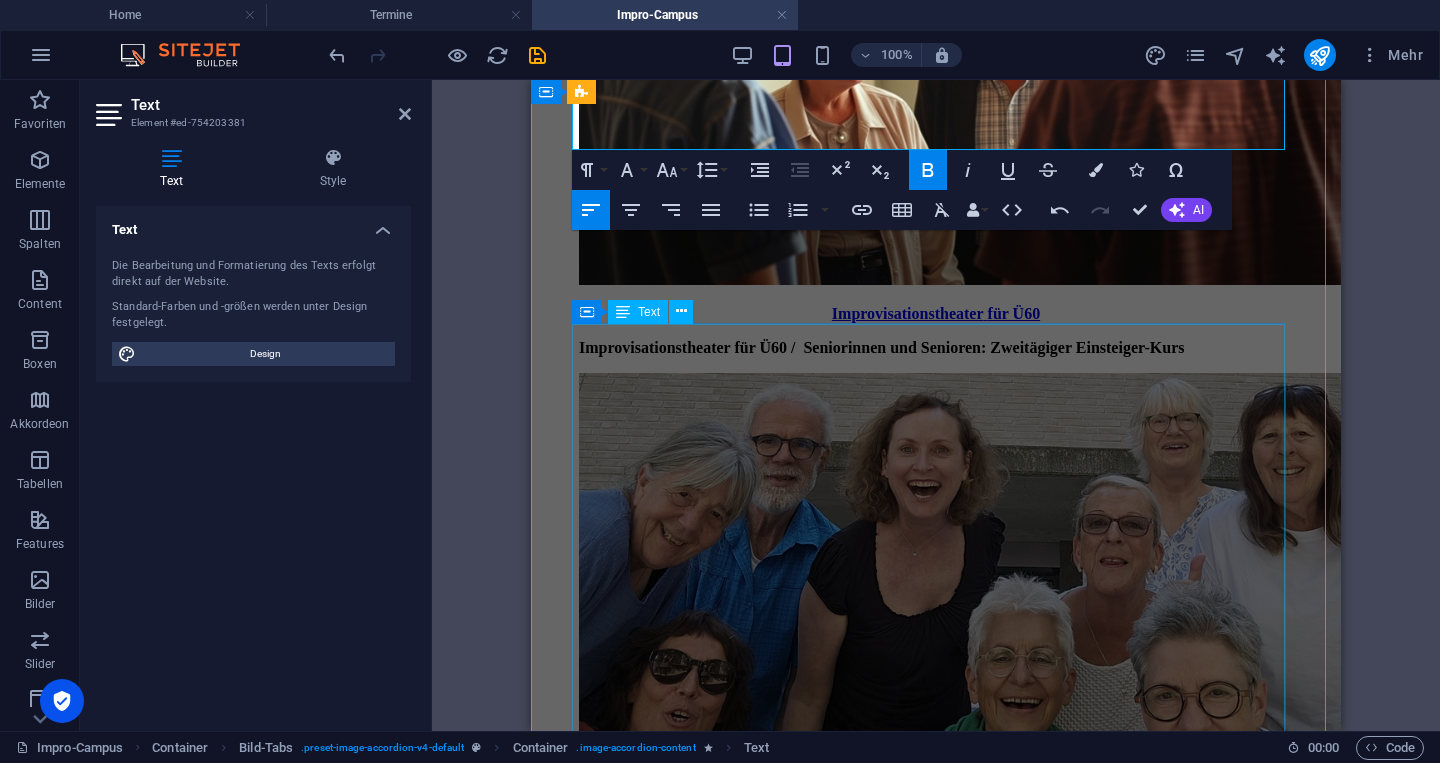 scroll, scrollTop: 8348, scrollLeft: 0, axis: vertical 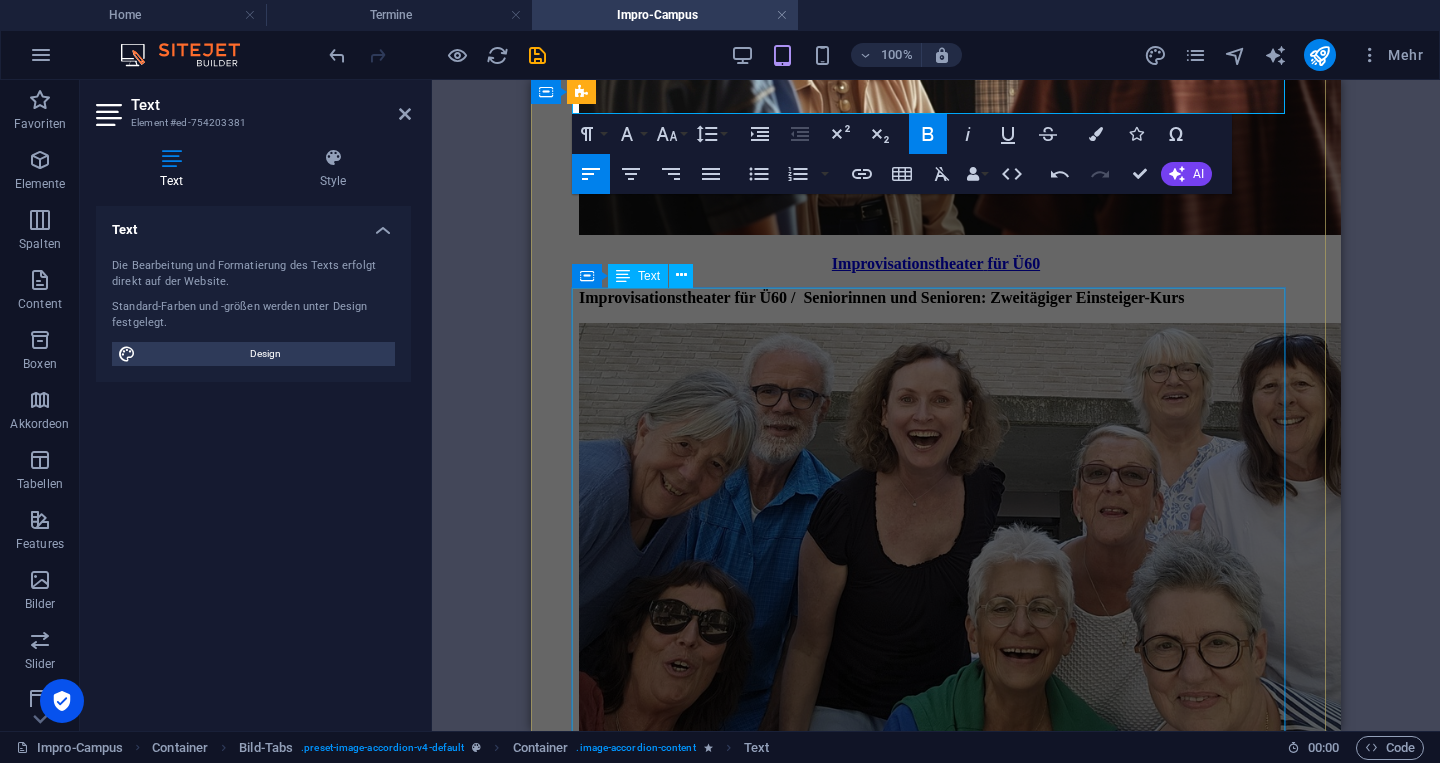 click on "Impro-Marathon: Fortlaufender Kurs – B-Kurs (Langformate) Du willst Improvisationstheater nicht nur punktuell erleben, sondern regelmäßig an deinen Fähigkeiten feilen und tiefer in die Welt der  Langformate  eintauchen? Der  Impro-Marathon: Fortlaufender Kurs – B-Kurs  bietet dir die perfekte Gelegenheit, dein Improvisationstalent kontinuierlich auszubauen. Über mehrere Wochen hinweg (6x2,5 Stunden) entwickelst du dein Gespür für längere Szenen, komplexe Geschichten und lebendige Figuren. -> Aktuell gibt es keine buchbaren Termine. Melde dich gerne zum Newsletter an und erhalte eine Nachricht, sobald dieser Kurs wieder verfügbar ist.  Hier geht's zum Newsletter. Alle Informationen auf einen Blick: Wann:  6 Termine, jeweils einmal pro Woche von 19:00 – 21:00 Uhr Wo:  Im  LTT (Landestheater [GEOGRAPHIC_DATA]) Kosten:  189 Euro Mindestteilnehmerzahl:  5 Personen Vorkenntnisse:  Ja – Impro-Erfahrung und Kenntnisse in  Games/Kurzformen  notwendig Was erwartet dich? Im  Impro-Marathon – B-Kurs ,   und  ." at bounding box center (936, 10609) 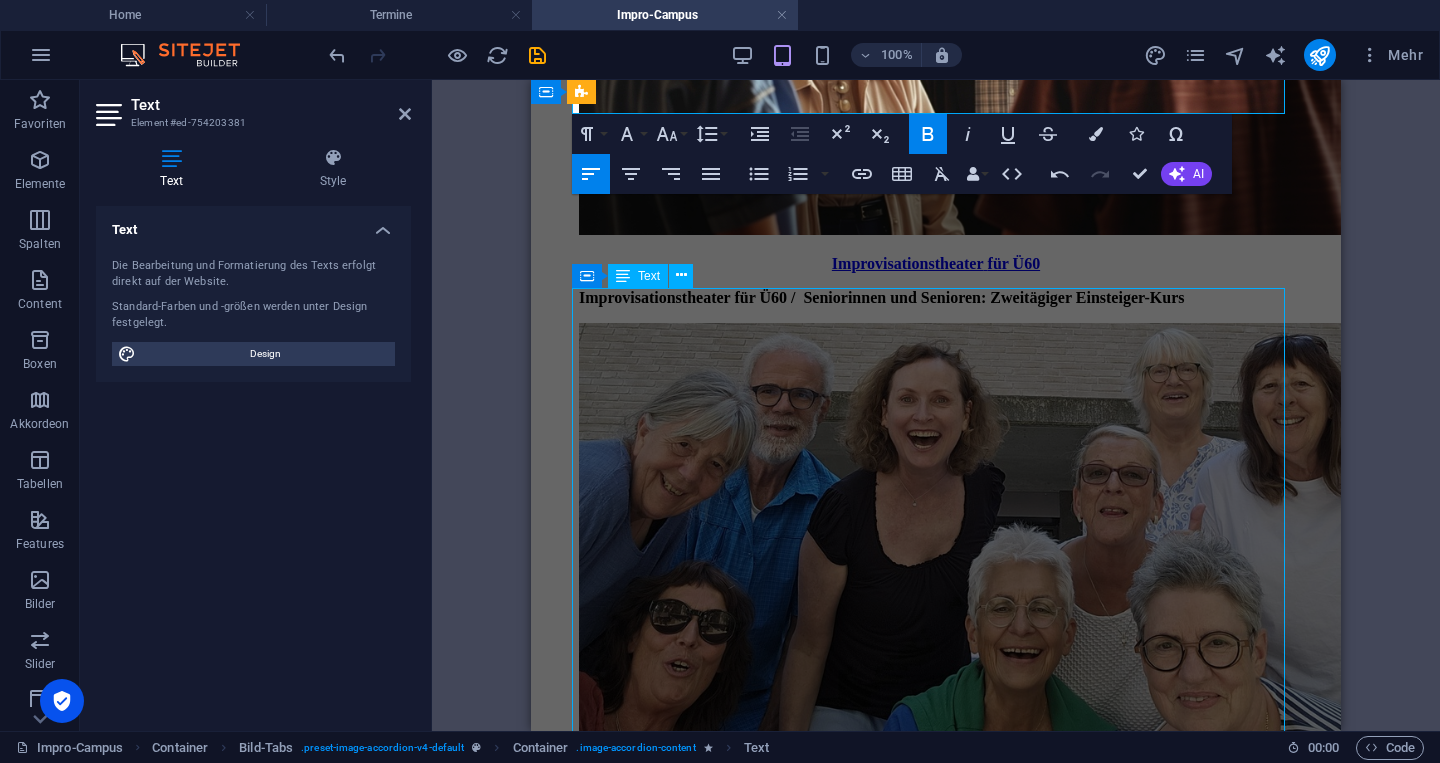 click on "Impro-Marathon: Fortlaufender Kurs – B-Kurs (Langformate) Du willst Improvisationstheater nicht nur punktuell erleben, sondern regelmäßig an deinen Fähigkeiten feilen und tiefer in die Welt der  Langformate  eintauchen? Der  Impro-Marathon: Fortlaufender Kurs – B-Kurs  bietet dir die perfekte Gelegenheit, dein Improvisationstalent kontinuierlich auszubauen. Über mehrere Wochen hinweg (6x2,5 Stunden) entwickelst du dein Gespür für längere Szenen, komplexe Geschichten und lebendige Figuren. -> Aktuell gibt es keine buchbaren Termine. Melde dich gerne zum Newsletter an und erhalte eine Nachricht, sobald dieser Kurs wieder verfügbar ist.  Hier geht's zum Newsletter. Alle Informationen auf einen Blick: Wann:  6 Termine, jeweils einmal pro Woche von 19:00 – 21:00 Uhr Wo:  Im  LTT (Landestheater [GEOGRAPHIC_DATA]) Kosten:  189 Euro Mindestteilnehmerzahl:  5 Personen Vorkenntnisse:  Ja – Impro-Erfahrung und Kenntnisse in  Games/Kurzformen  notwendig Was erwartet dich? Im  Impro-Marathon – B-Kurs ,   und  ." at bounding box center (936, 10609) 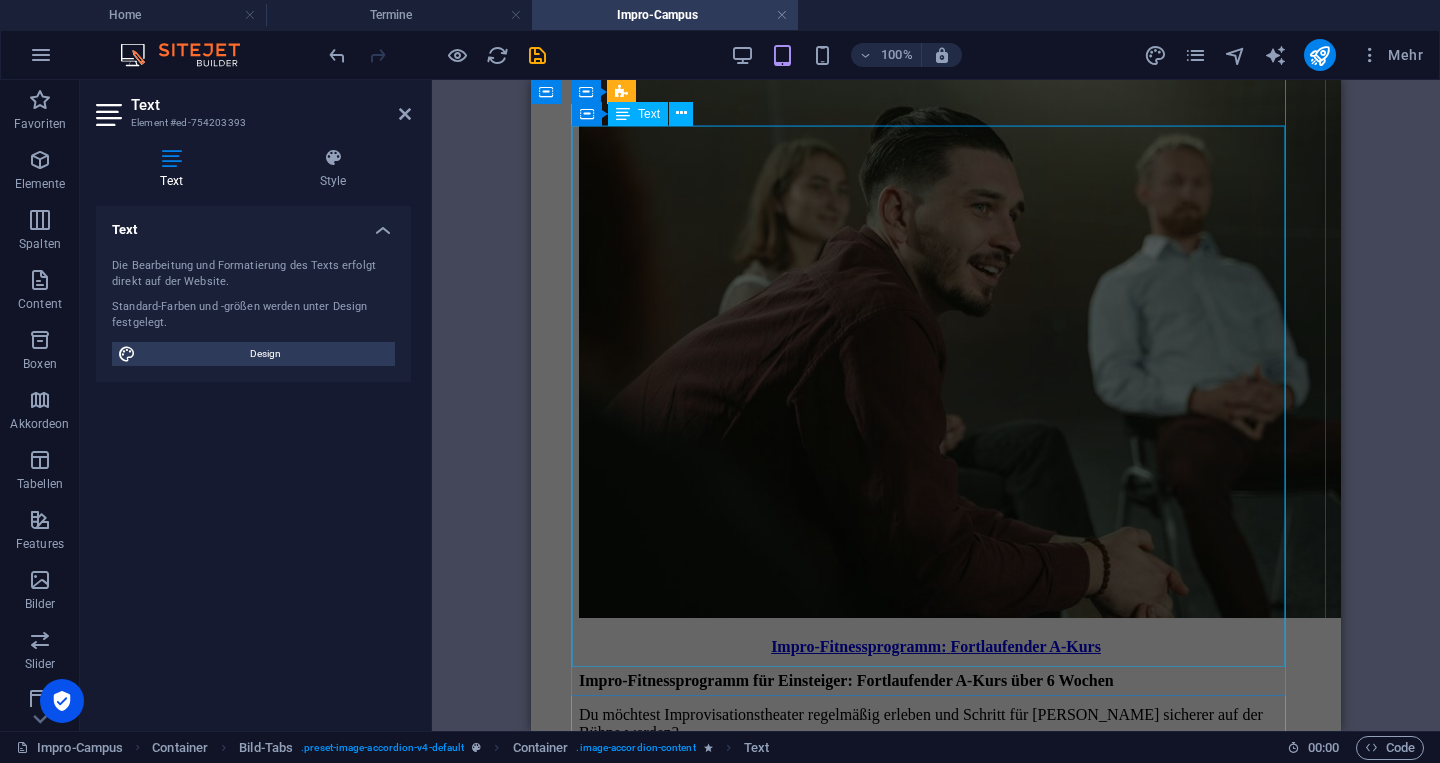 click on "Impro-Intensivtraining: Intensivwoche  - A-Kurs Du möchtest dein Improvisationstalent auf das nächste Level bringen und eine Woche lang intensiv an deinen Fähigkeiten arbeiten? Dann ist das  Impro-Intensivtraining: Intensivwoche  genau das Richtige für dich! In diesem umfassenden Kurs (5x4 Stunden) vertiefst du dein Wissen über Impro-Games, Kurzformen und szenische Techniken und entwickelst deine Bühnenpräsenz gezielt weiter. -> Aktuell gibt es keine buchbaren Termine. Melde dich gerne zum Newsletter an und erhalte eine Nachricht, sobald dieser Kurs wieder verfügbar ist.  Hier geht's zum Newsletter. Alle Informationen auf einen Blick: Wann:  [DATE] bis [DATE], jeweils von 10:00 – 12:00 und 13:00 – 15:00 Uhr (5x4 Stunden) Wo:  Im  LTT ([GEOGRAPHIC_DATA]) Kosten:  265 Euro Mindestteilnehmerzahl:  5 Personen Vorkenntnisse:  Ja – erste Impro-Erfahrungen notwendig Was erwartet dich? In dieser intensiven Impro-Woche vertiefst du dein Repertoire mit komplexeren  Games , dynamischen  ,  ," at bounding box center [936, 7121] 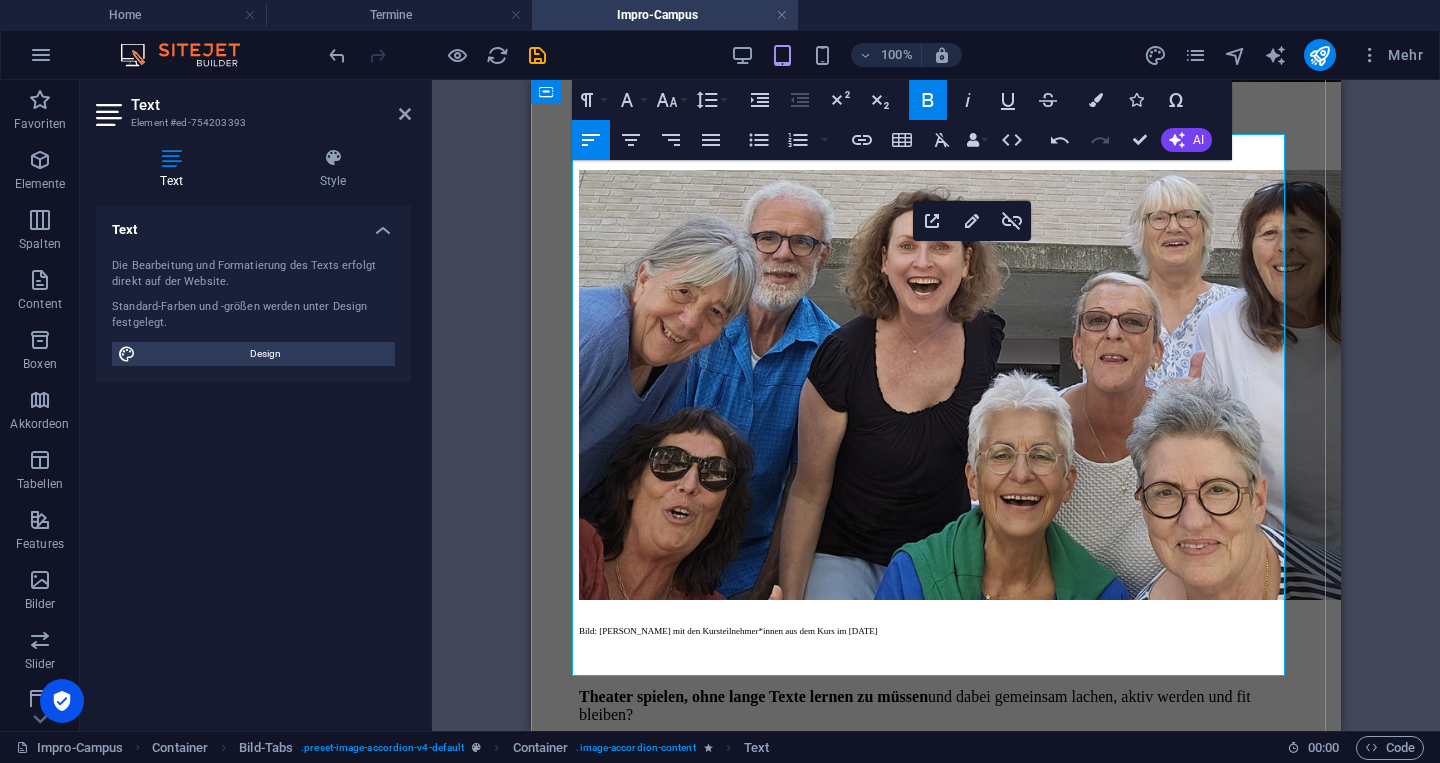 click on "Ob und welche freien Termine es gerade gibt, siehst du bei den" at bounding box center (792, 10176) 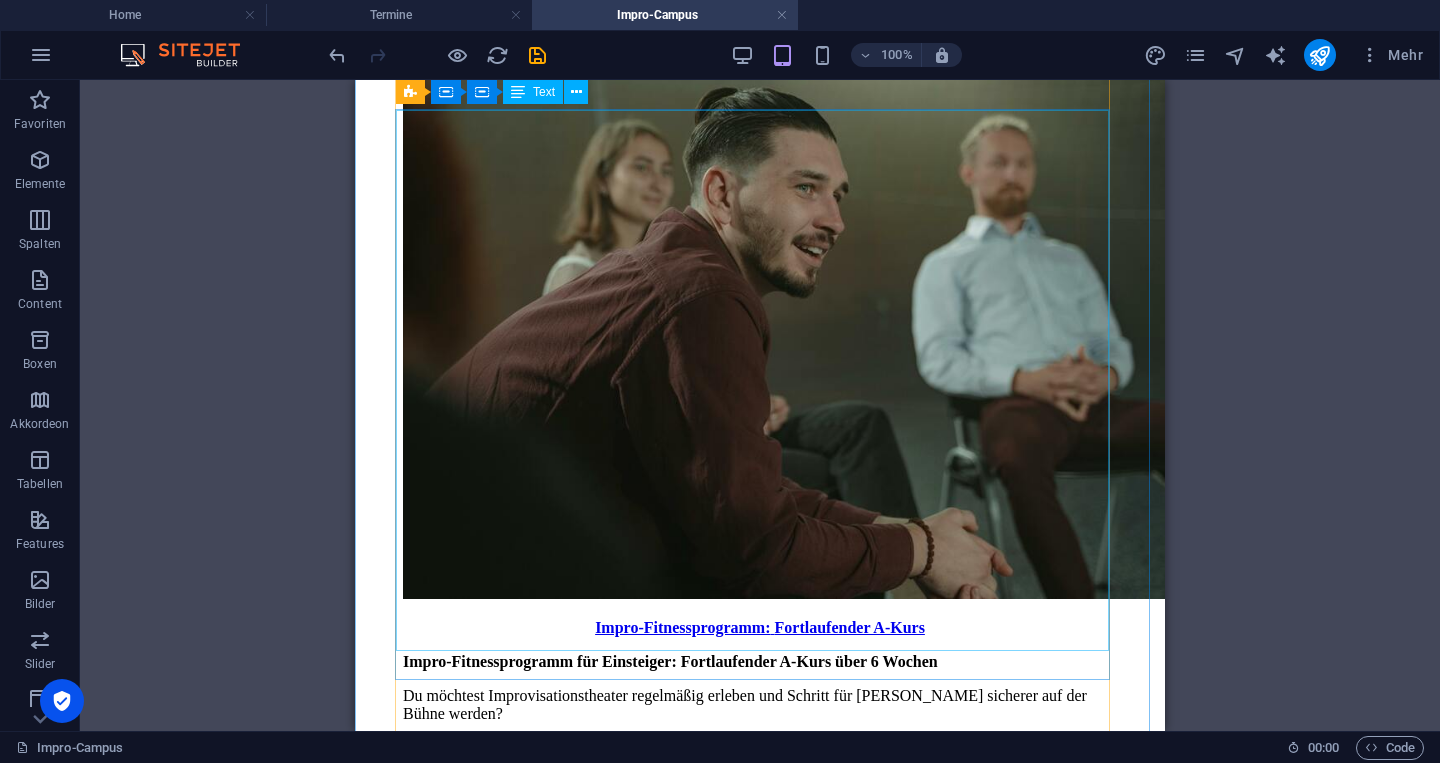 scroll, scrollTop: 5564, scrollLeft: 0, axis: vertical 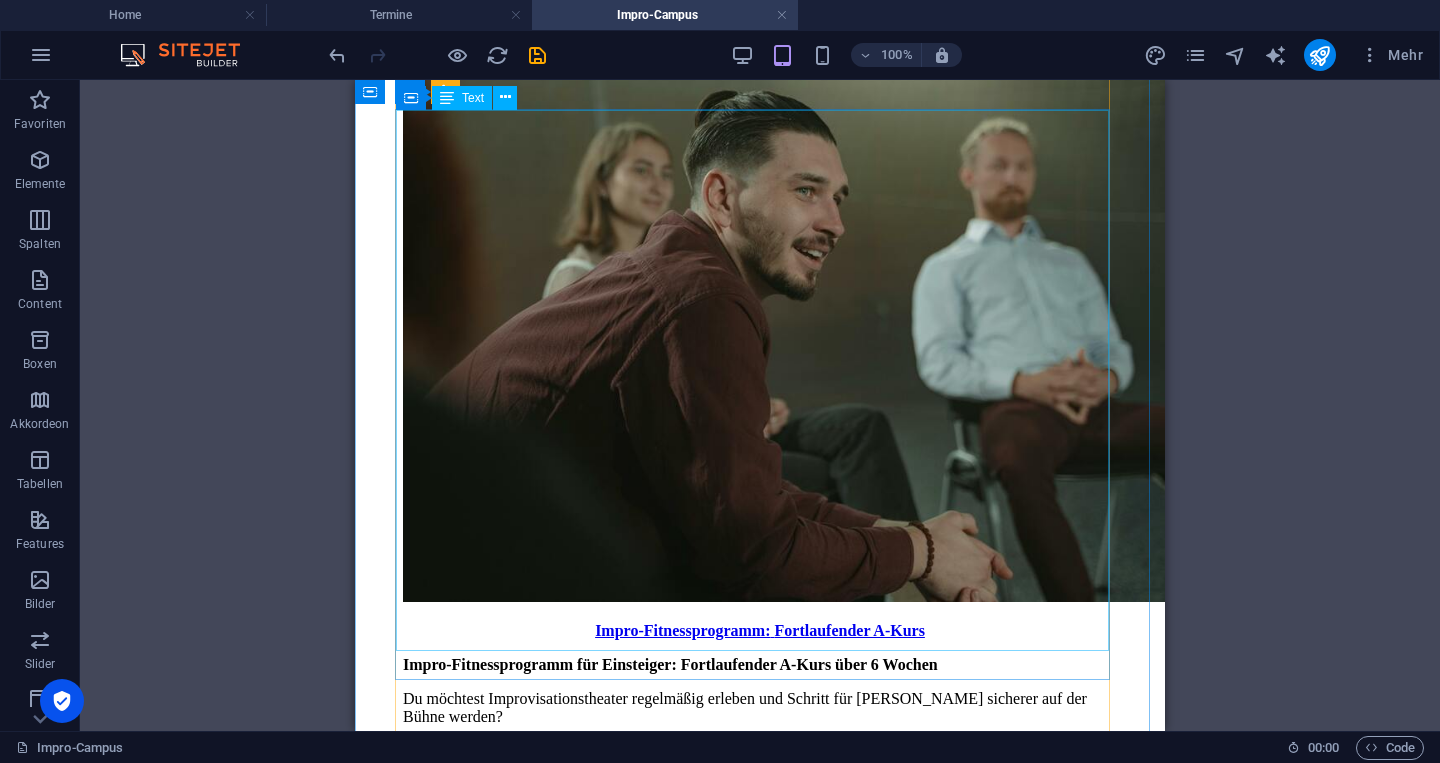 click on "Impro-Intensivtraining: Intensivwoche  - A-Kurs Du möchtest dein Improvisationstalent auf das nächste Level bringen und eine Woche lang intensiv an deinen Fähigkeiten arbeiten? Dann ist das  Impro-Intensivtraining: Intensivwoche  genau das Richtige für dich! In diesem umfassenden Kurs (5x4 Stunden) vertiefst du dein Wissen über Impro-Games, Kurzformen und szenische Techniken und entwickelst deine Bühnenpräsenz gezielt weiter. -> Aktuell gibt es keine buchbaren Termine. Melde dich gerne zum Newsletter an und erhalte eine Nachricht, sobald dieser Kurs wieder verfügbar ist.  Hier geht's zum Newsletter. Alle Informationen auf einen Blick: Wann:  [DATE] bis [DATE], jeweils von 10:00 – 12:00 und 13:00 – 15:00 Uhr (5x4 Stunden) Wo:  Im  LTT ([GEOGRAPHIC_DATA]) Kosten:  265 Euro Mindestteilnehmerzahl:  5 Personen Vorkenntnisse:  Ja – erste Impro-Erfahrungen notwendig Was erwartet dich? In dieser intensiven Impro-Woche vertiefst du dein Repertoire mit komplexeren  Games , dynamischen  ,  ," at bounding box center (760, 7105) 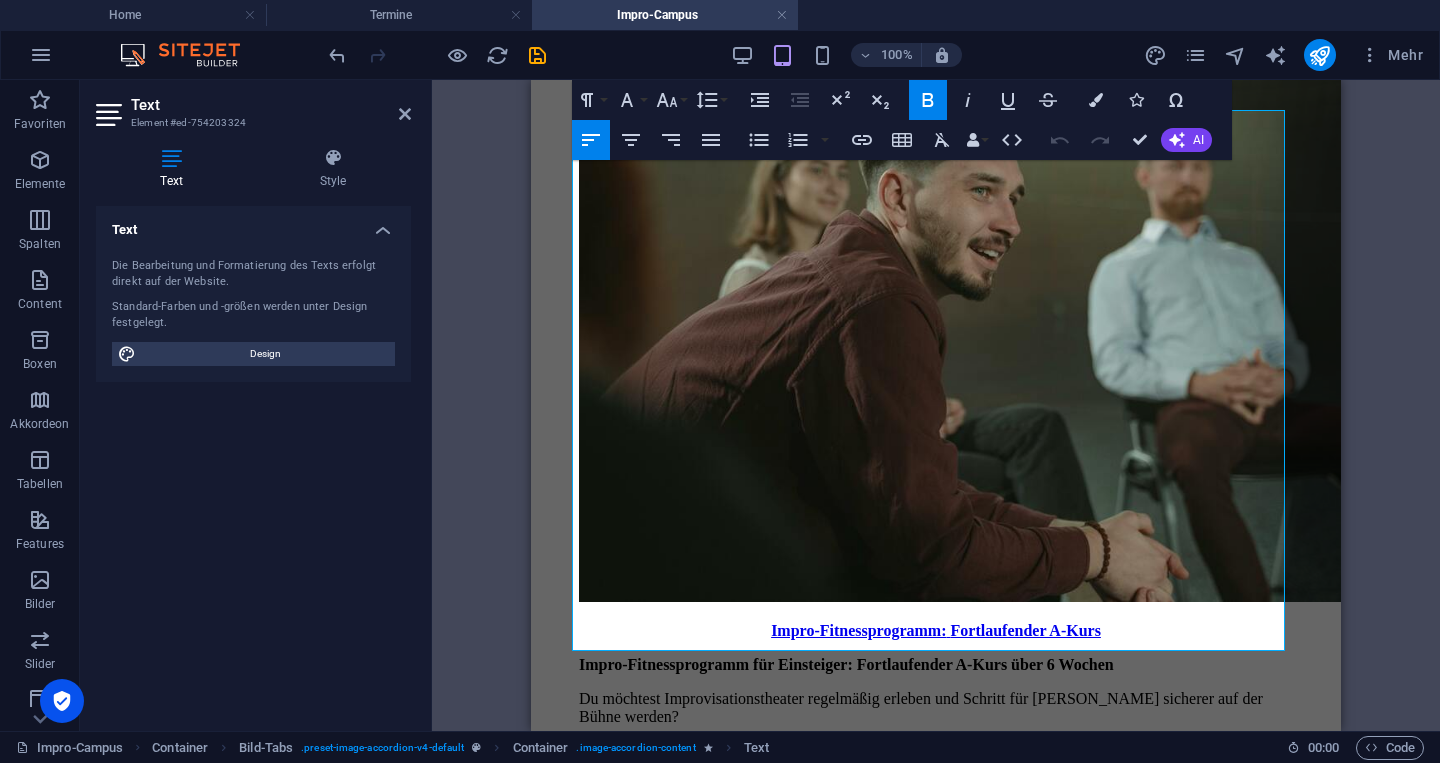 click at bounding box center [429, 405] 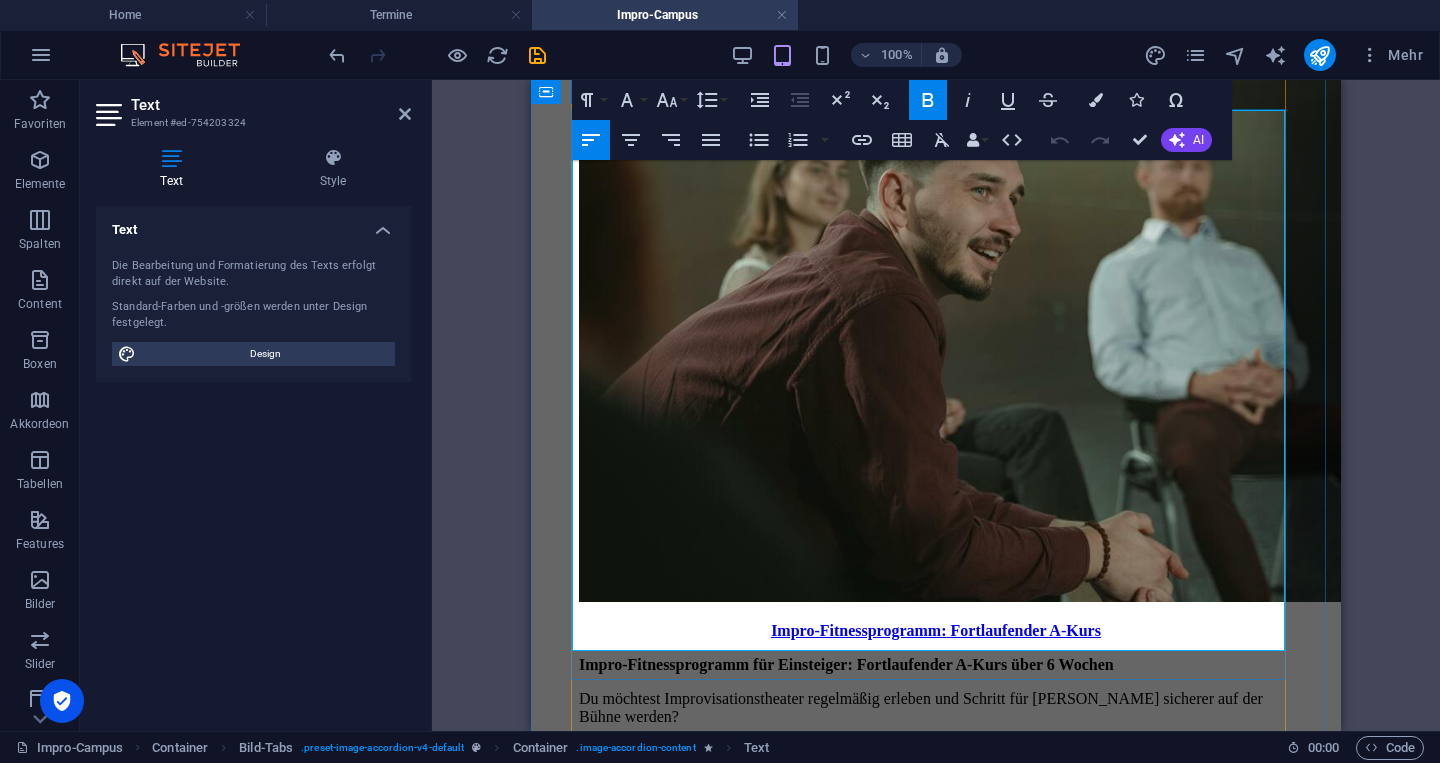 click on "-> Aktuell gibt es keine buchbaren Termine. Melde dich gerne zum Newsletter an und erhalte eine Nachricht, sobald dieser Kurs wieder verfügbar ist." at bounding box center (912, 6887) 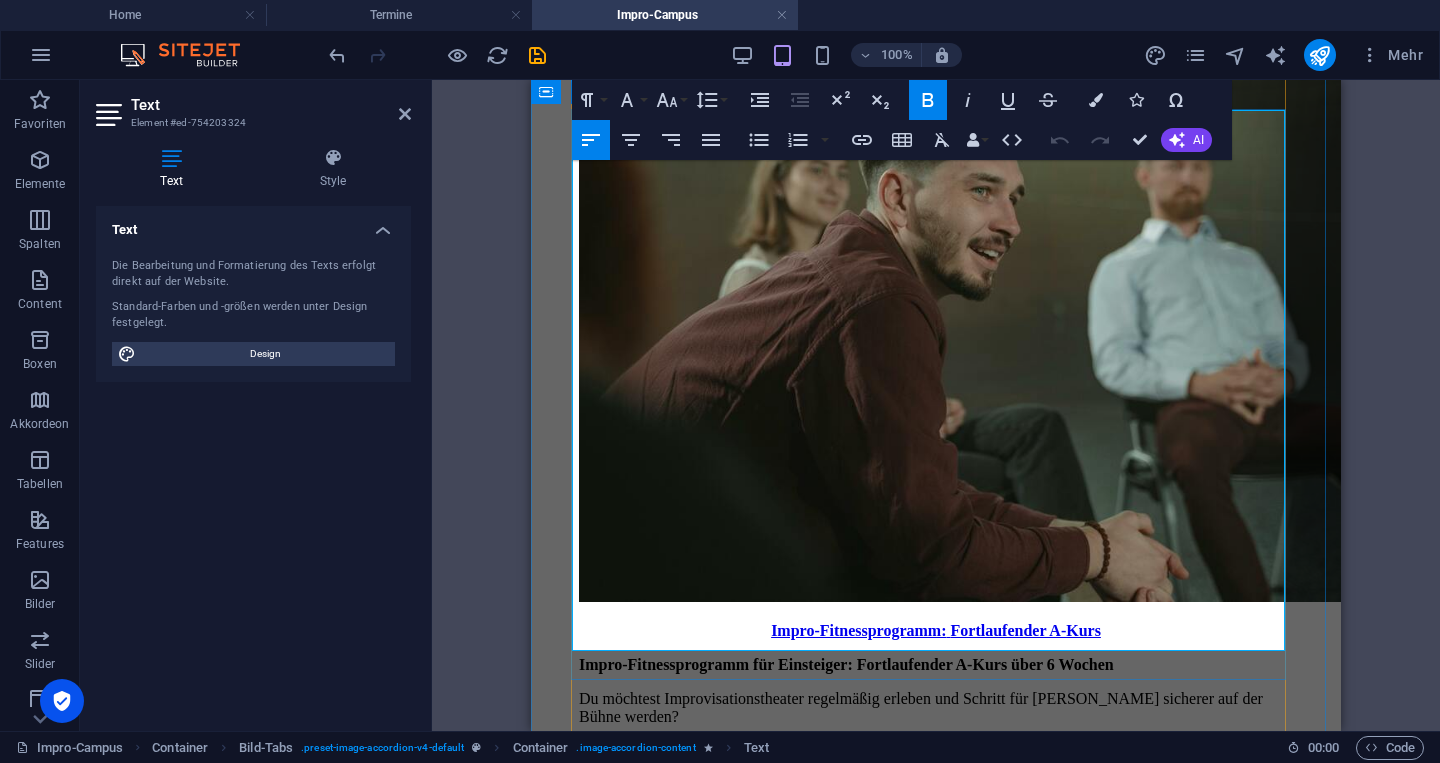 click on "-> Aktuell gibt es keine buchbaren Termine. Melde dich gerne zum Newsletter an und erhalte eine Nachricht, sobald dieser Kurs wieder verfügbar ist." at bounding box center (912, 6887) 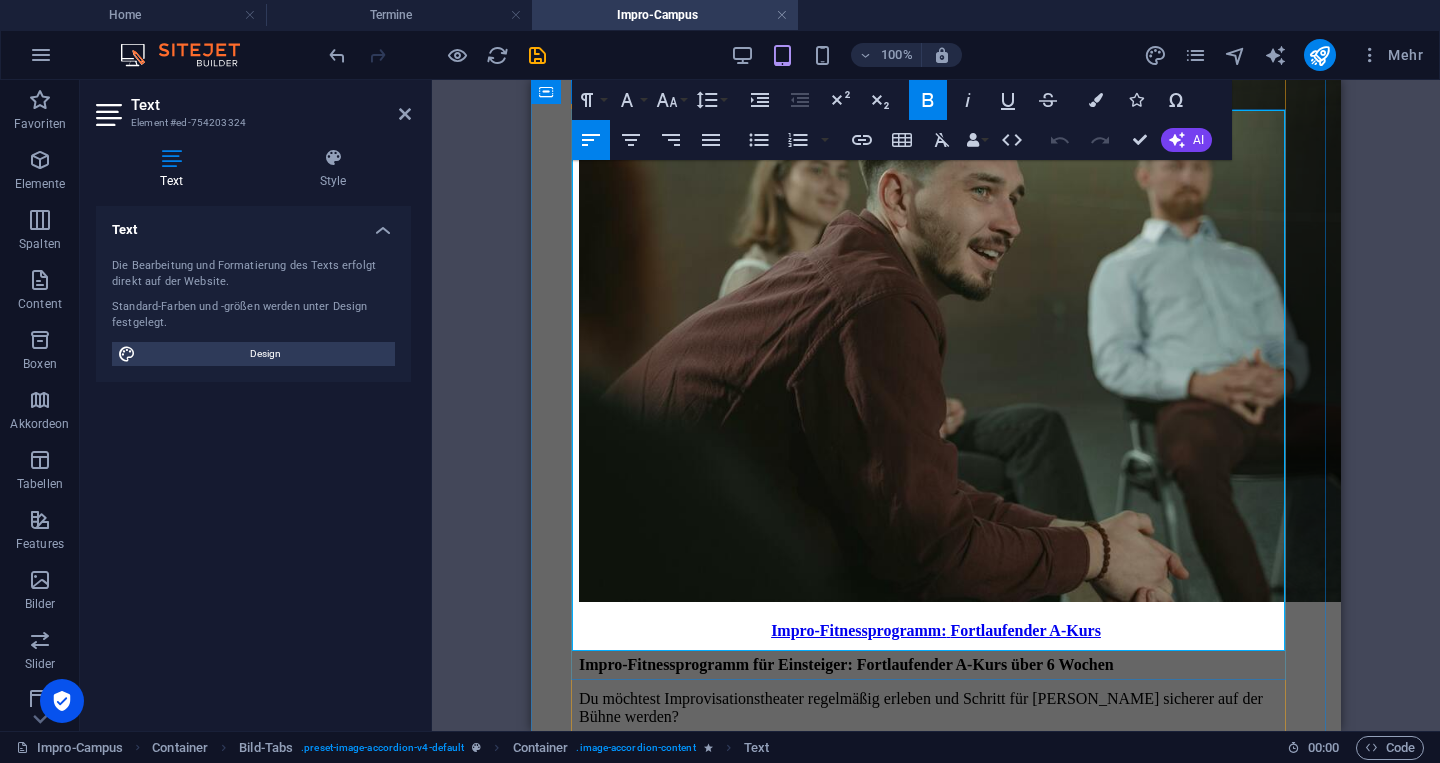 click on "-> Aktuell gibt es keine buchbaren Termine. Melde dich gerne zum Newsletter an und erhalte eine Nachricht, sobald dieser Kurs wieder verfügbar ist." at bounding box center (912, 6887) 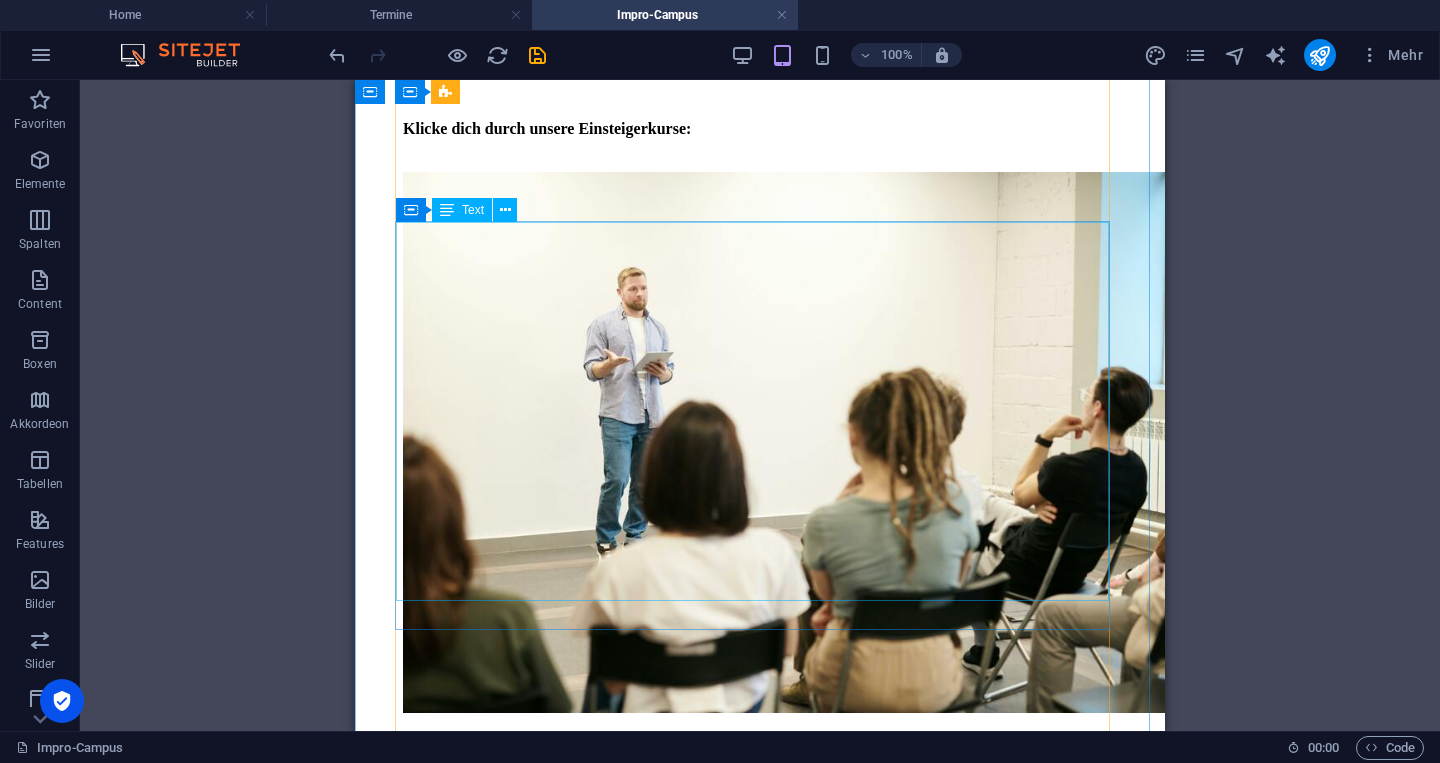 scroll, scrollTop: 1763, scrollLeft: 0, axis: vertical 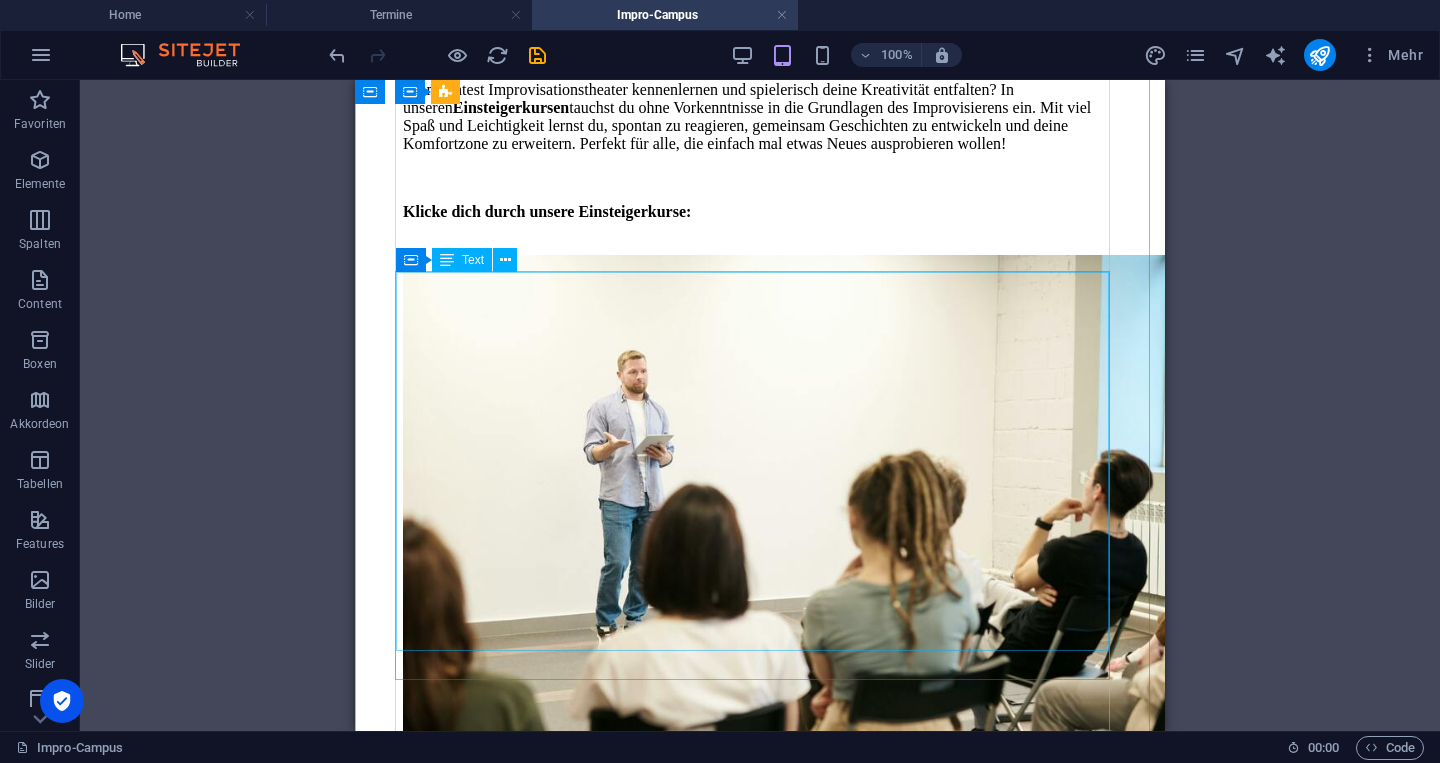 click on "Impro-Bootcamp: Intensiv-Woche Du willst tiefer in die Welt des Improvisationstheaters eintauchen und deine Fähigkeiten intensiv ausbauen? Im  Impro-Bootcamp  (5x4 Stunden) erlebst du eine kreative und abwechslungsreiche Intensivwoche, in der du die Grundlagen festigst und erste komplexe Szenen spielst. Mit viel Spielfreude und kreativen Übungen stärkst du deine Spontaneität, Präsenz und Bühnenkompetenz. Perfekt, wenn du Improvisation intensiver erleben möchtest! -> Aktuell gibt es keine buchbaren Termine. Melde dich gerne zum Newsletter an und erhalte eine Nachricht, sobald dieser Kurs wieder verfügbar ist.  Hier geht's zum Newsletter. Alle Informationen auf einen Blick: Wann:  [DATE] bis [DATE], jeweils von 10:00 – 12:00 und 13:00 – 15:00 Uhr (5x4 Stunden) Wo:  Der genaue Ort wird im jeweiligen Termin angezeigt Kosten:  189 Euro Mindestteilnehmerzahl:  5 Personen Was erwartet dich? Stell dich der Herausforderung und entdecke, wie viel Impro in dir steckt!" at bounding box center (760, 3533) 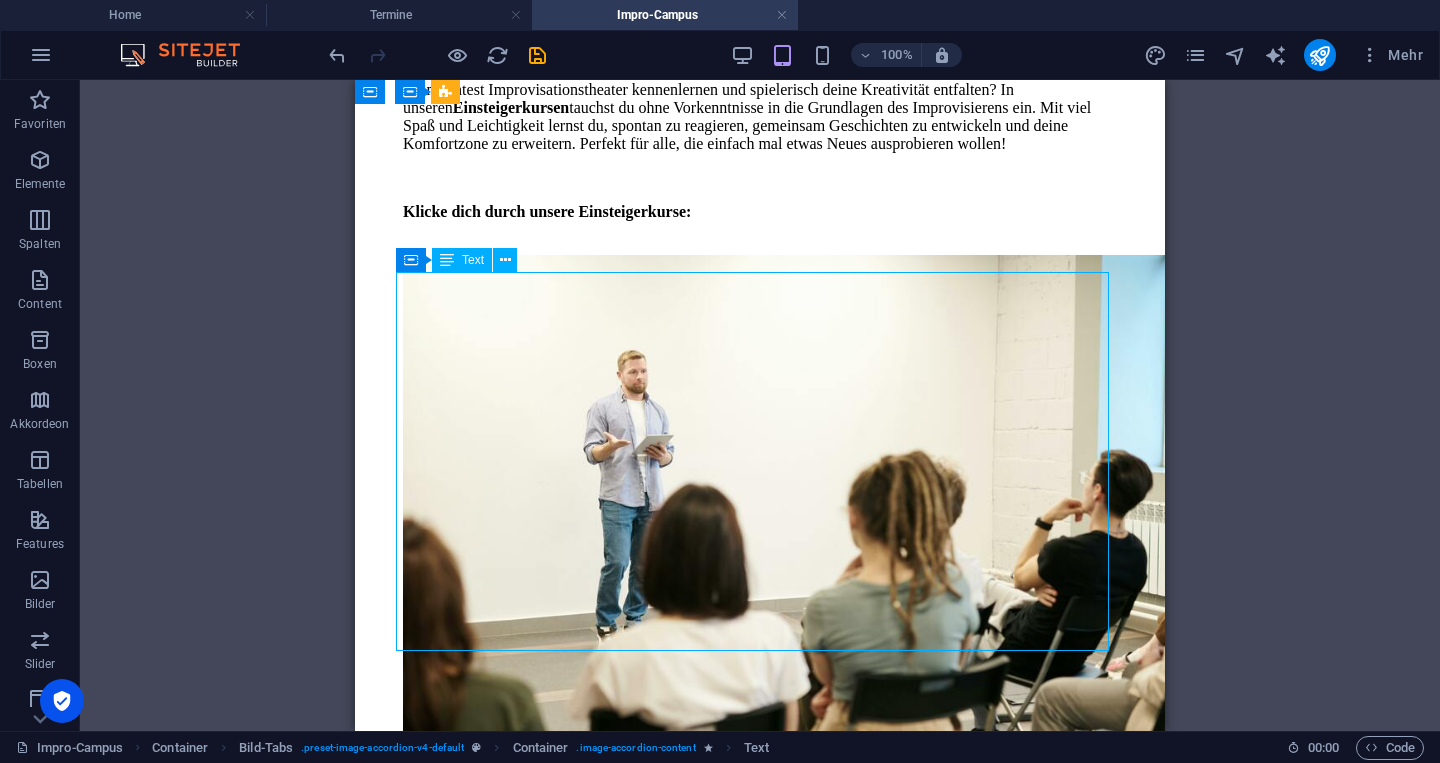 click on "Impro-Bootcamp: Intensiv-Woche Du willst tiefer in die Welt des Improvisationstheaters eintauchen und deine Fähigkeiten intensiv ausbauen? Im  Impro-Bootcamp  (5x4 Stunden) erlebst du eine kreative und abwechslungsreiche Intensivwoche, in der du die Grundlagen festigst und erste komplexe Szenen spielst. Mit viel Spielfreude und kreativen Übungen stärkst du deine Spontaneität, Präsenz und Bühnenkompetenz. Perfekt, wenn du Improvisation intensiver erleben möchtest! -> Aktuell gibt es keine buchbaren Termine. Melde dich gerne zum Newsletter an und erhalte eine Nachricht, sobald dieser Kurs wieder verfügbar ist.  Hier geht's zum Newsletter. Alle Informationen auf einen Blick: Wann:  [DATE] bis [DATE], jeweils von 10:00 – 12:00 und 13:00 – 15:00 Uhr (5x4 Stunden) Wo:  Der genaue Ort wird im jeweiligen Termin angezeigt Kosten:  189 Euro Mindestteilnehmerzahl:  5 Personen Was erwartet dich? Stell dich der Herausforderung und entdecke, wie viel Impro in dir steckt!" at bounding box center [760, 3533] 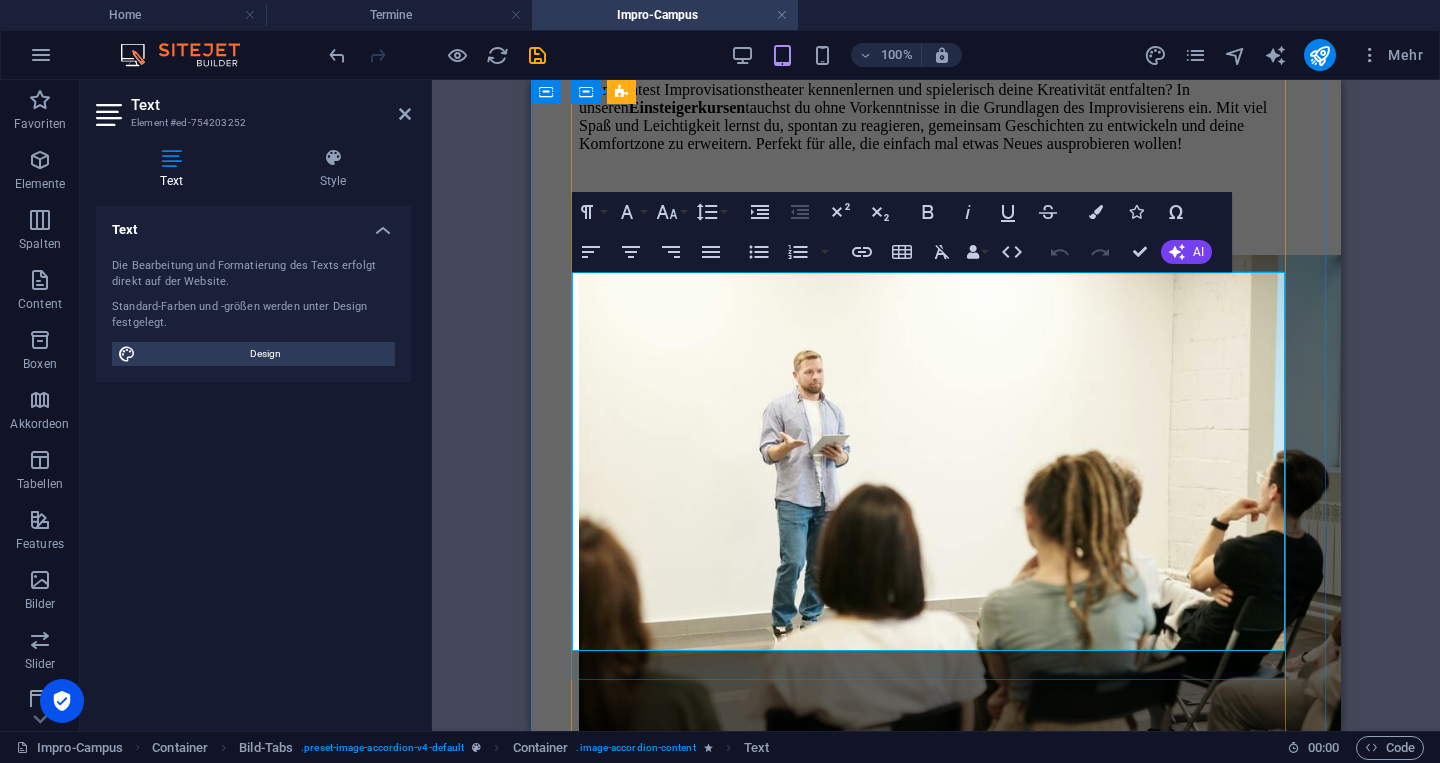 click on "-> Aktuell gibt es keine buchbaren Termine. Melde dich gerne zum Newsletter an und erhalte eine Nachricht, sobald dieser Kurs wieder verfügbar ist." at bounding box center (912, 3429) 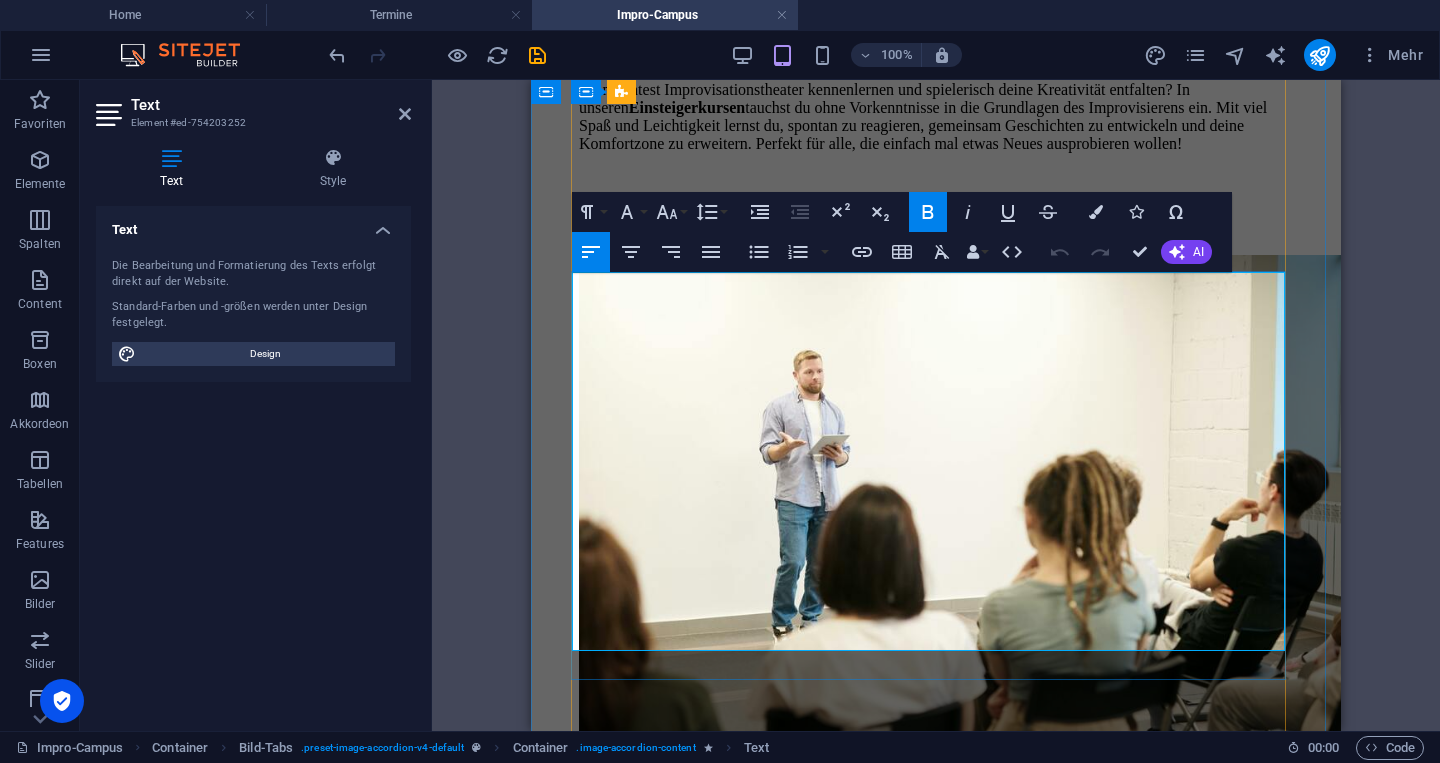 click on "-> Aktuell gibt es keine buchbaren Termine. Melde dich gerne zum Newsletter an und erhalte eine Nachricht, sobald dieser Kurs wieder verfügbar ist." at bounding box center [912, 3429] 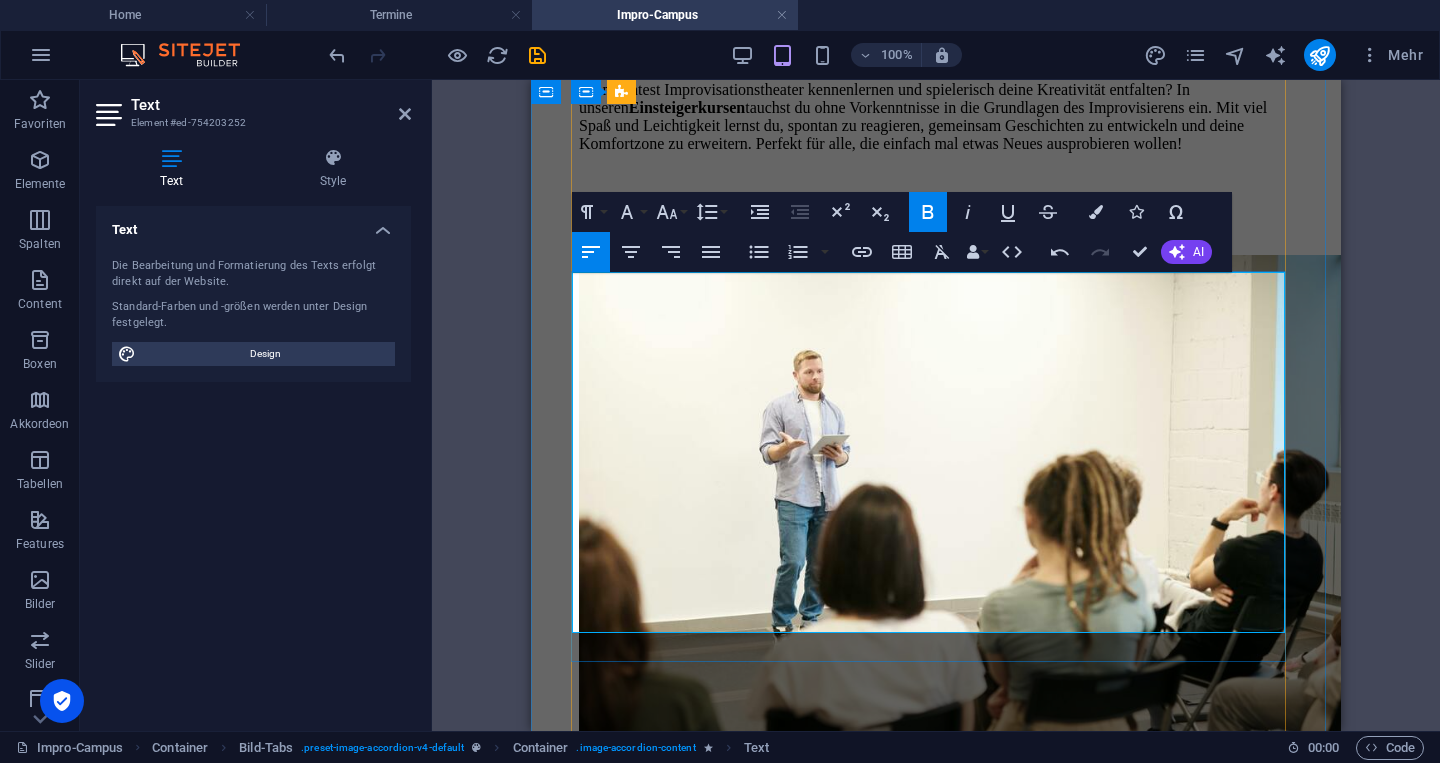click at bounding box center (936, 3455) 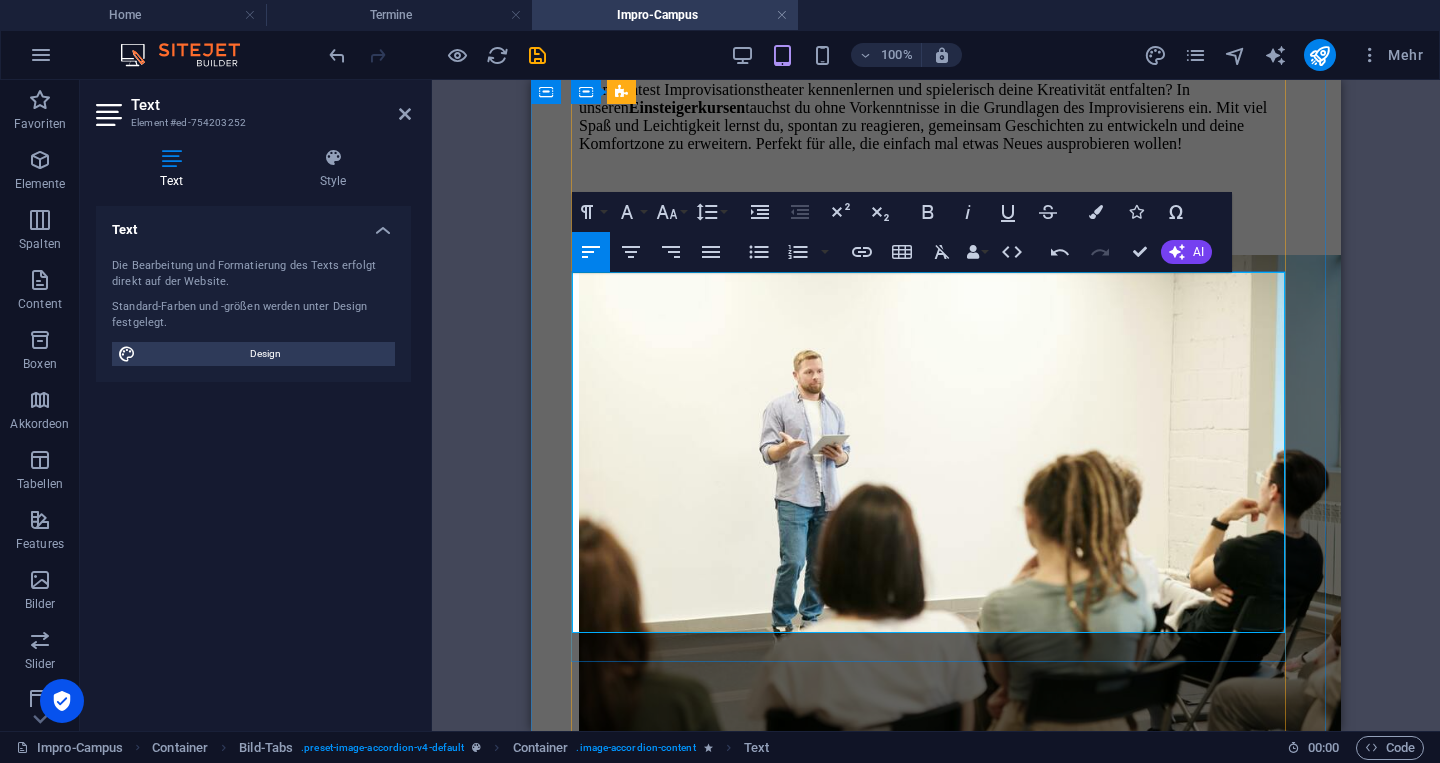 click on "Ob und welche freien Termine es gerade gibt, siehst du bei den" at bounding box center (792, 3420) 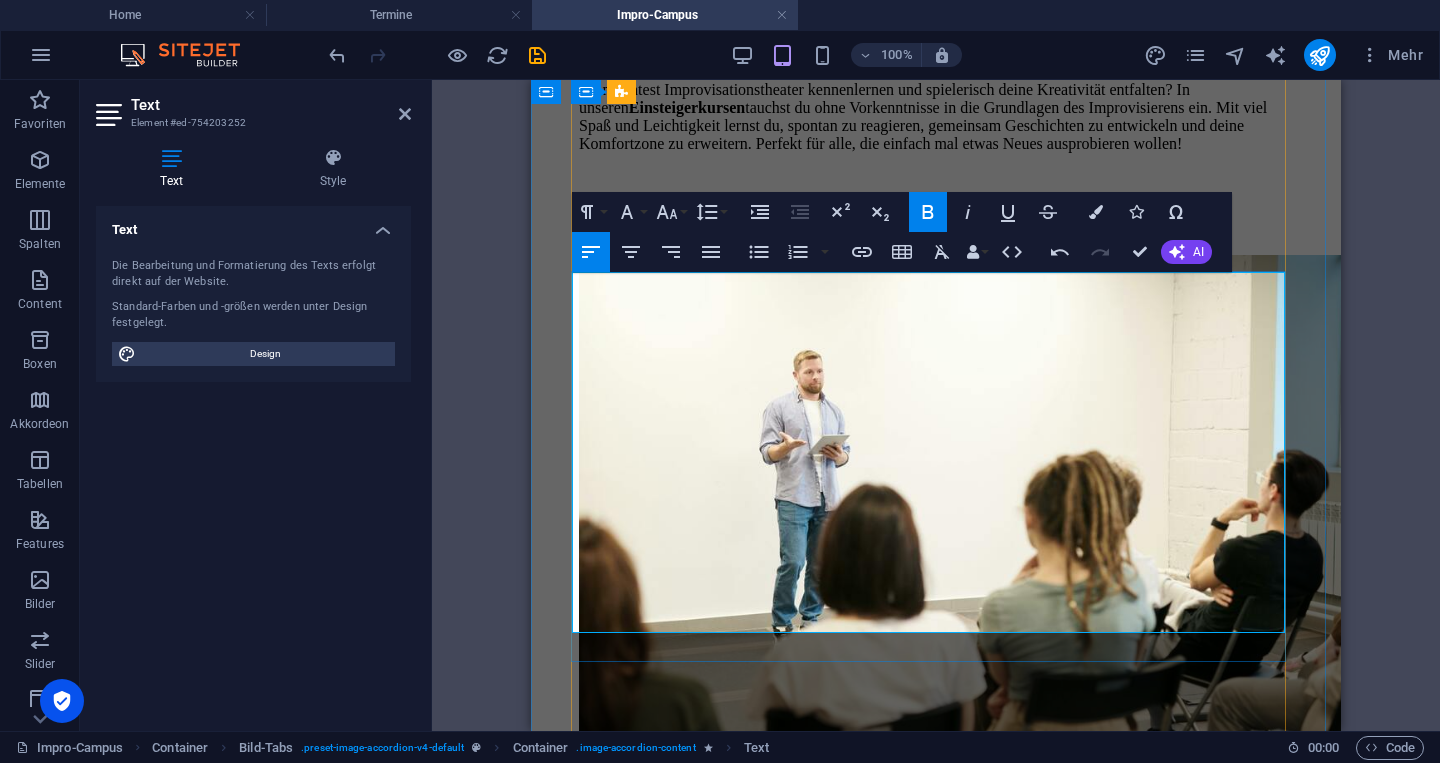 click on "Ob und welche freien Termine es gerade gibt, siehst du bei den" at bounding box center (792, 3420) 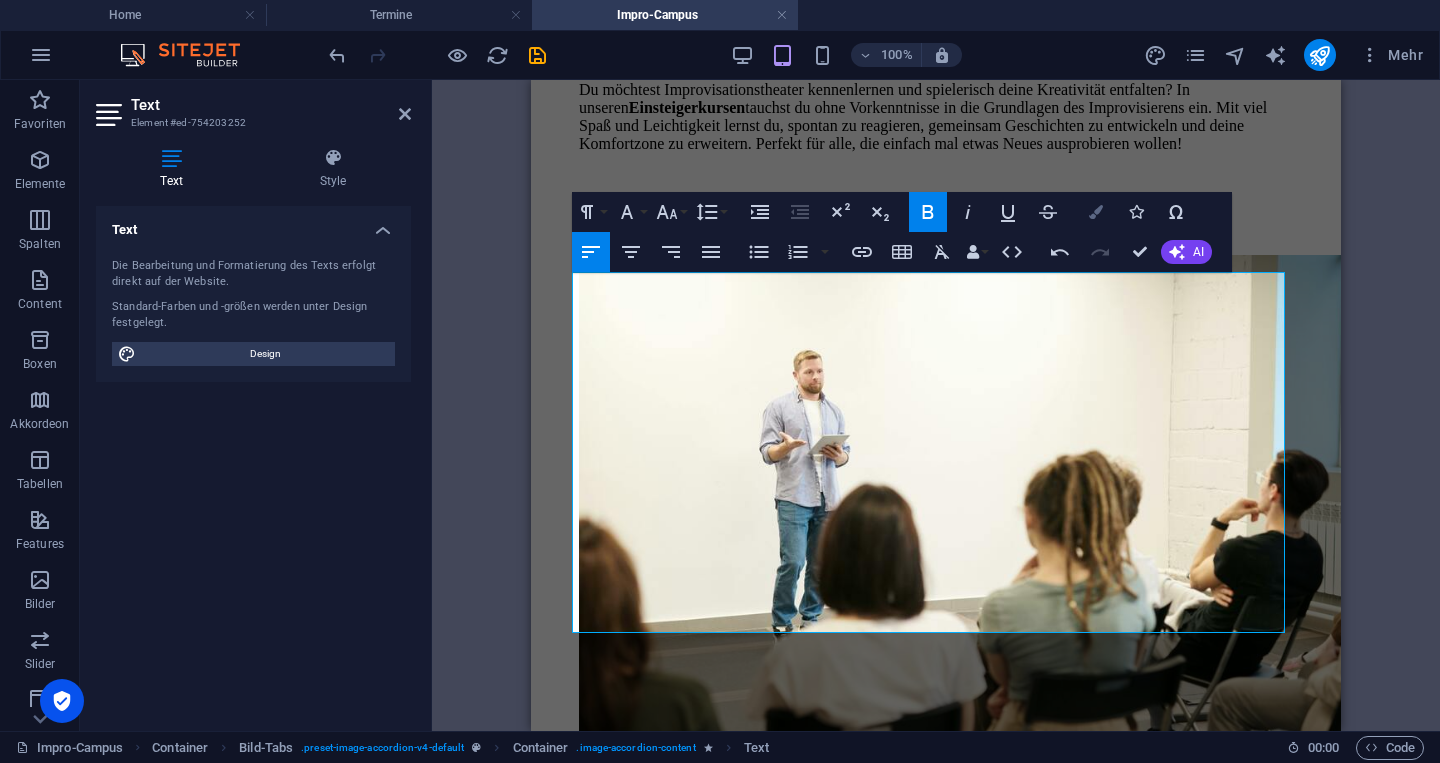 click at bounding box center (1096, 212) 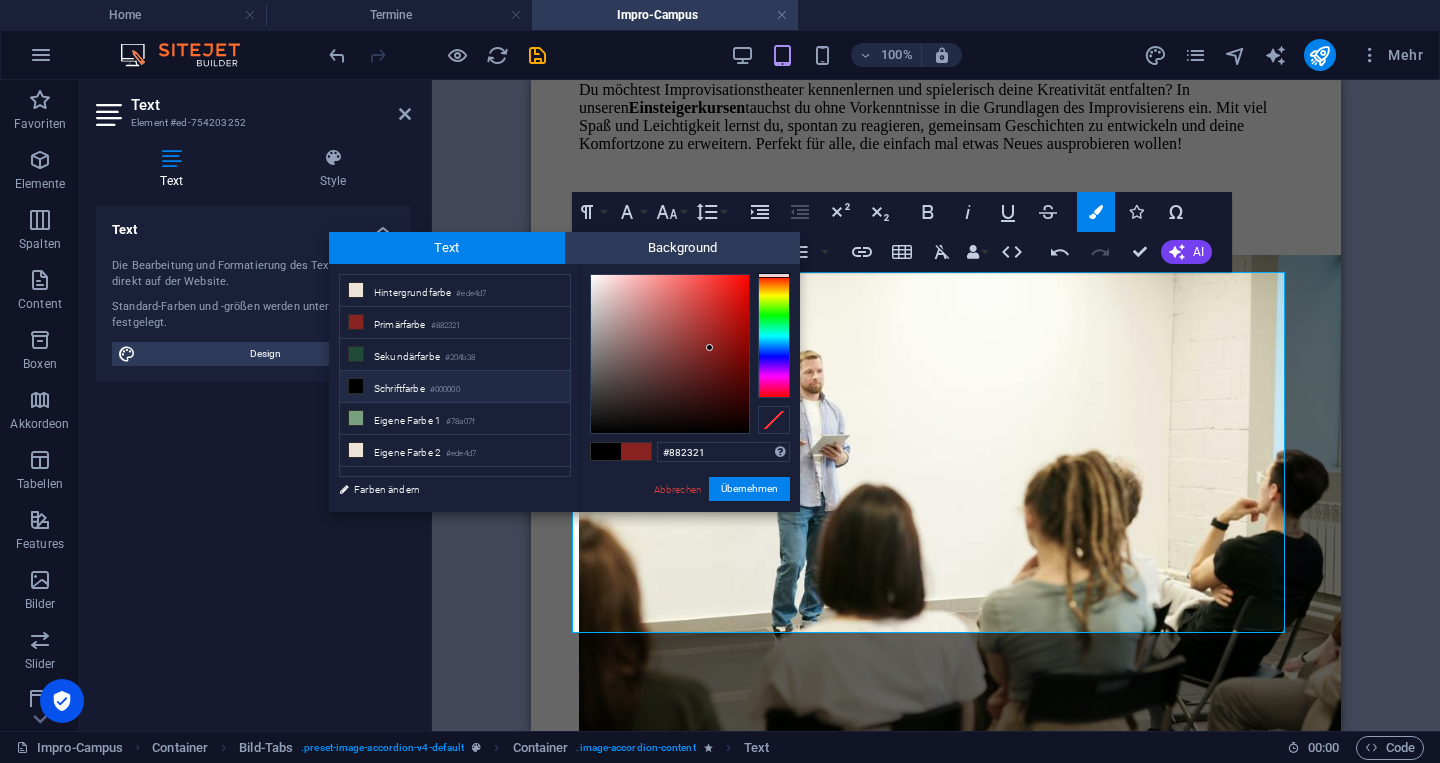 click on "Schriftfarbe
#000000" at bounding box center (455, 387) 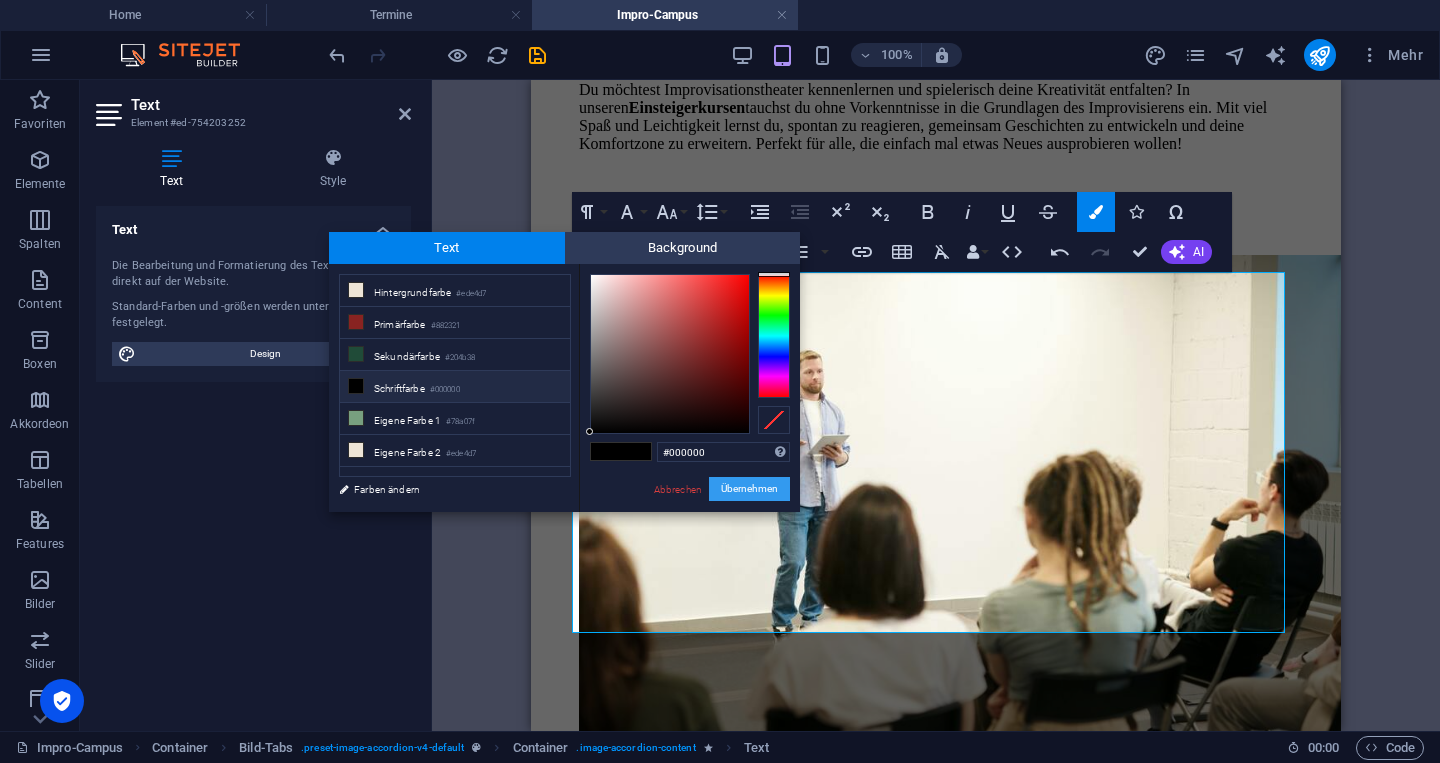 click on "Übernehmen" at bounding box center [749, 489] 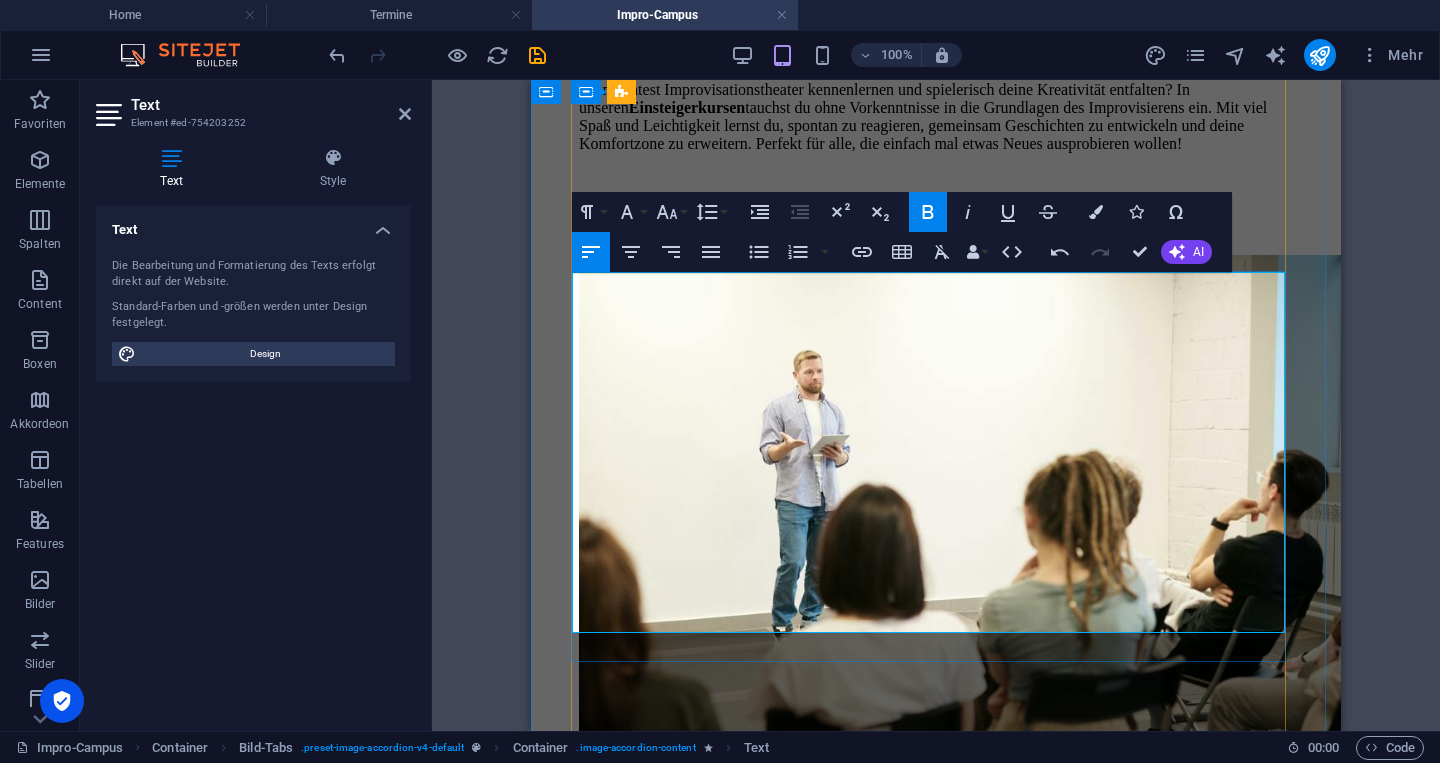 click on "Ob und welche freien Termine es gerade gibt, siehst du bei den   >> Terminen <<" at bounding box center (936, 3412) 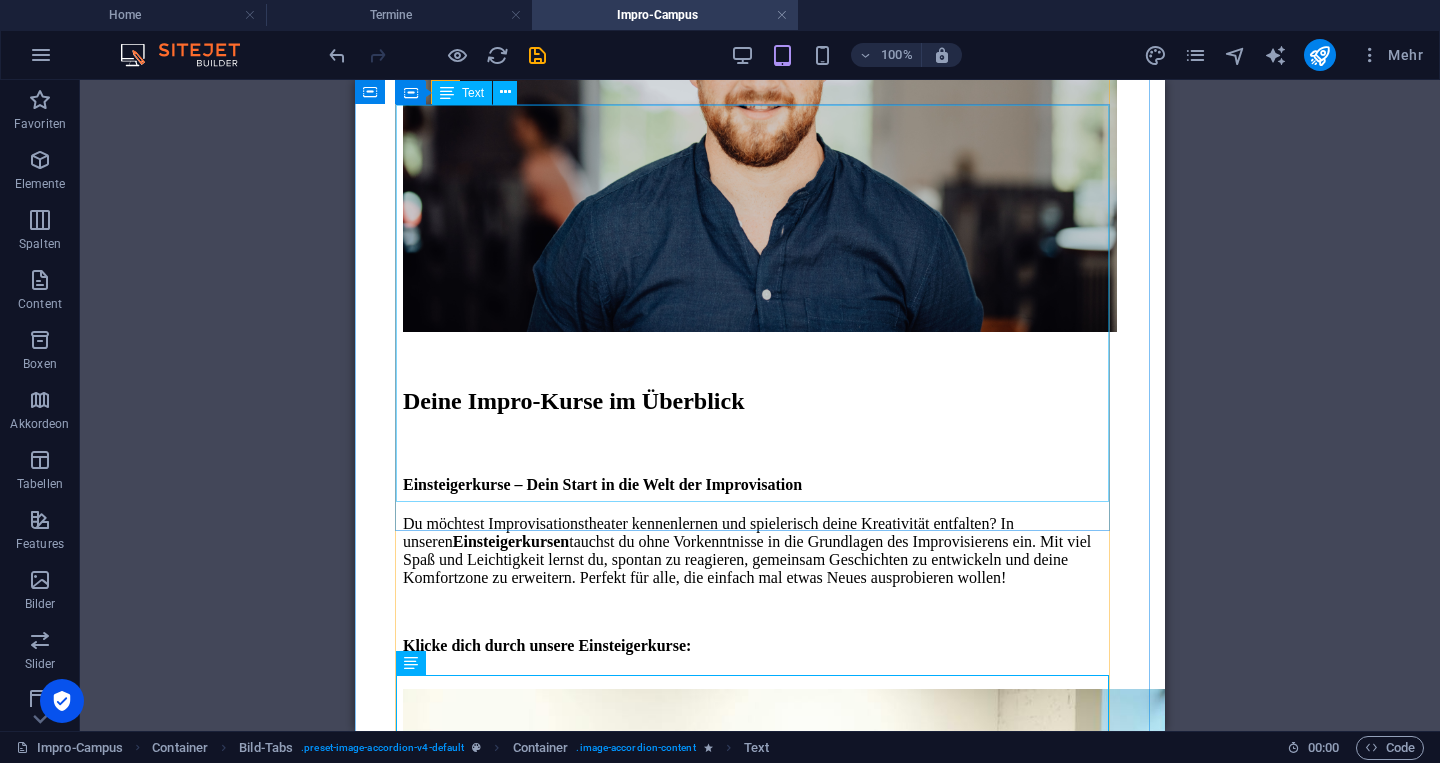 scroll, scrollTop: 1310, scrollLeft: 0, axis: vertical 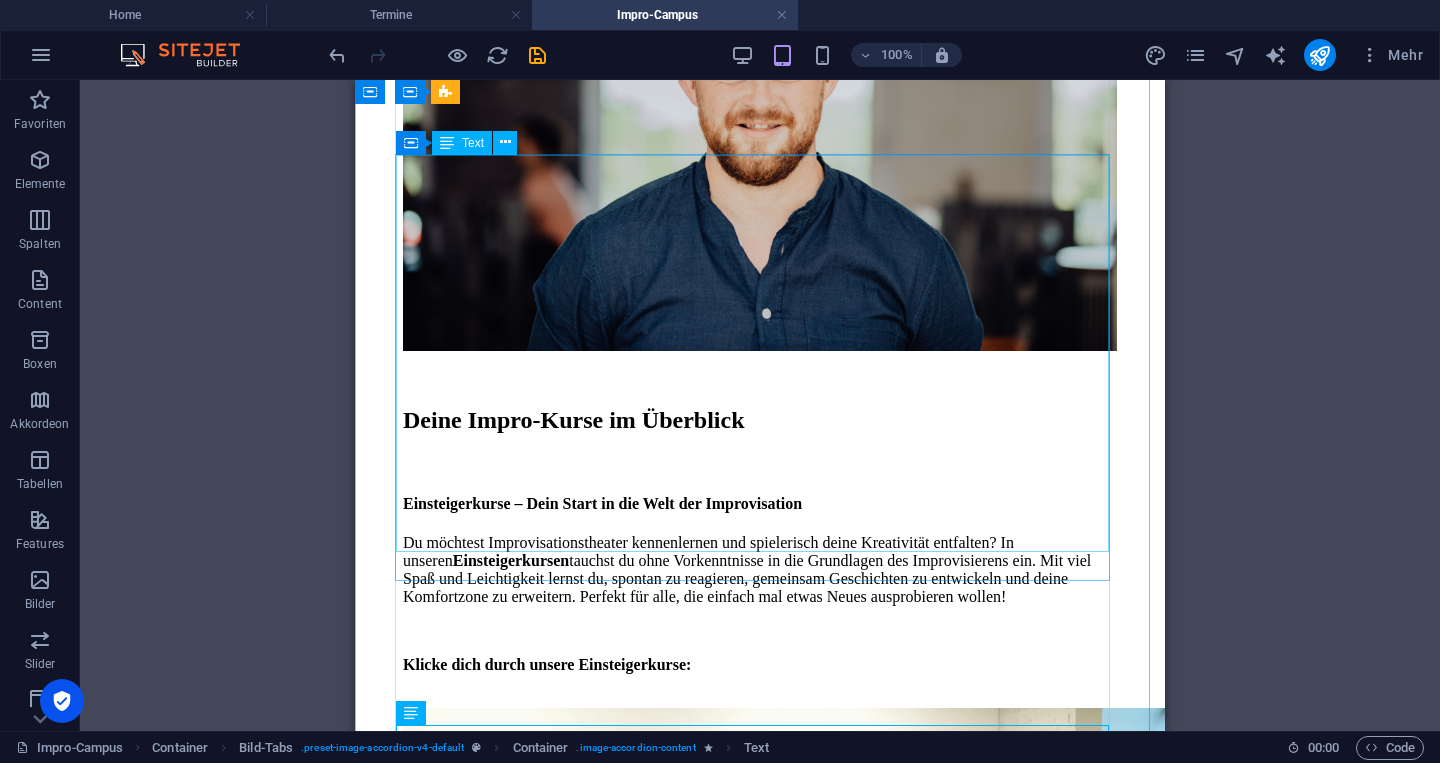 click on "Impro-Grundlagen-Workout: 1-Tages Workshop Du hast Lust, tiefer in die Welt des Improvisationstheaters einzutauchen und deine ersten Erfahrungen auszubauen? Im  Impro-Grundlagen-Workout  (2x4 Stunden) vertiefst du an einem intensiven Wochenende die Basics des Improvisierens. Aufbauend auf dem Impro-Aufwärm-Training oder als direkter Einstieg lernst du, Szenen lebendig zu gestalten und spontaner zu agieren. -> Aktuell gibt es keine buchbaren Termine. Melde dich gerne zum Newsletter an und erhalte eine Nachricht, sobald dieser Kurs wieder verfügbar ist.  Hier geht's zum Newsletter. Alle Informationen auf einen Blick: Wann:  Jeweils von 10:00 – 12:00 und 13:00 – 15:00 Uhr Wo:  Der genaue Ort wird im jeweiligen Termin angezeigt Kosten:  145 Euro Mindestteilnehmerzahl:  5 Was erwartet dich? Impro-Games , szenische Übungen und erste Figurenarbeit sorgen für viel Spaß und neue Impulse. Mach den nächsten Schritt und entwickle deine Improvisation weiter!" at bounding box center [760, 2767] 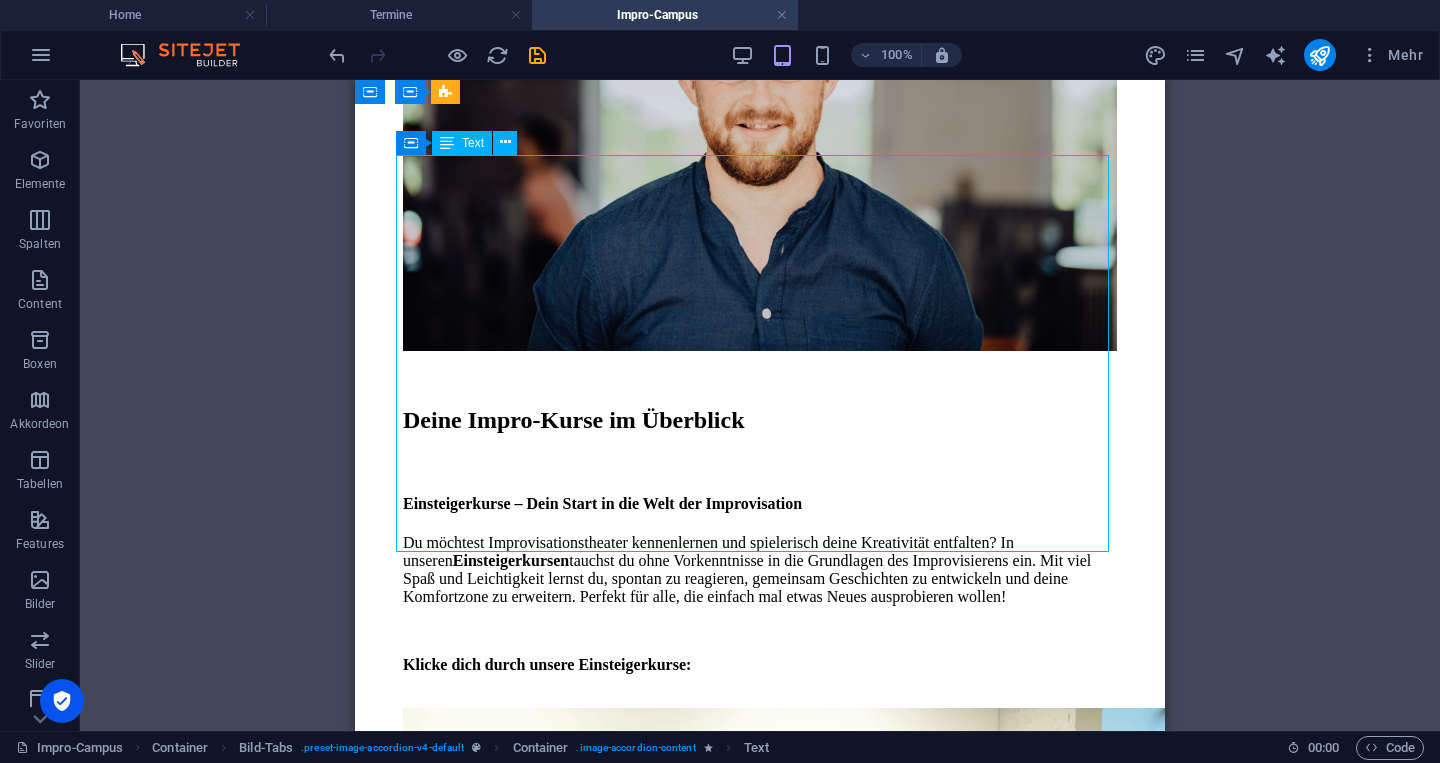 click on "Impro-Grundlagen-Workout: 1-Tages Workshop Du hast Lust, tiefer in die Welt des Improvisationstheaters einzutauchen und deine ersten Erfahrungen auszubauen? Im  Impro-Grundlagen-Workout  (2x4 Stunden) vertiefst du an einem intensiven Wochenende die Basics des Improvisierens. Aufbauend auf dem Impro-Aufwärm-Training oder als direkter Einstieg lernst du, Szenen lebendig zu gestalten und spontaner zu agieren. -> Aktuell gibt es keine buchbaren Termine. Melde dich gerne zum Newsletter an und erhalte eine Nachricht, sobald dieser Kurs wieder verfügbar ist.  Hier geht's zum Newsletter. Alle Informationen auf einen Blick: Wann:  Jeweils von 10:00 – 12:00 und 13:00 – 15:00 Uhr Wo:  Der genaue Ort wird im jeweiligen Termin angezeigt Kosten:  145 Euro Mindestteilnehmerzahl:  5 Was erwartet dich? Impro-Games , szenische Übungen und erste Figurenarbeit sorgen für viel Spaß und neue Impulse. Mach den nächsten Schritt und entwickle deine Improvisation weiter!" at bounding box center [760, 2767] 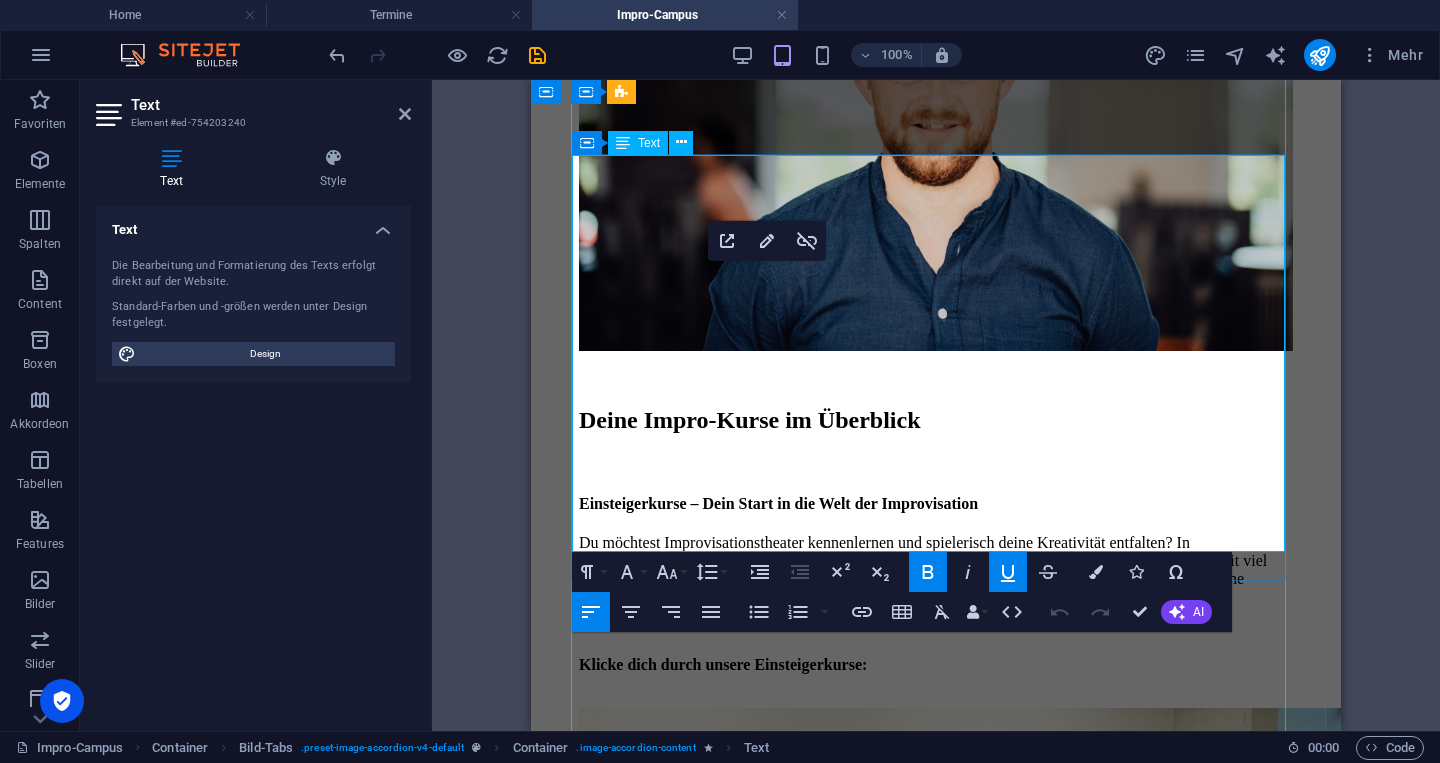 click on "-> Aktuell gibt es keine buchbaren Termine. Melde dich gerne zum Newsletter an und erhalte eine Nachricht, sobald dieser Kurs wieder verfügbar ist." at bounding box center (912, 2646) 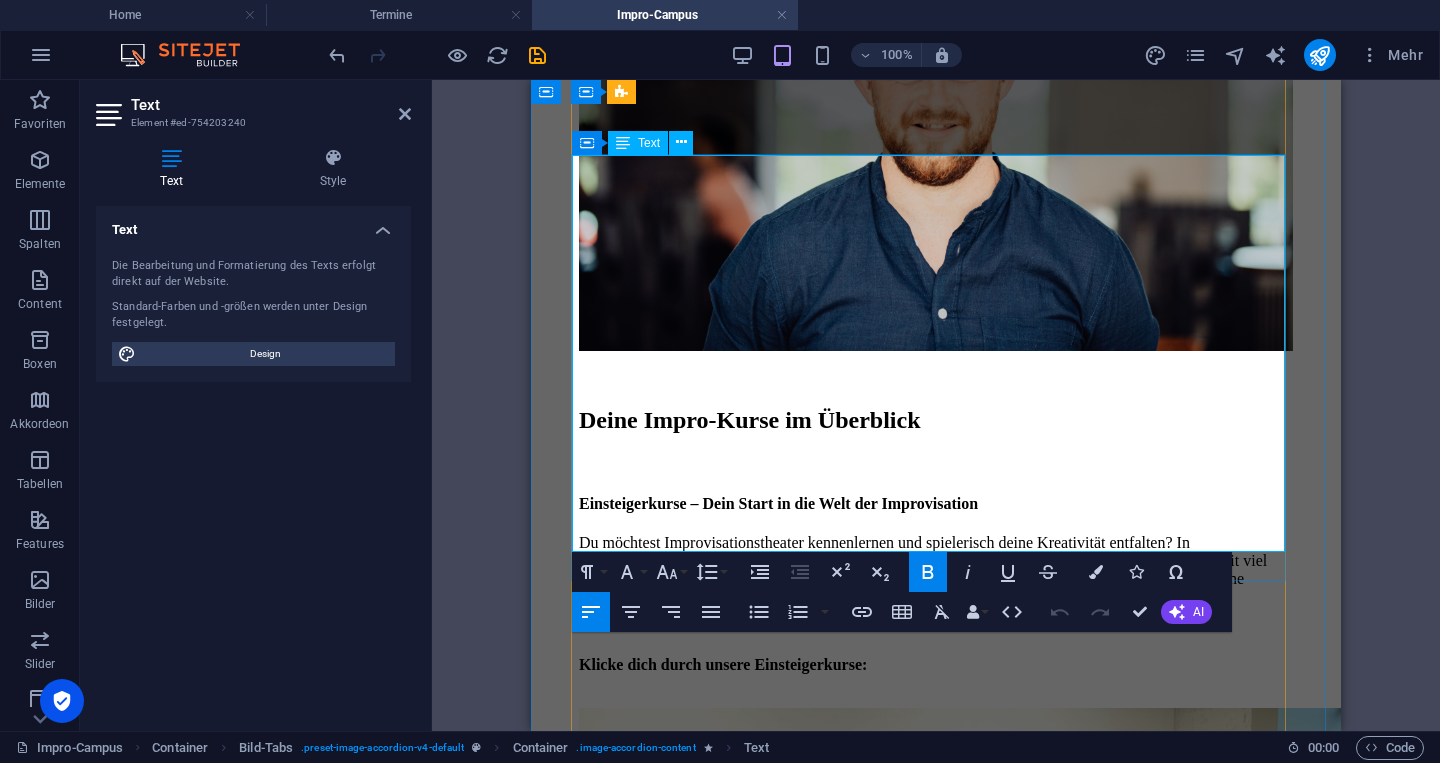click on "-> Aktuell gibt es keine buchbaren Termine. Melde dich gerne zum Newsletter an und erhalte eine Nachricht, sobald dieser Kurs wieder verfügbar ist." at bounding box center [912, 2646] 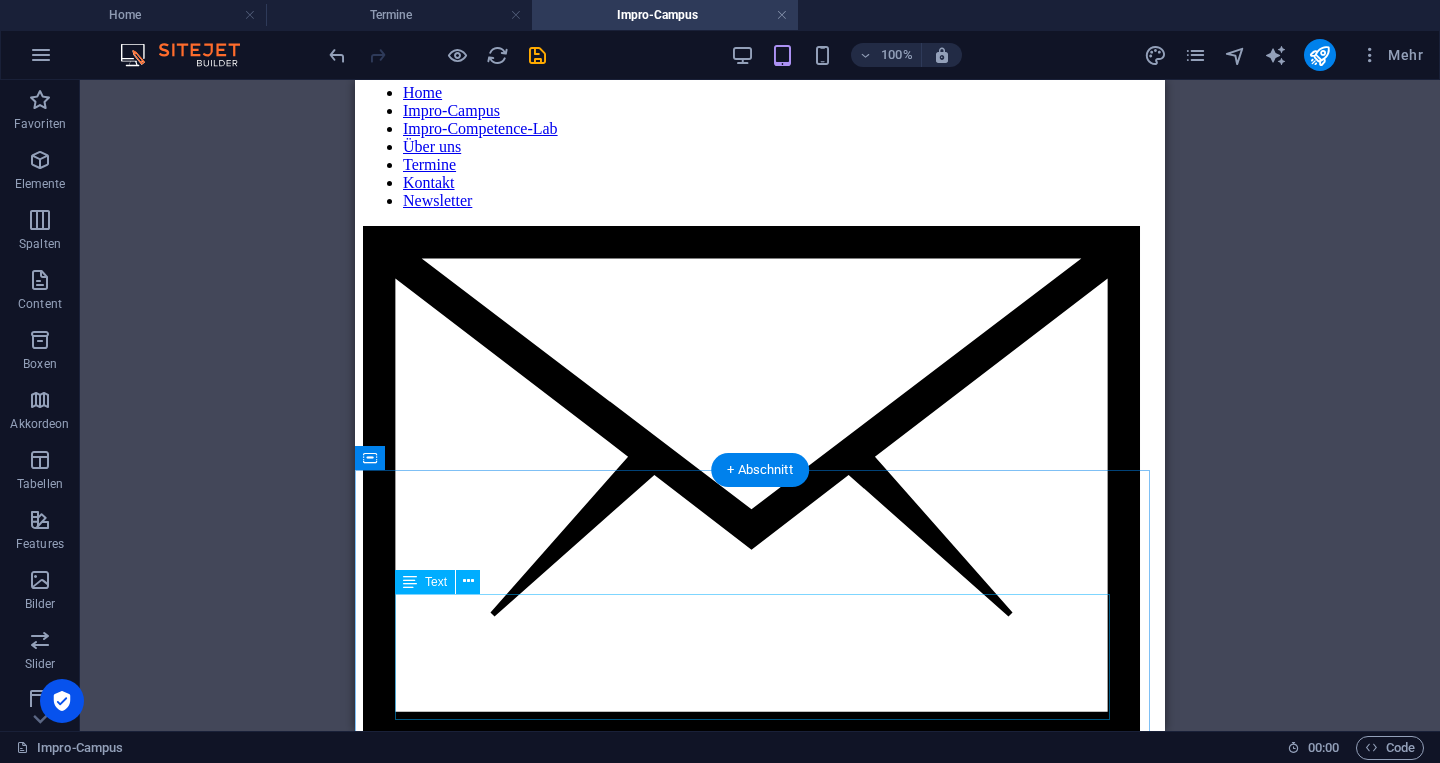 scroll, scrollTop: 93, scrollLeft: 0, axis: vertical 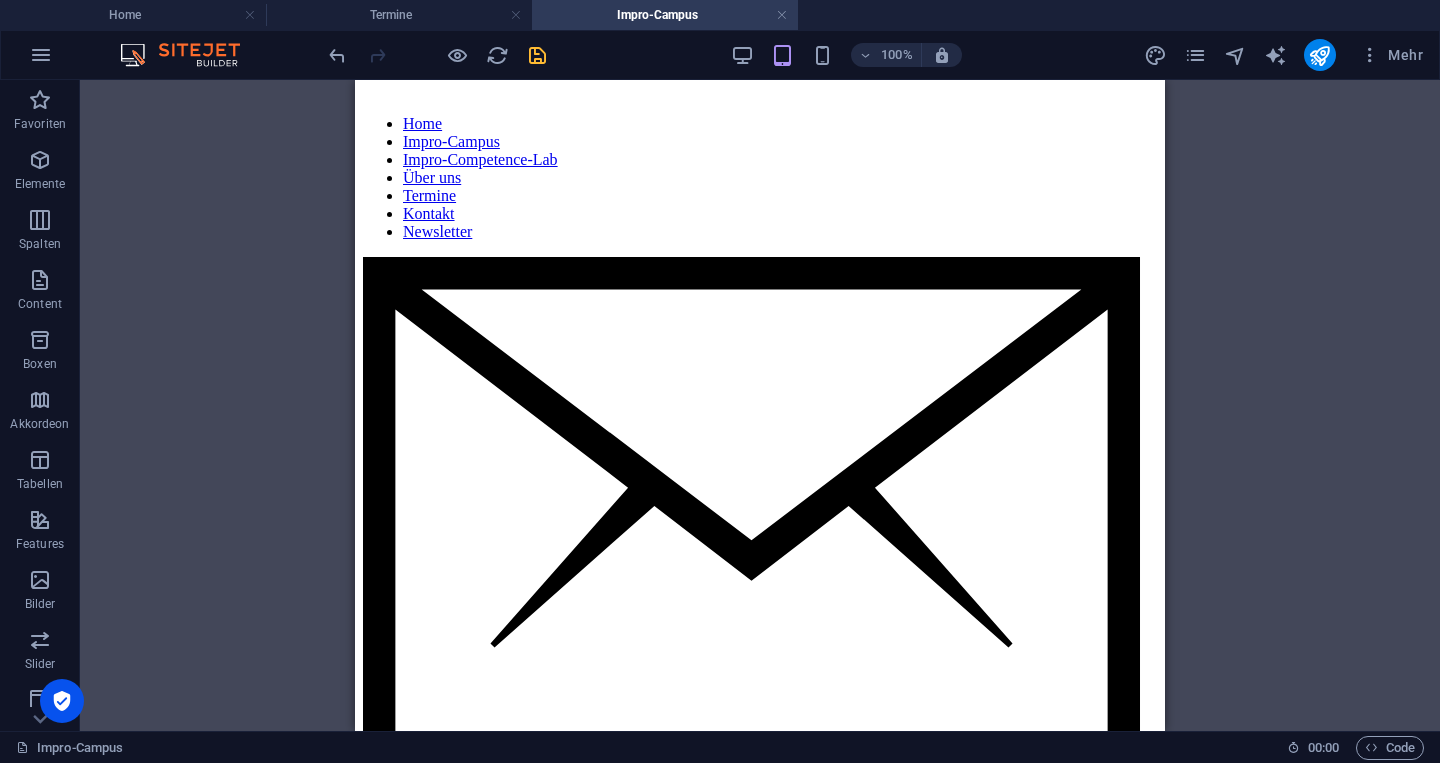 click at bounding box center [537, 55] 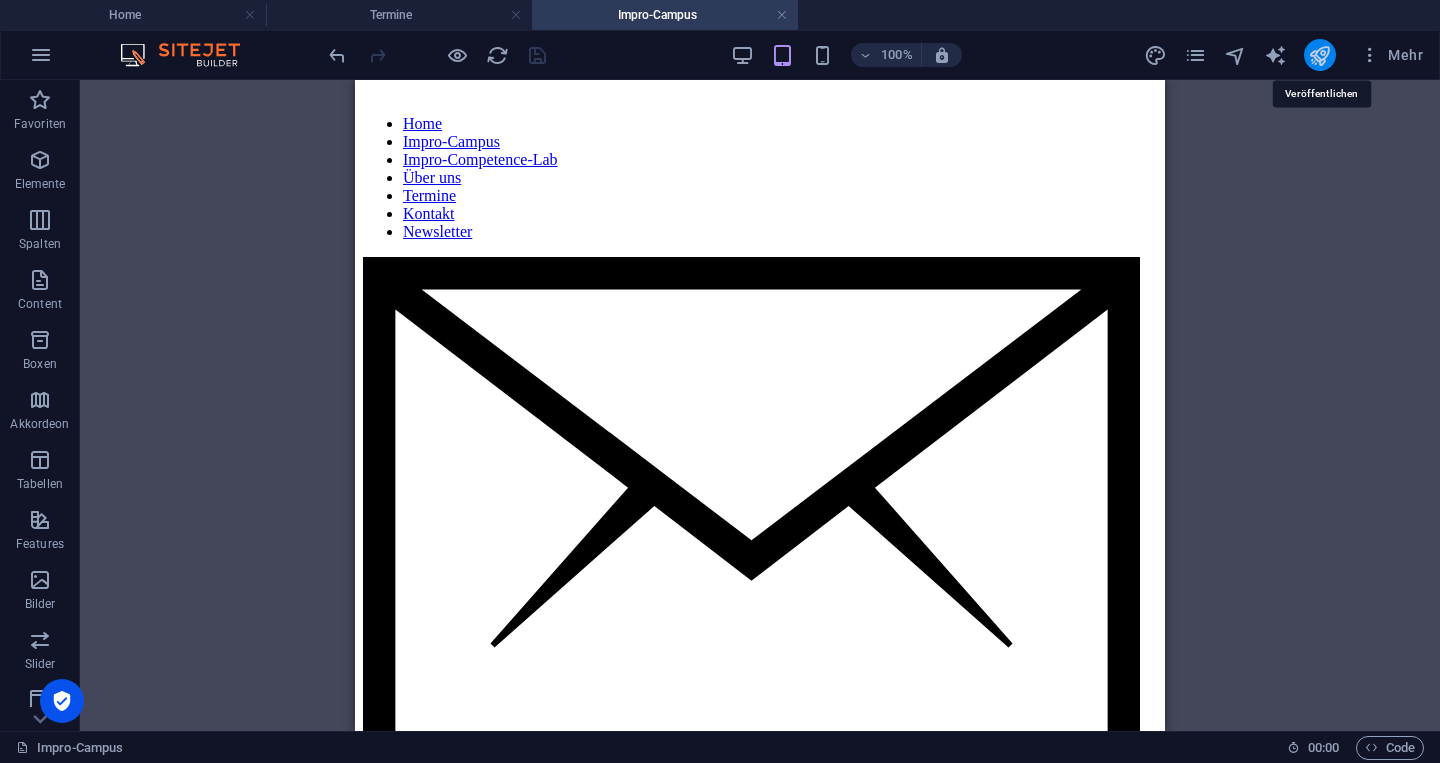 click at bounding box center (1319, 55) 